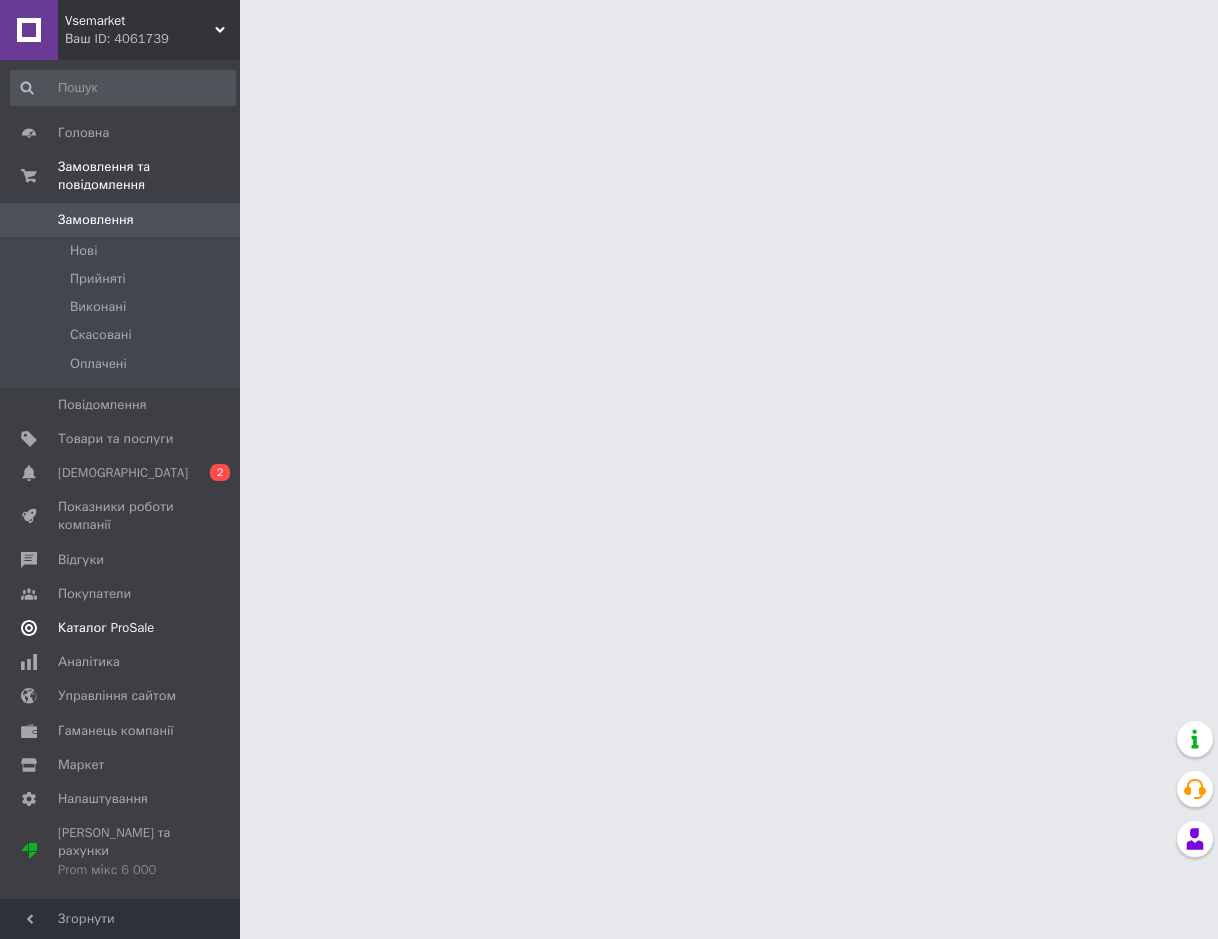 scroll, scrollTop: 0, scrollLeft: 0, axis: both 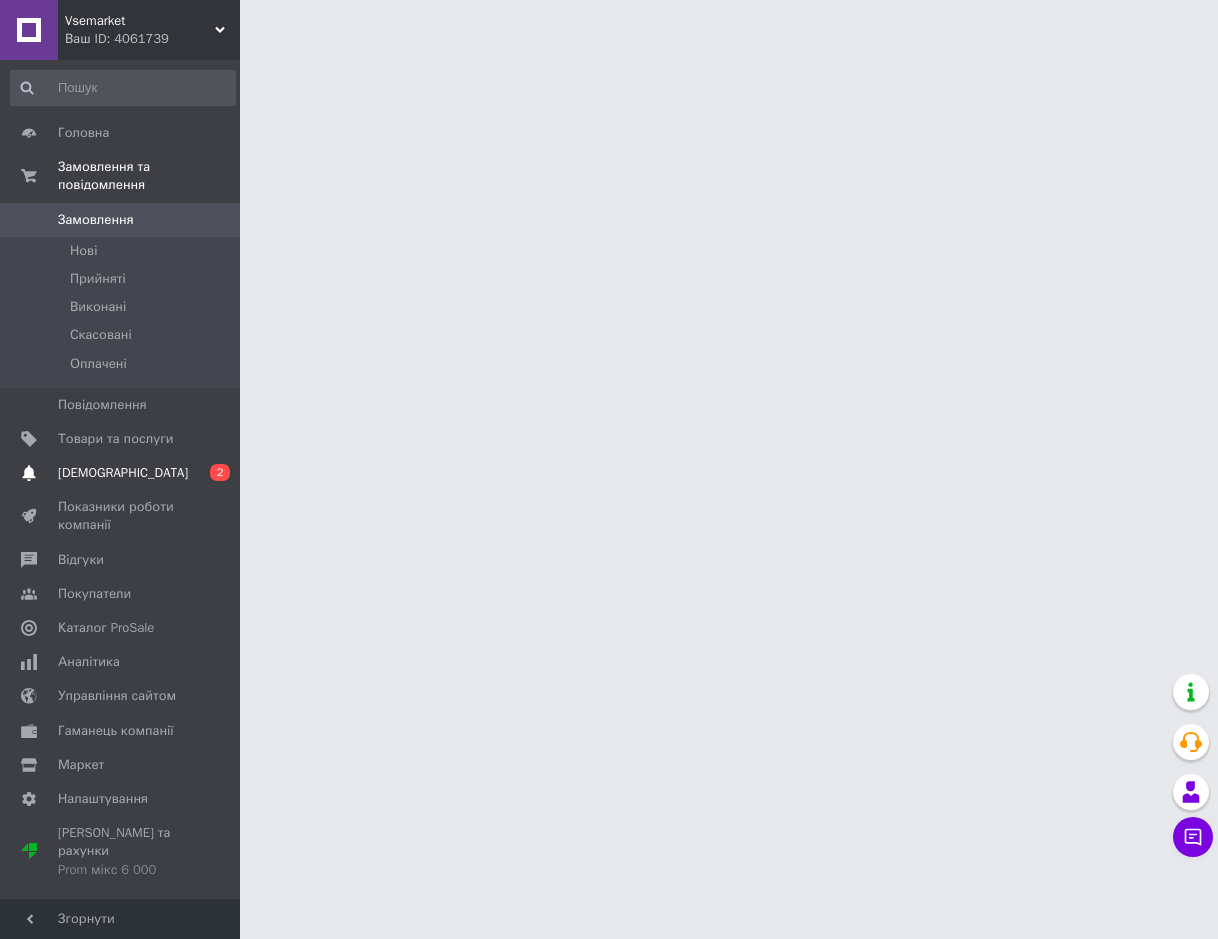 click on "[DEMOGRAPHIC_DATA]" at bounding box center [123, 473] 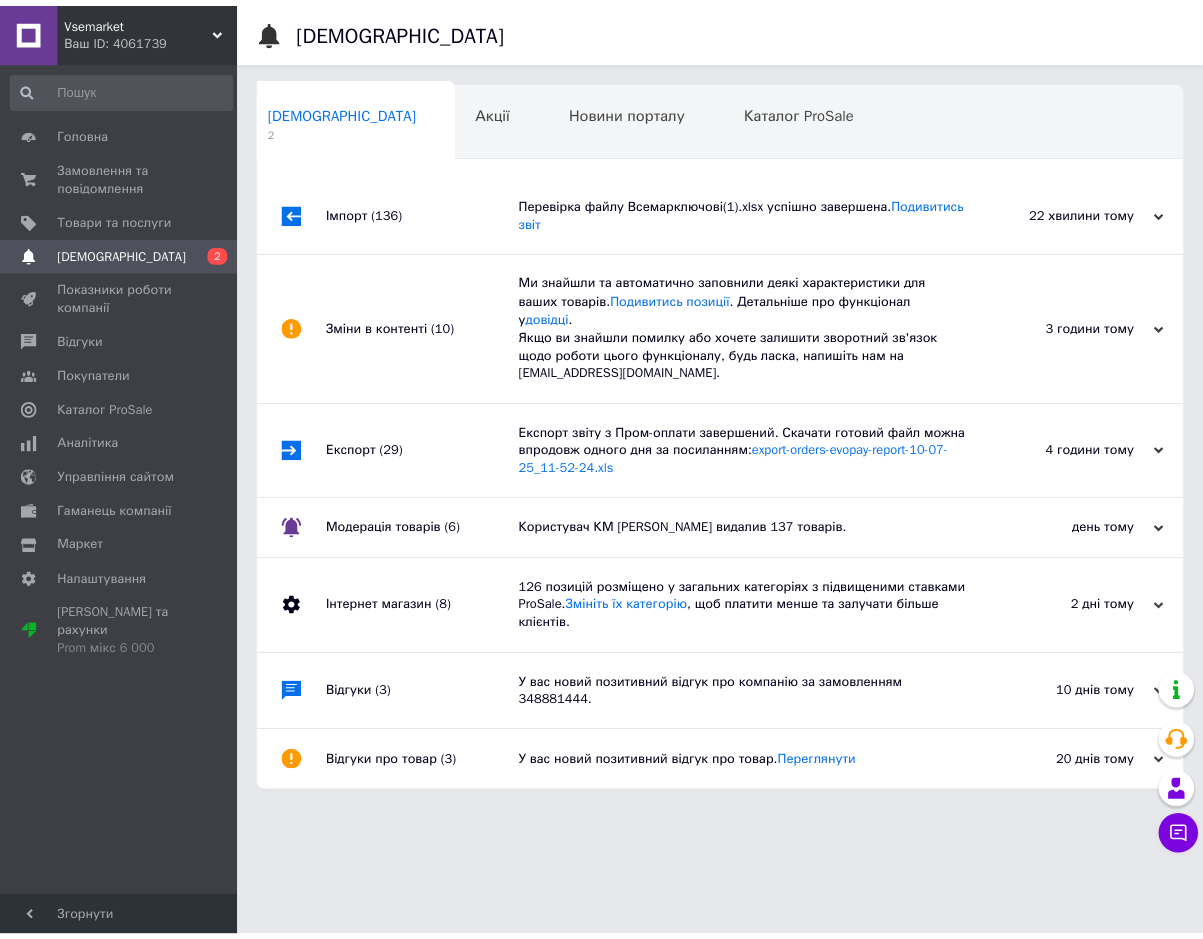 scroll, scrollTop: 0, scrollLeft: 10, axis: horizontal 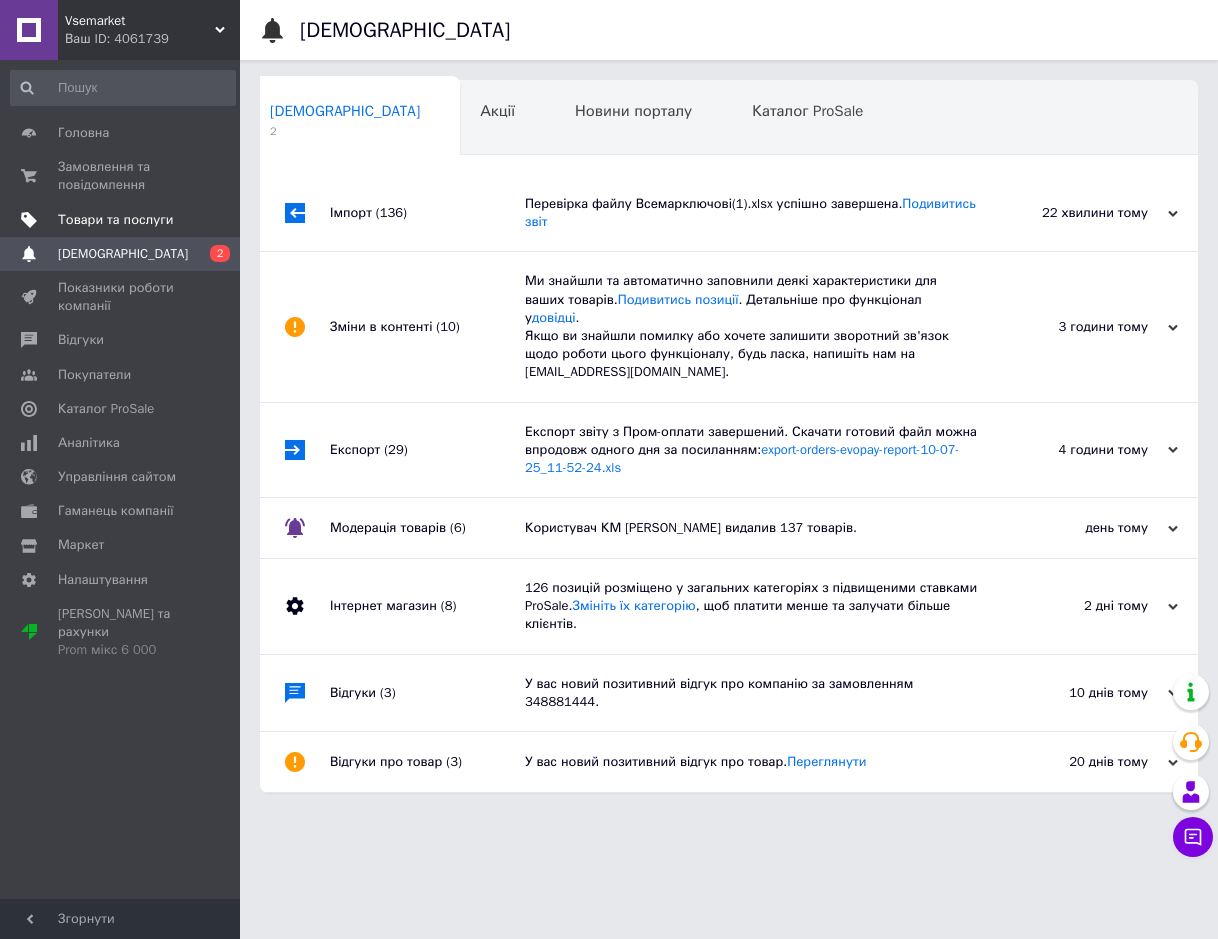 click on "Товари та послуги" at bounding box center (115, 220) 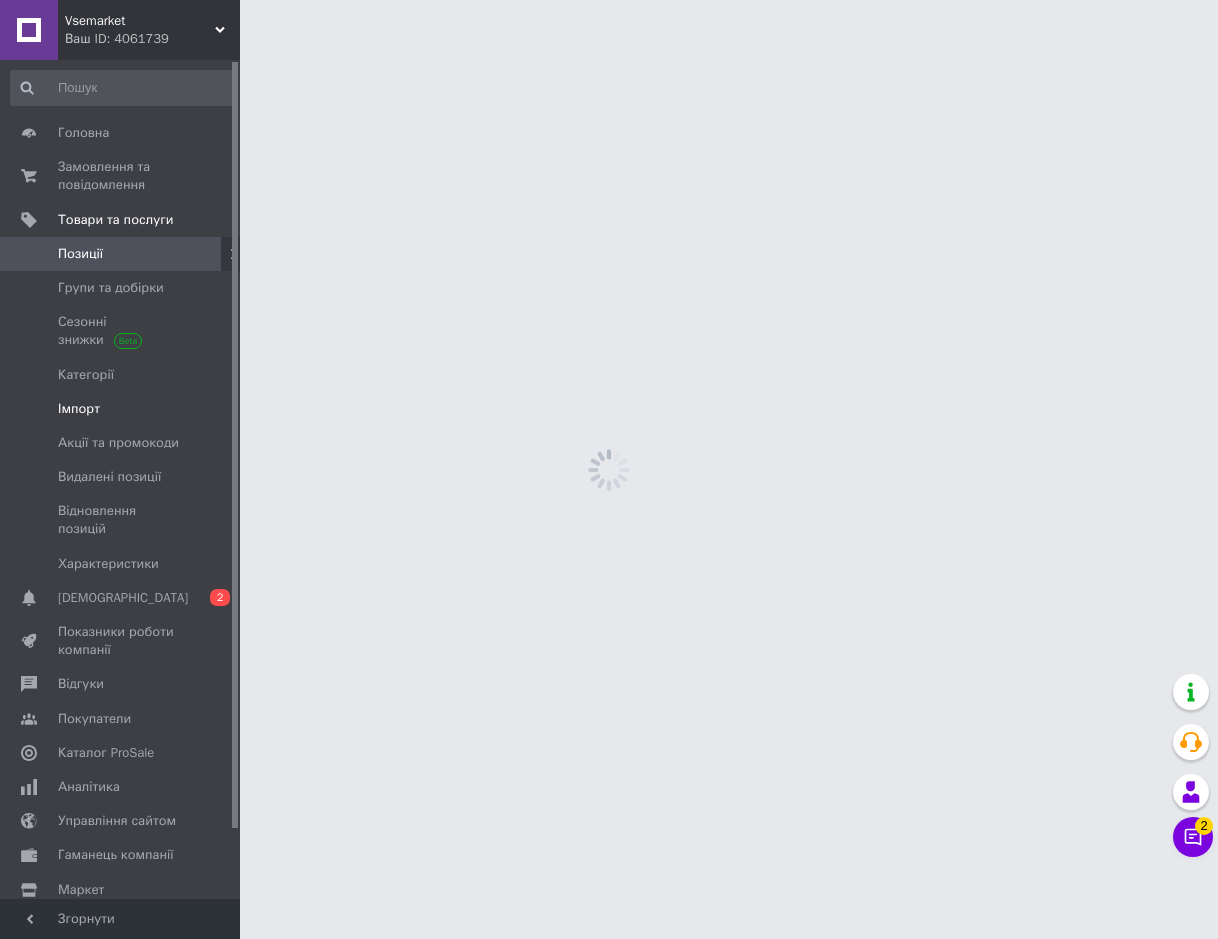 click on "Імпорт" at bounding box center [79, 409] 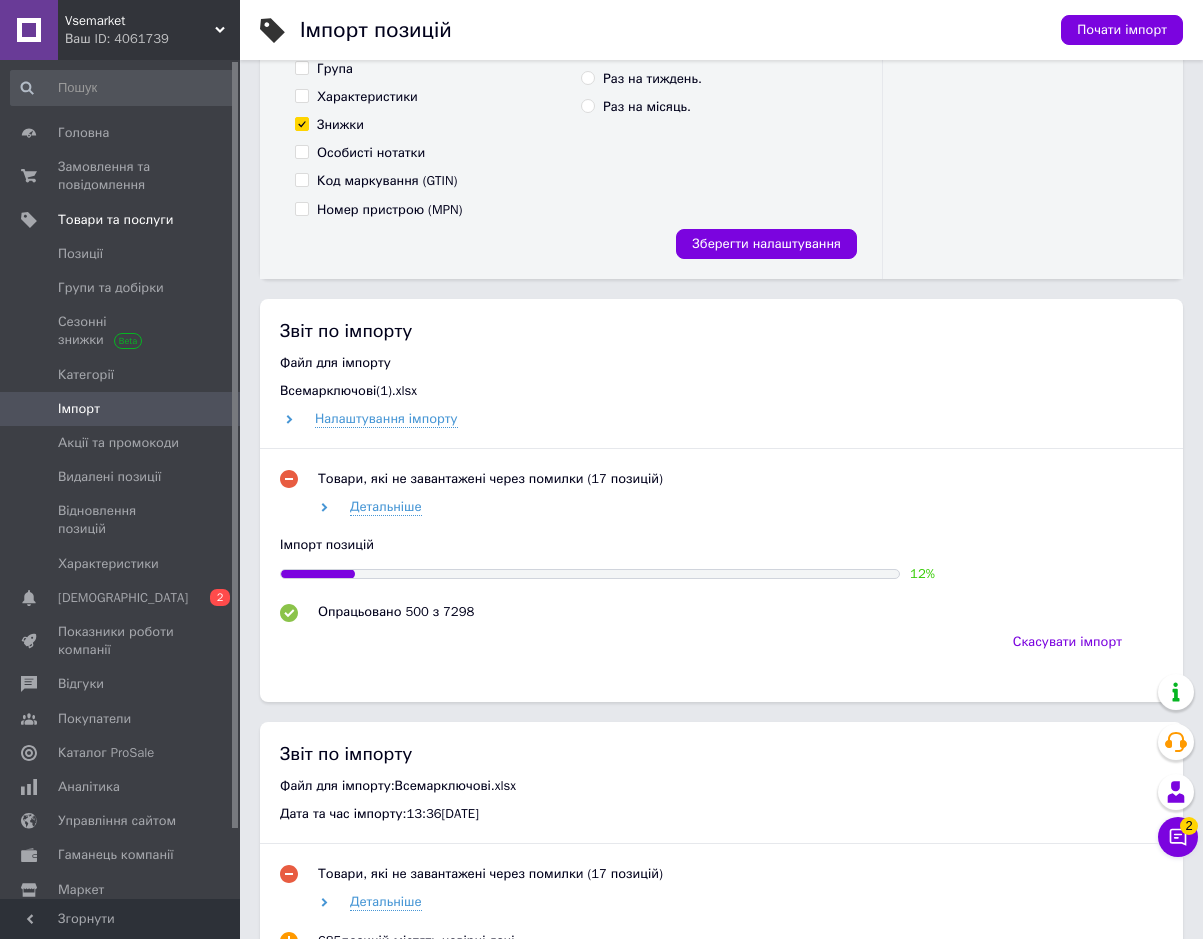 scroll, scrollTop: 700, scrollLeft: 0, axis: vertical 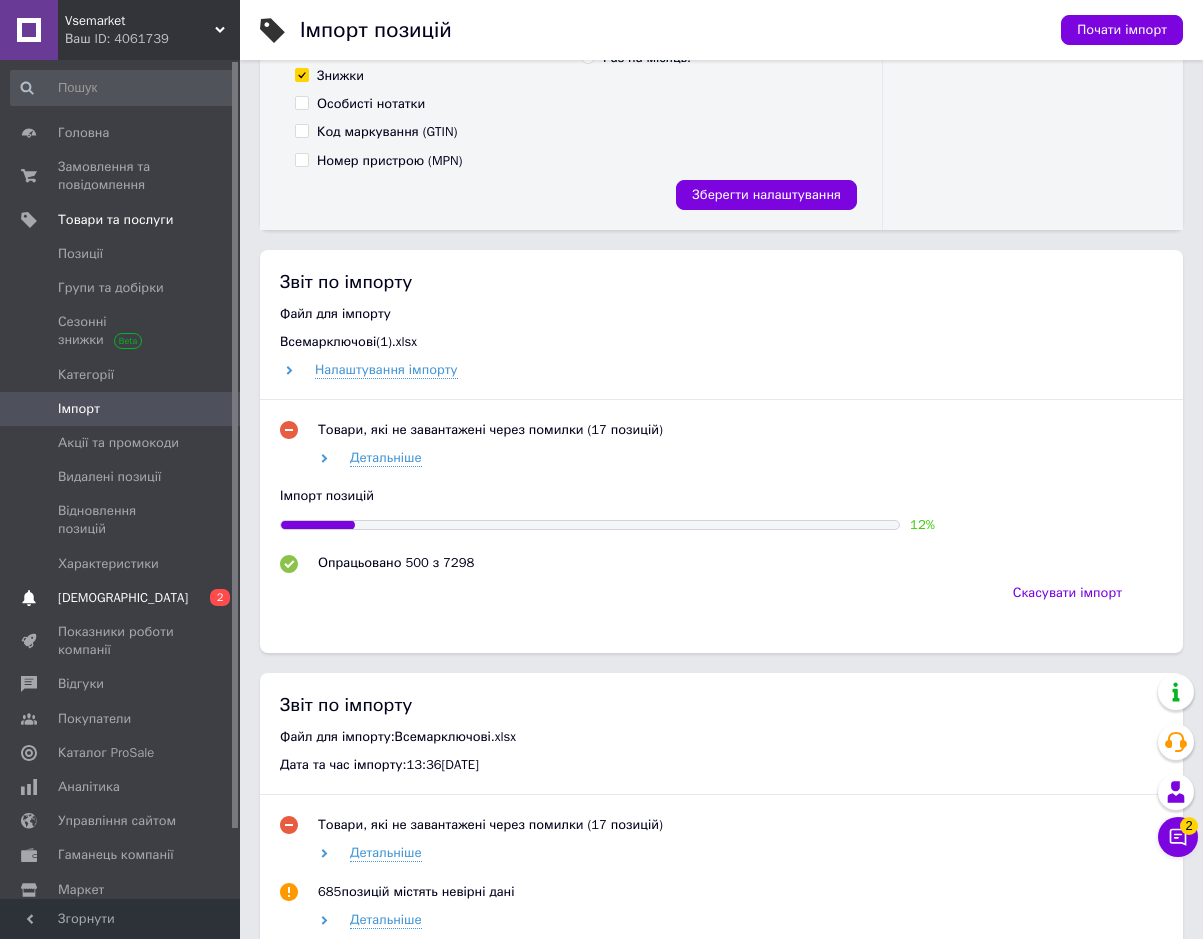 click on "[DEMOGRAPHIC_DATA]" at bounding box center (121, 598) 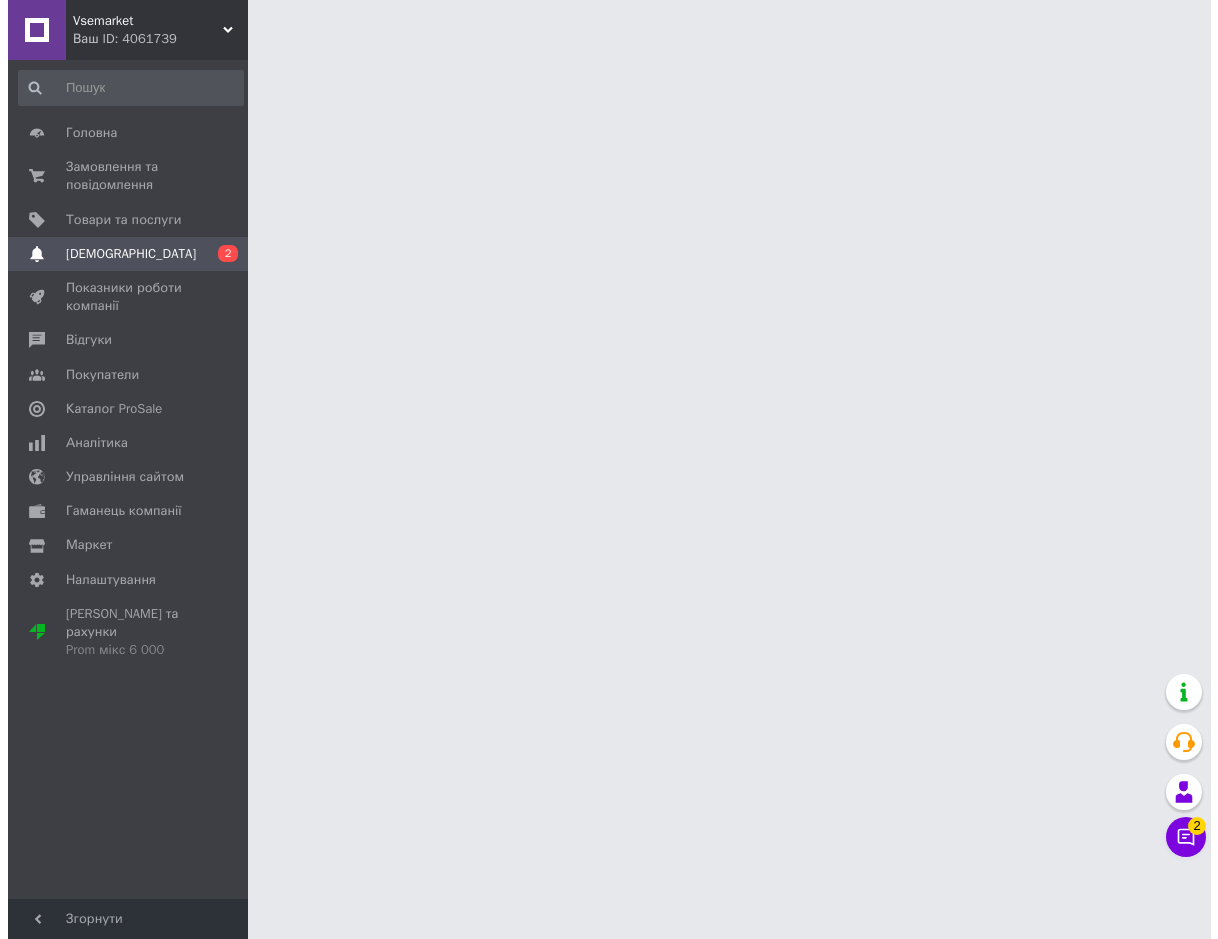 scroll, scrollTop: 0, scrollLeft: 0, axis: both 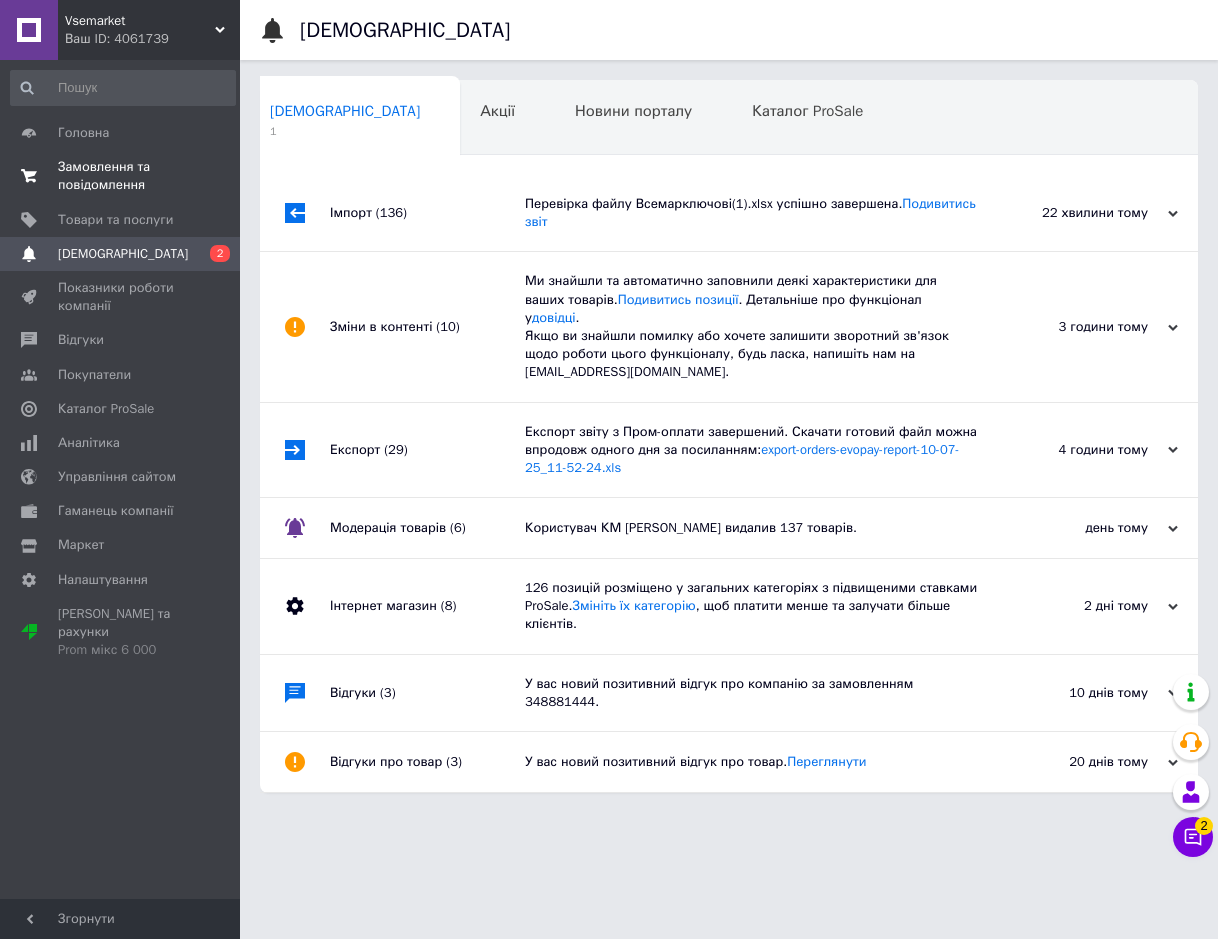 click on "Замовлення та повідомлення" at bounding box center (121, 176) 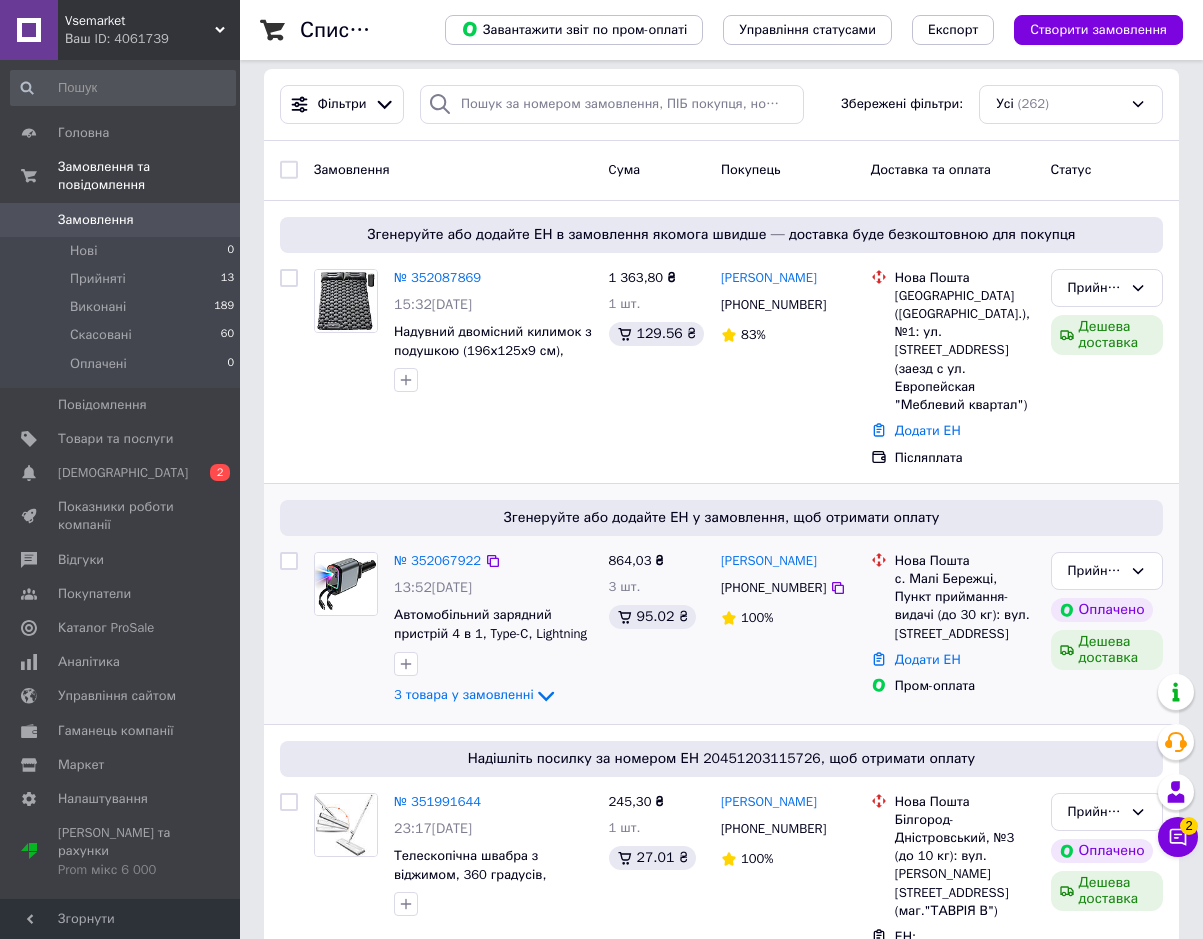 scroll, scrollTop: 0, scrollLeft: 0, axis: both 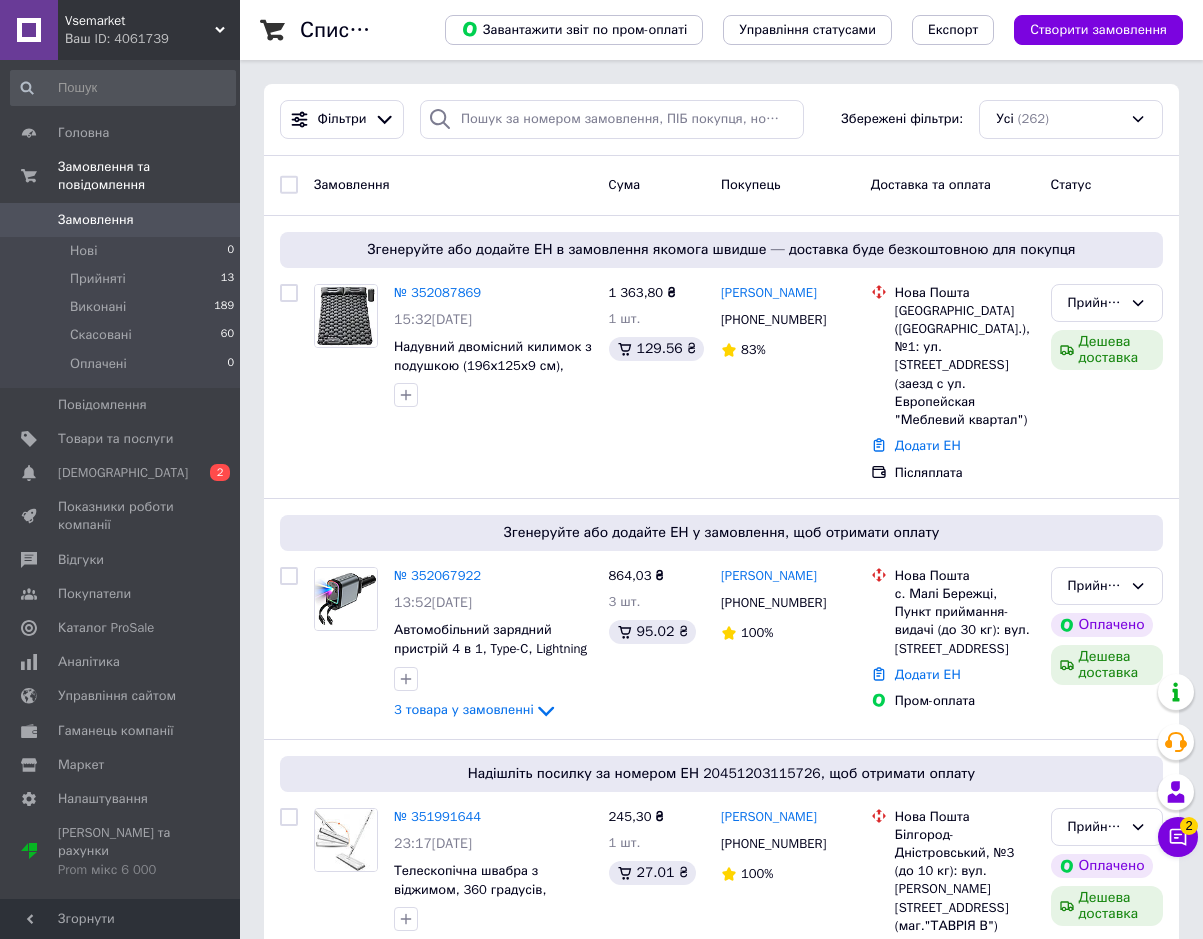 click on "Ваш ID: 4061739" at bounding box center [152, 39] 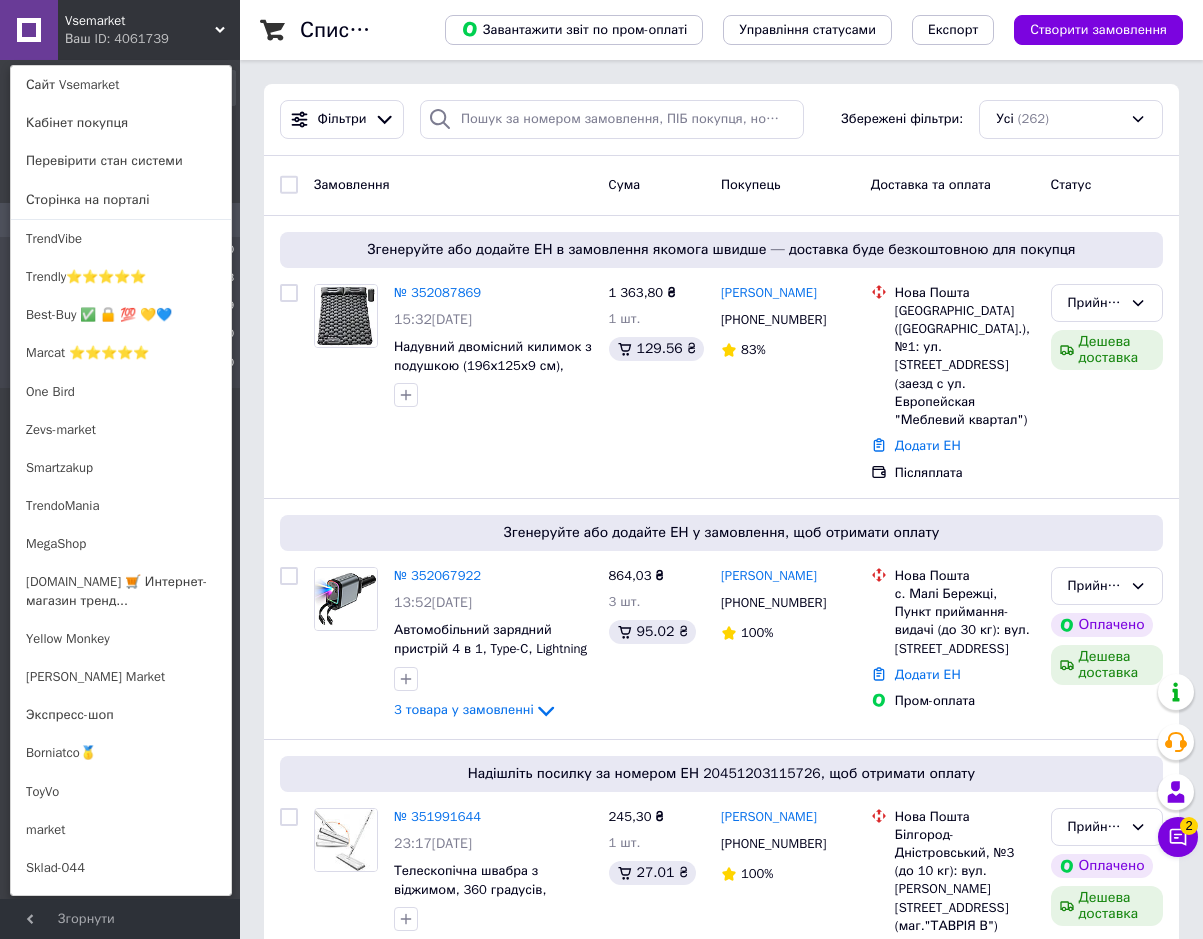 click on "TrendVibe" at bounding box center (121, 239) 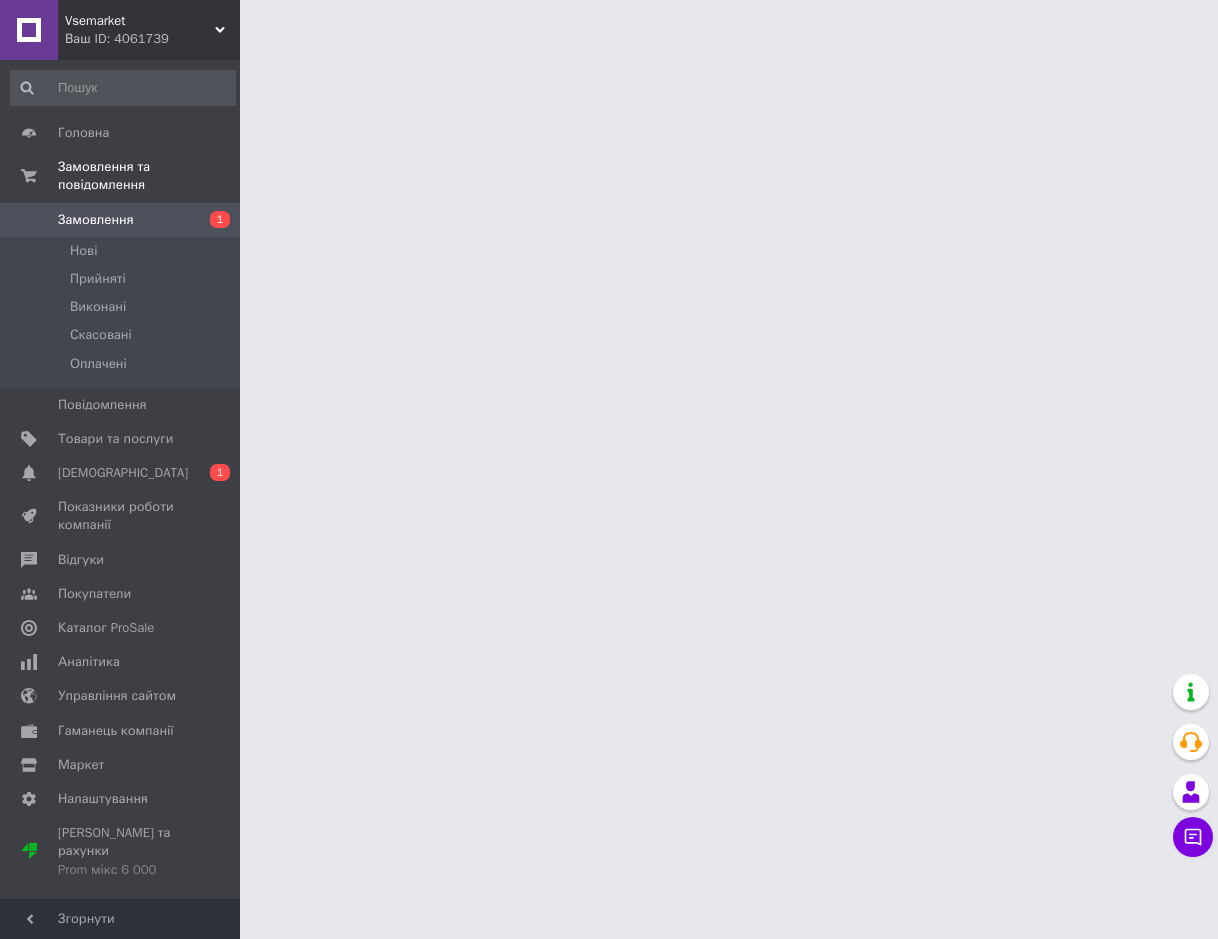scroll, scrollTop: 0, scrollLeft: 0, axis: both 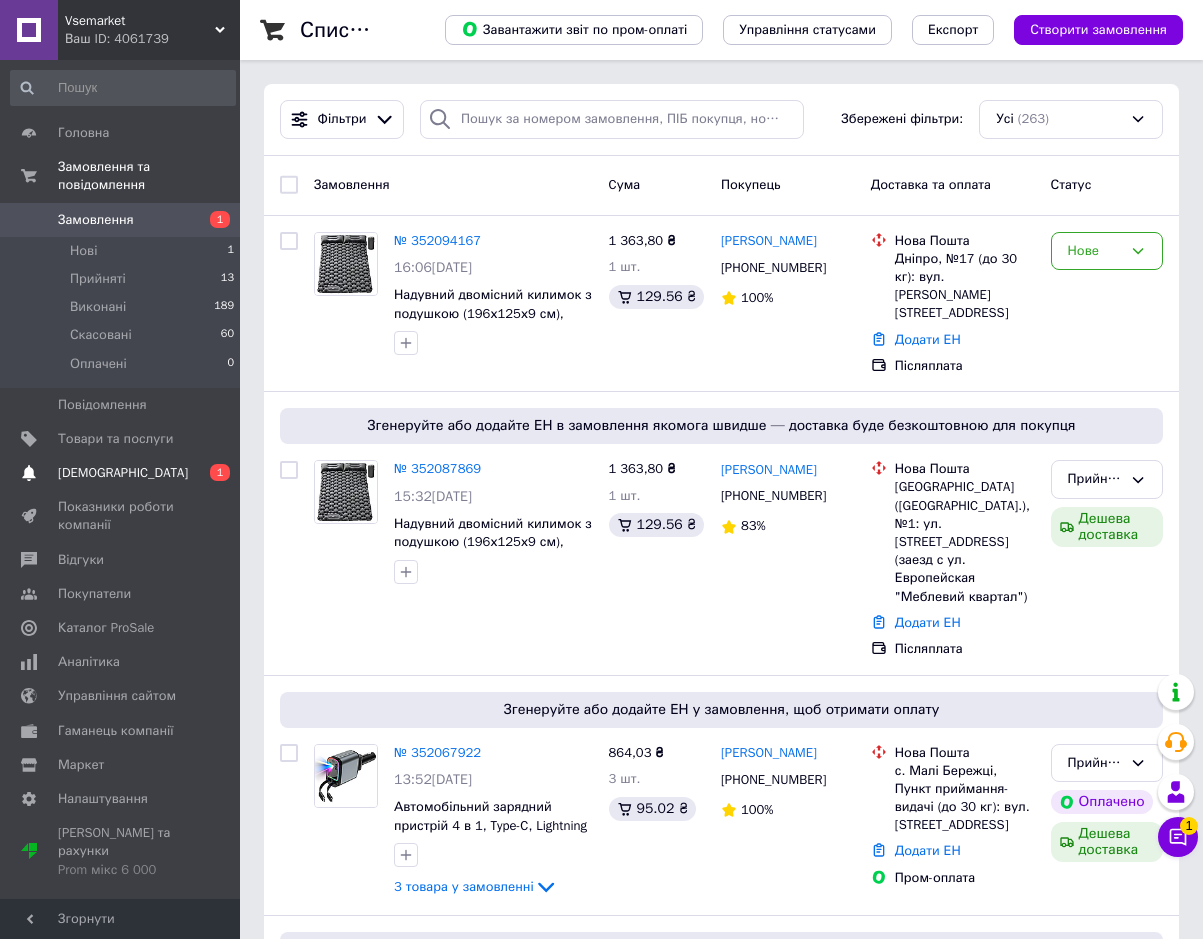 click on "[DEMOGRAPHIC_DATA]" at bounding box center [123, 473] 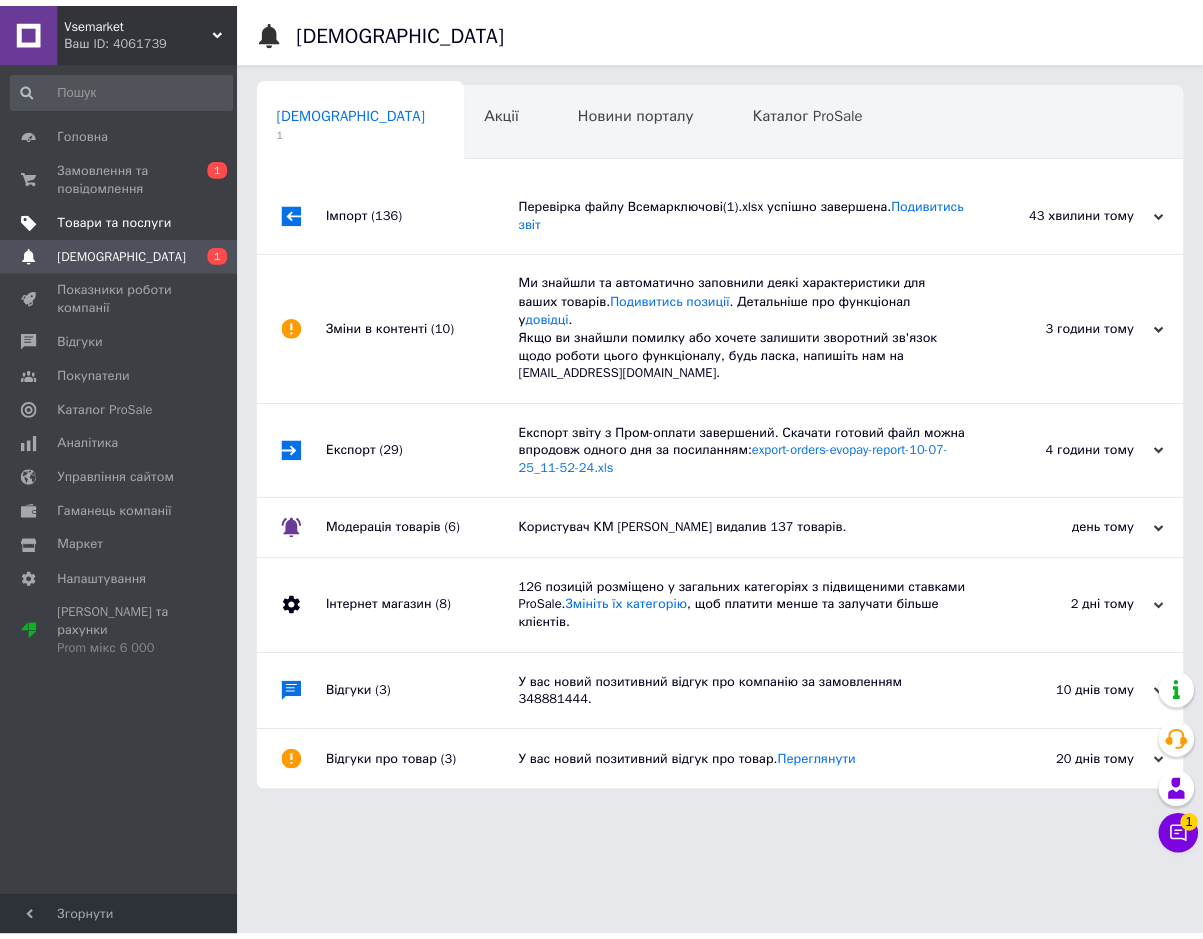 scroll, scrollTop: 0, scrollLeft: 10, axis: horizontal 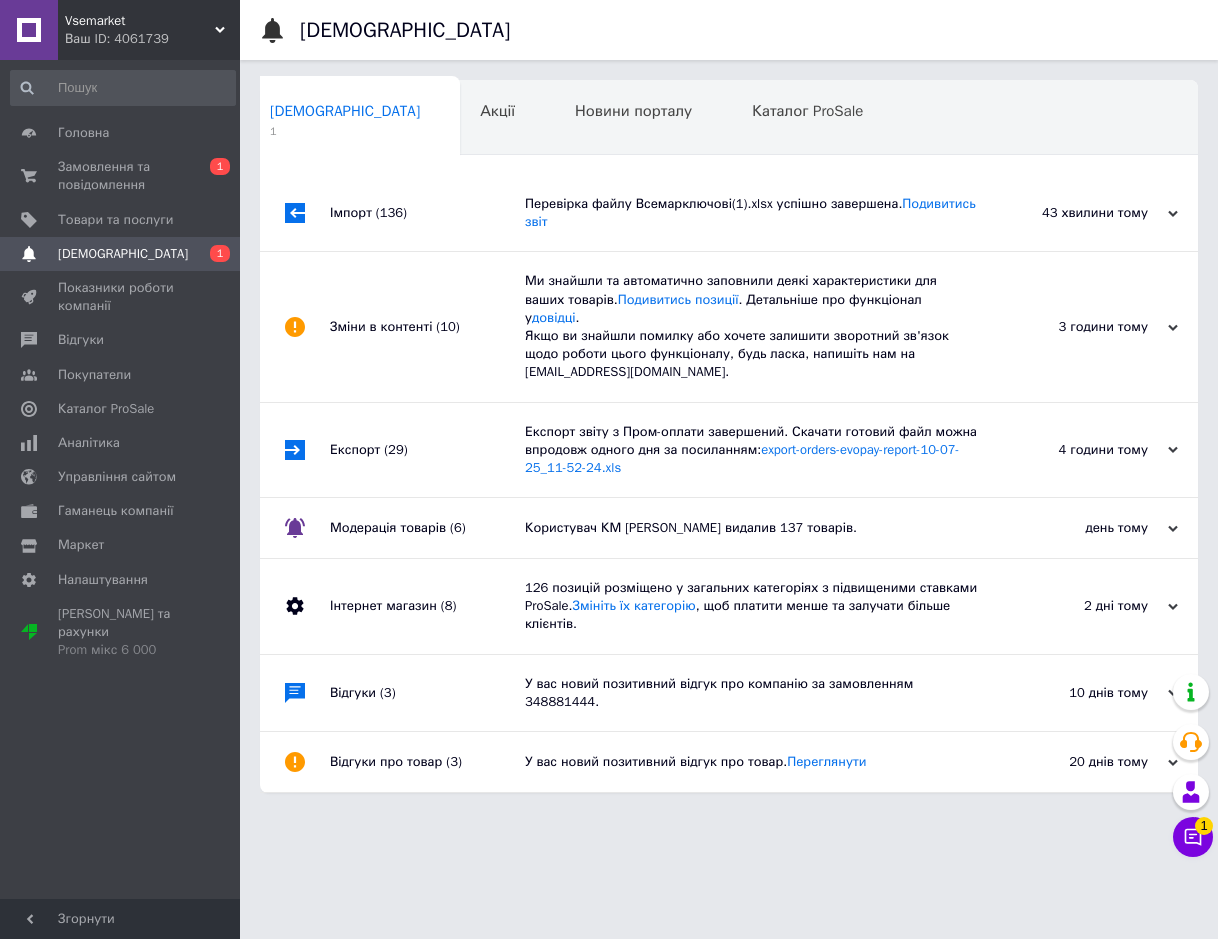 click on "Перевірка файлу Всемарключові(1).xlsx успішно завершена.  Подивитись звіт" at bounding box center (751, 213) 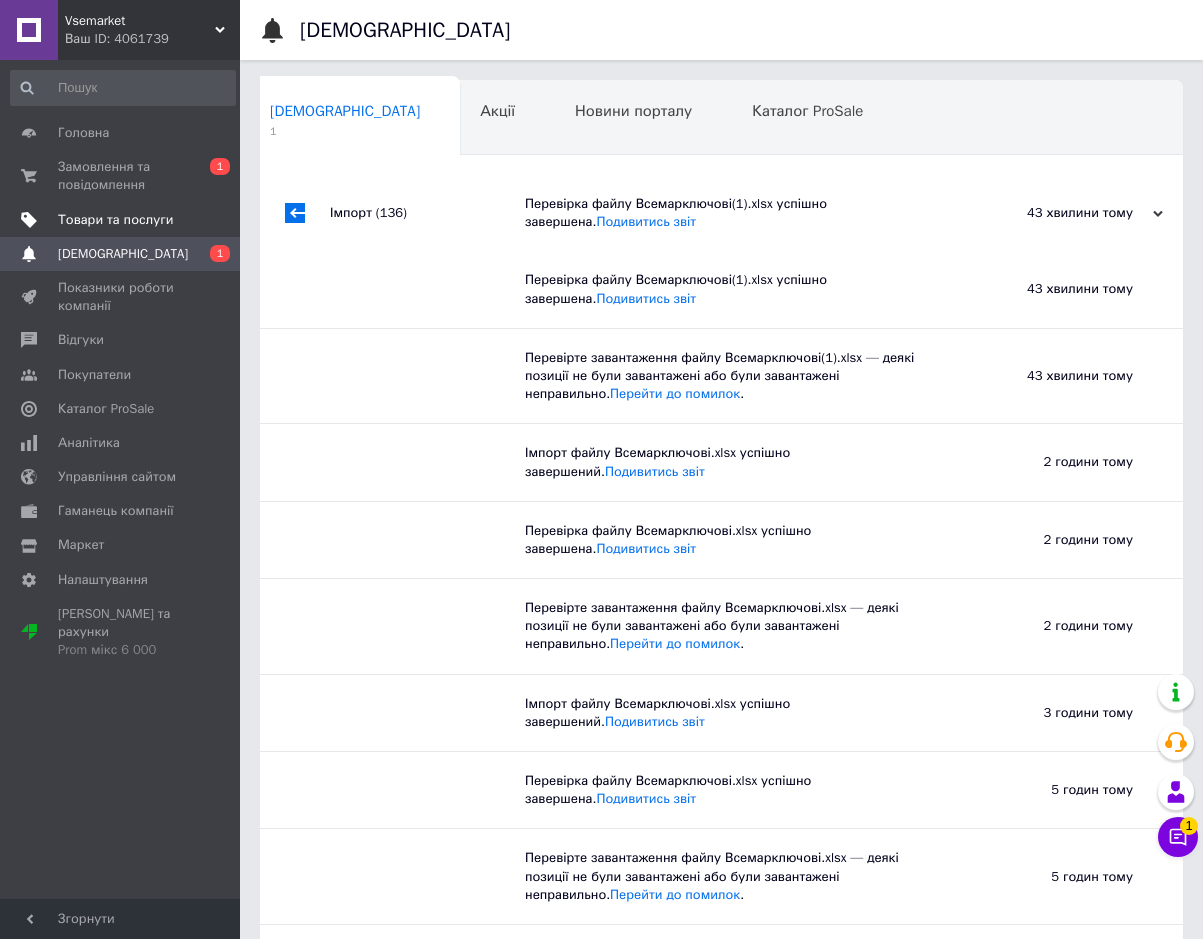 click on "Товари та послуги" at bounding box center [115, 220] 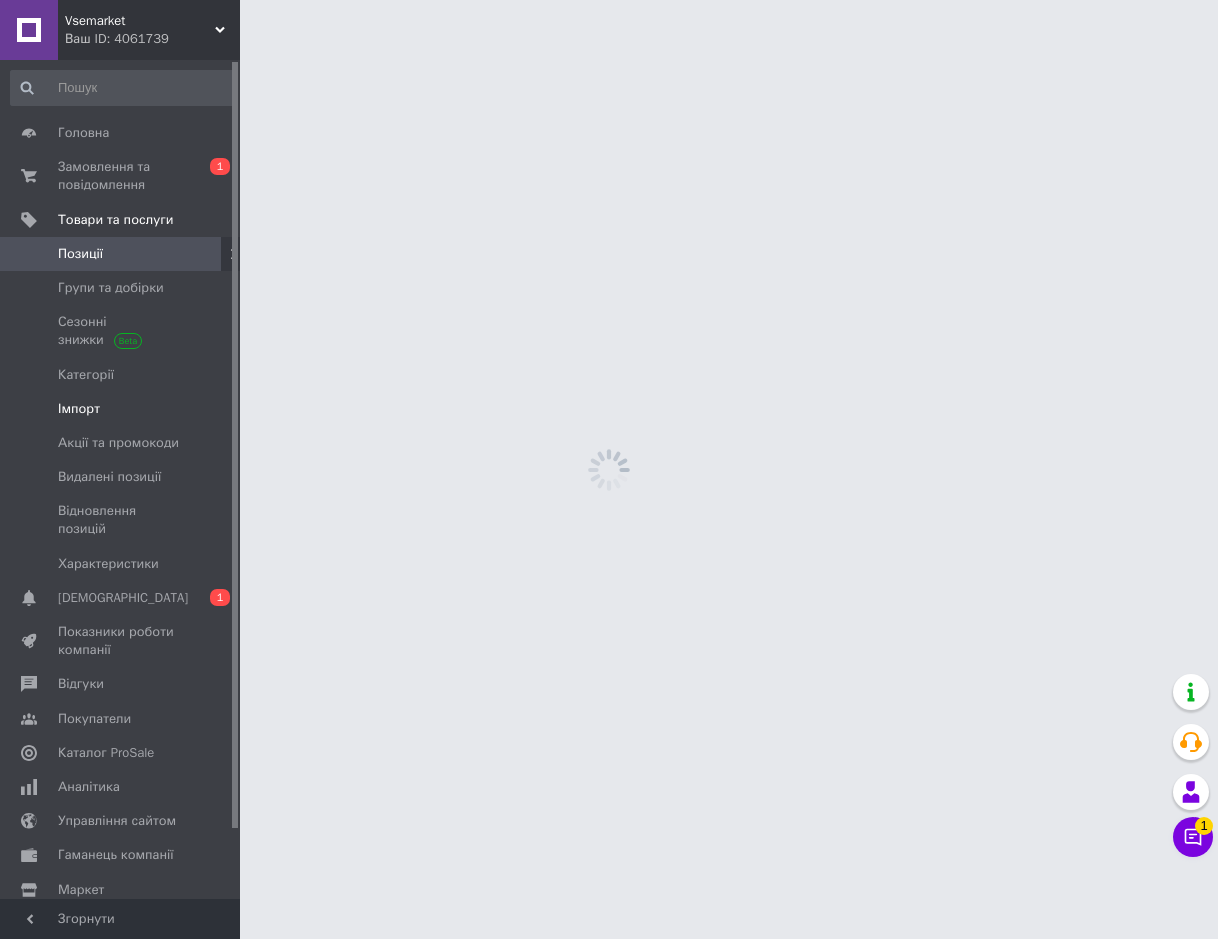 click on "Імпорт" at bounding box center (123, 409) 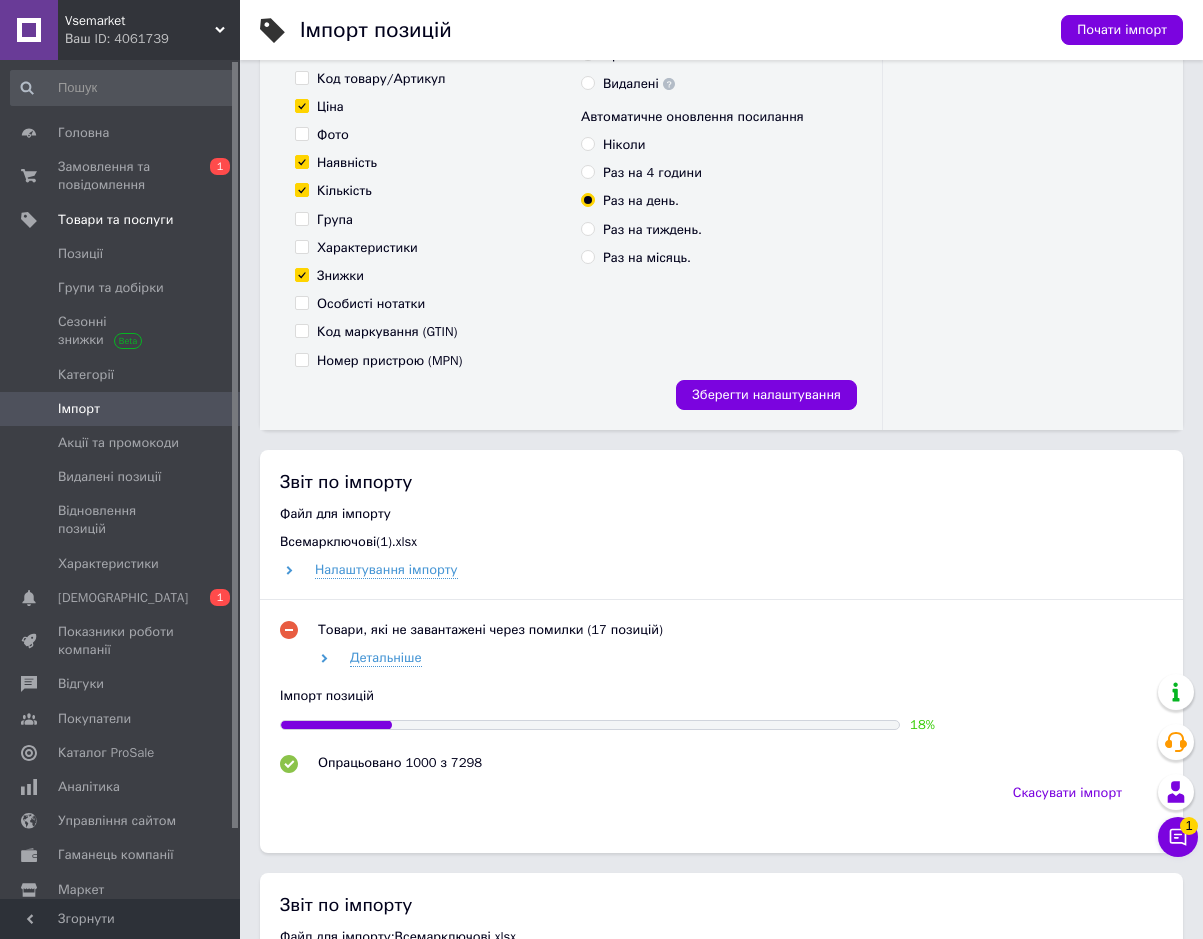 scroll, scrollTop: 600, scrollLeft: 0, axis: vertical 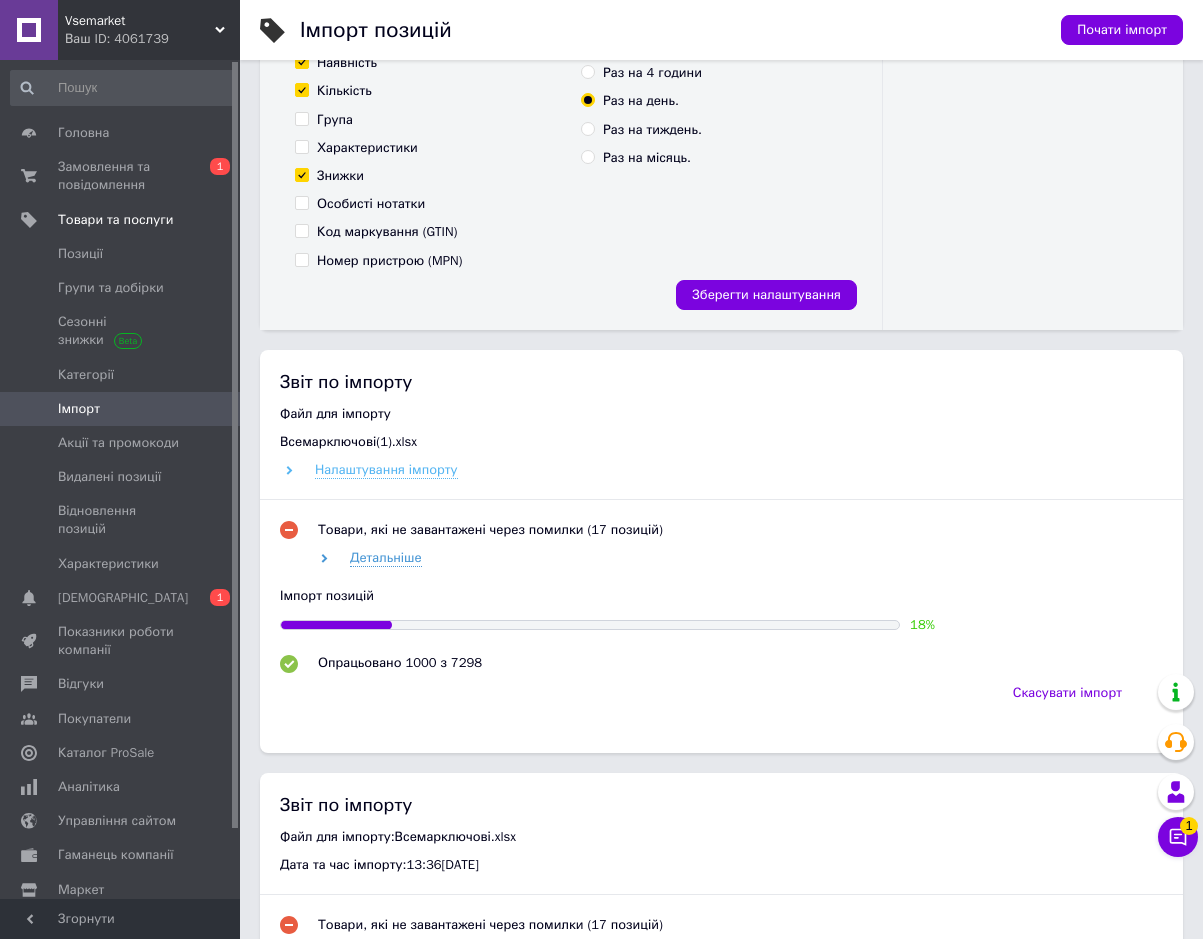 click on "Налаштування імпорту" at bounding box center (386, 470) 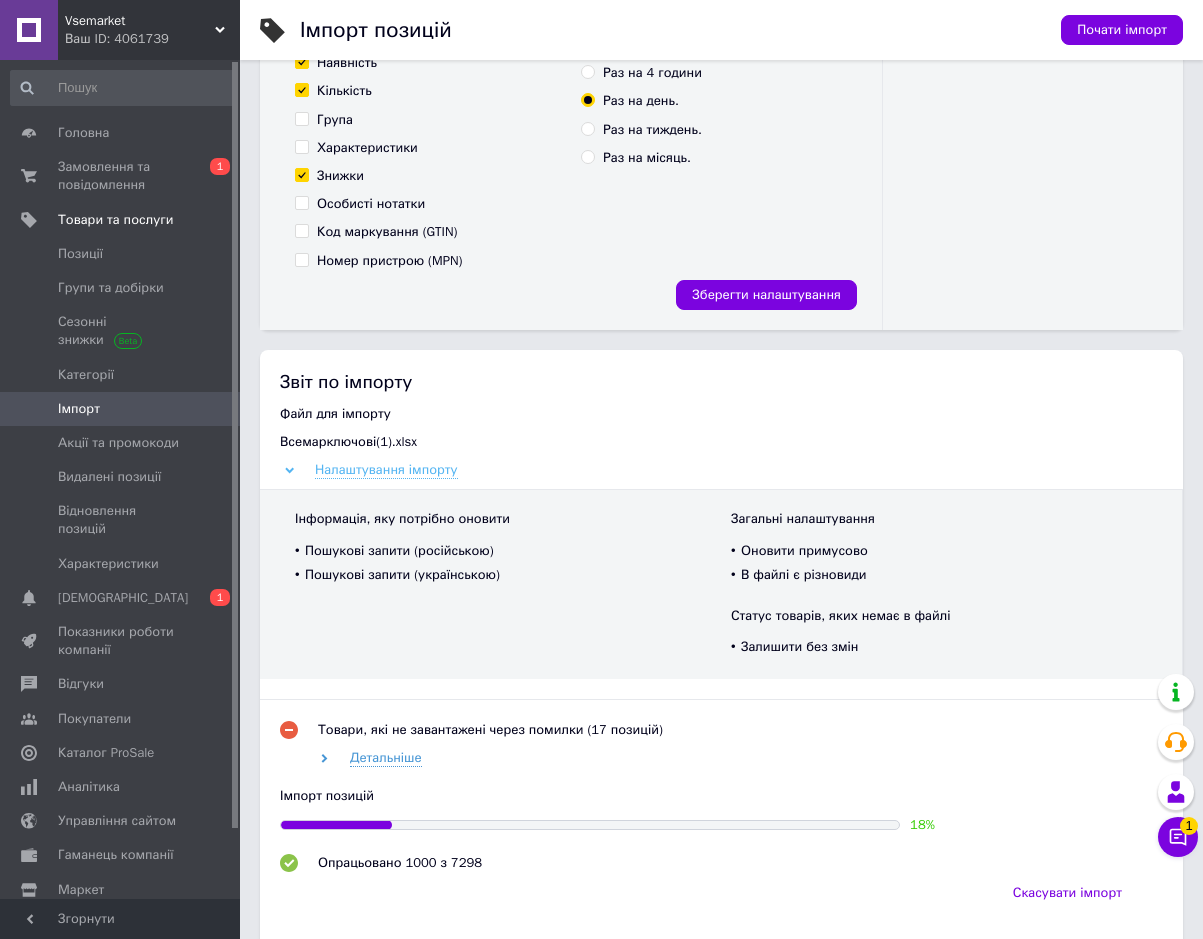 click on "Налаштування імпорту" at bounding box center (386, 470) 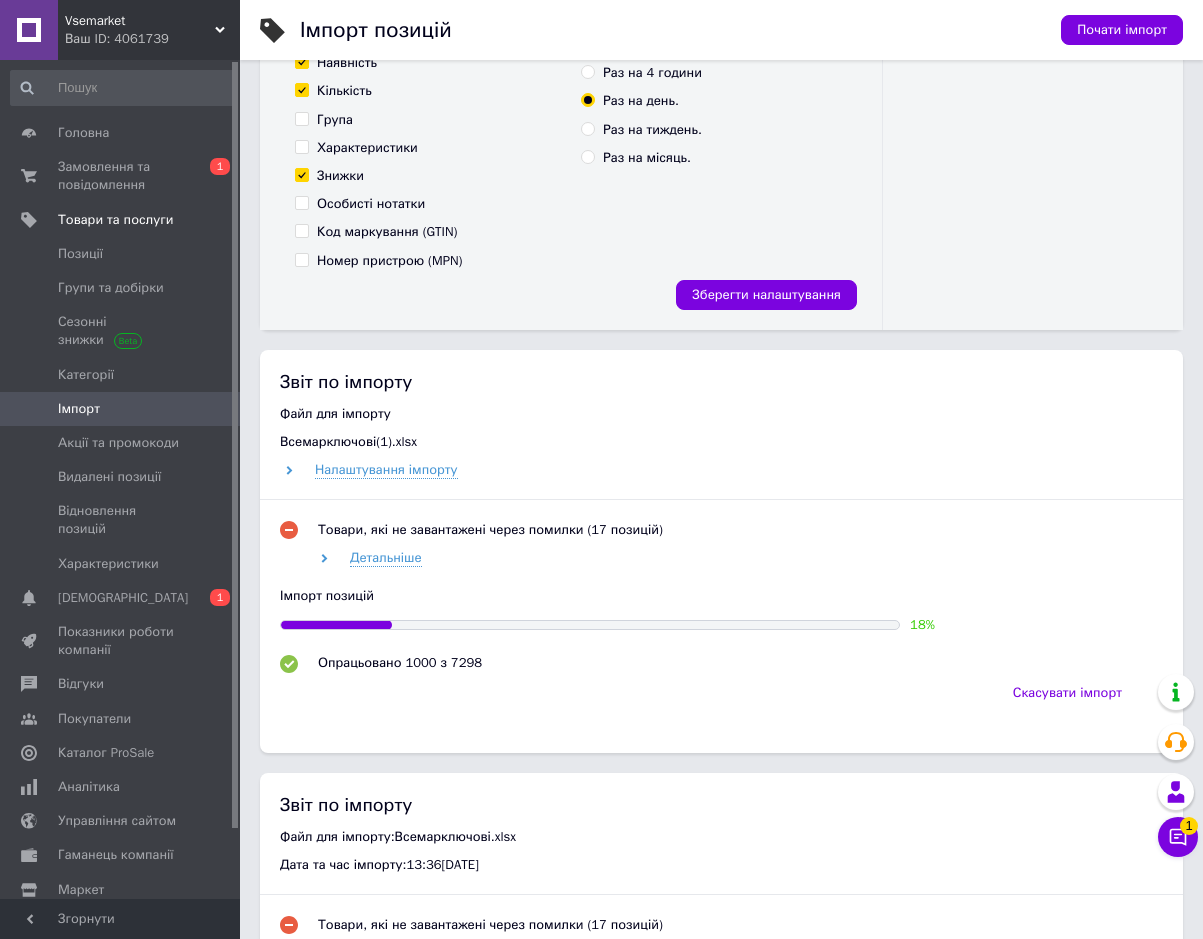 scroll, scrollTop: 300, scrollLeft: 0, axis: vertical 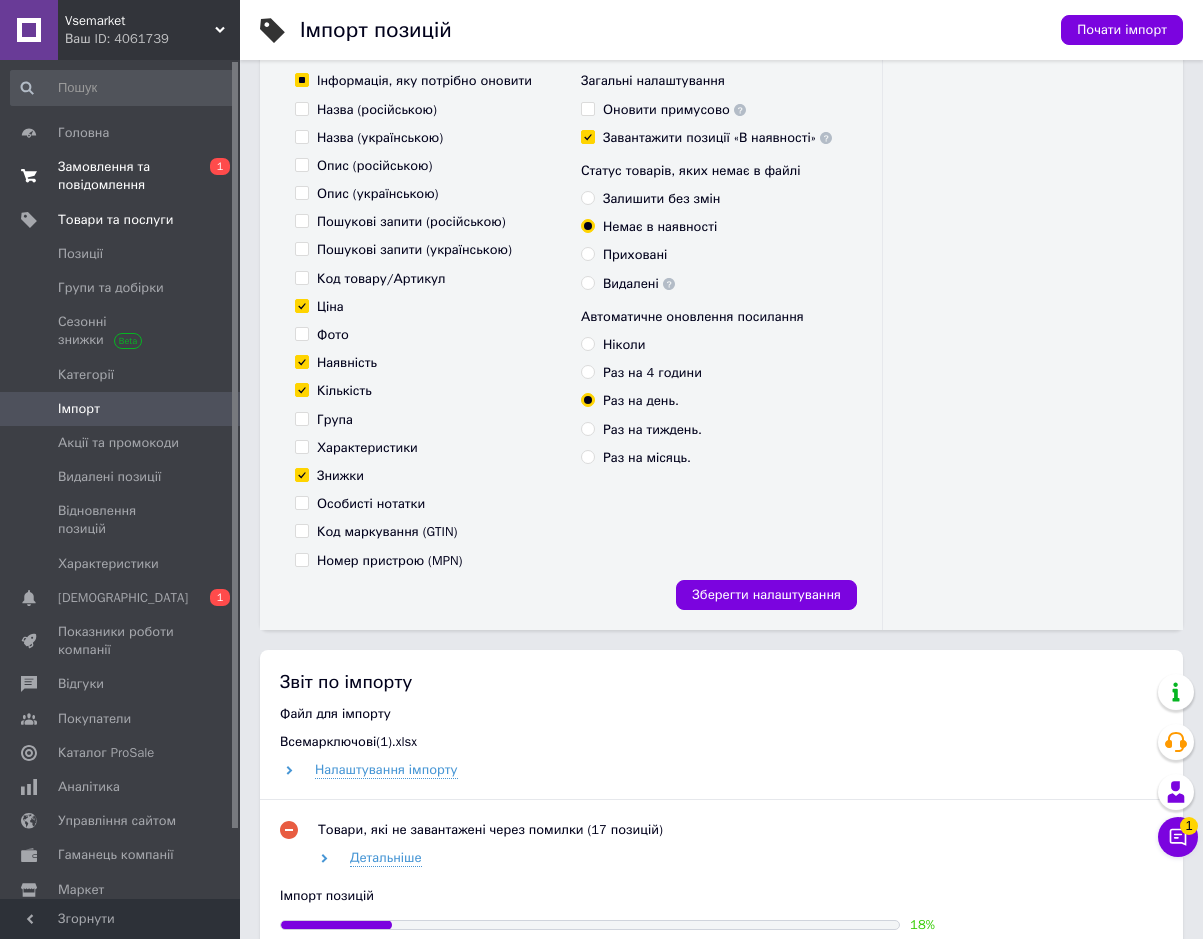click on "Замовлення та повідомлення" at bounding box center [121, 176] 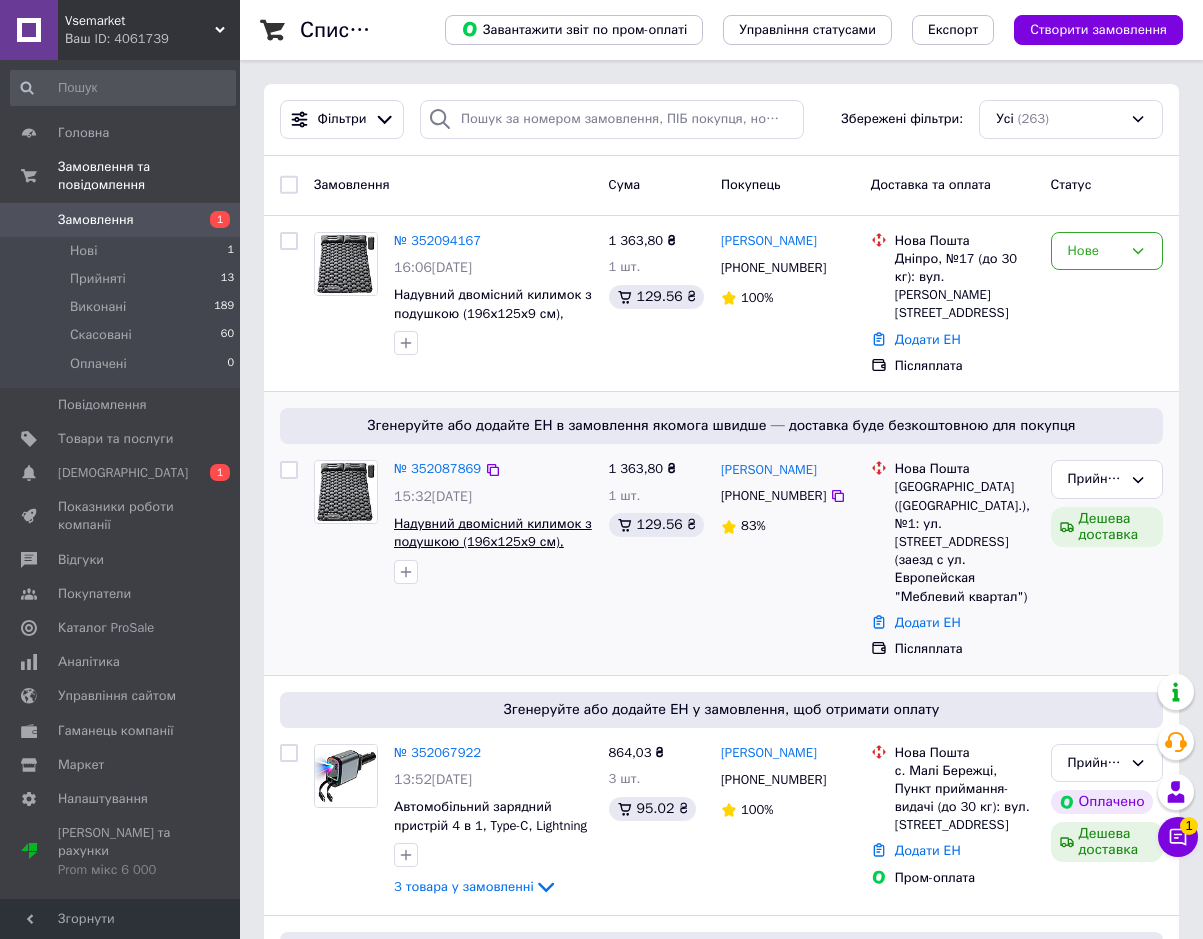 click on "Надувний двомісний килимок з подушкою (196х125х9 см), Сірий" at bounding box center [493, 542] 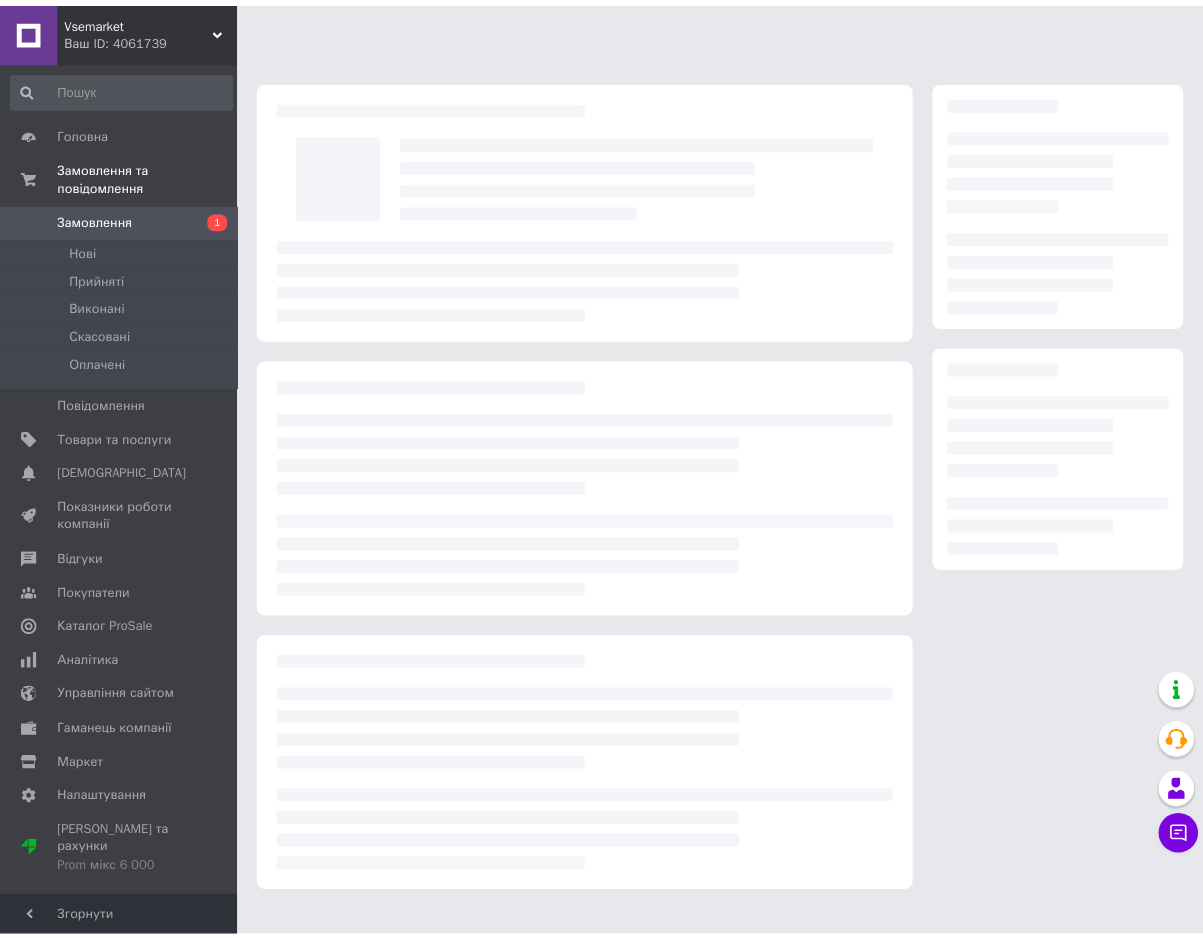 scroll, scrollTop: 0, scrollLeft: 0, axis: both 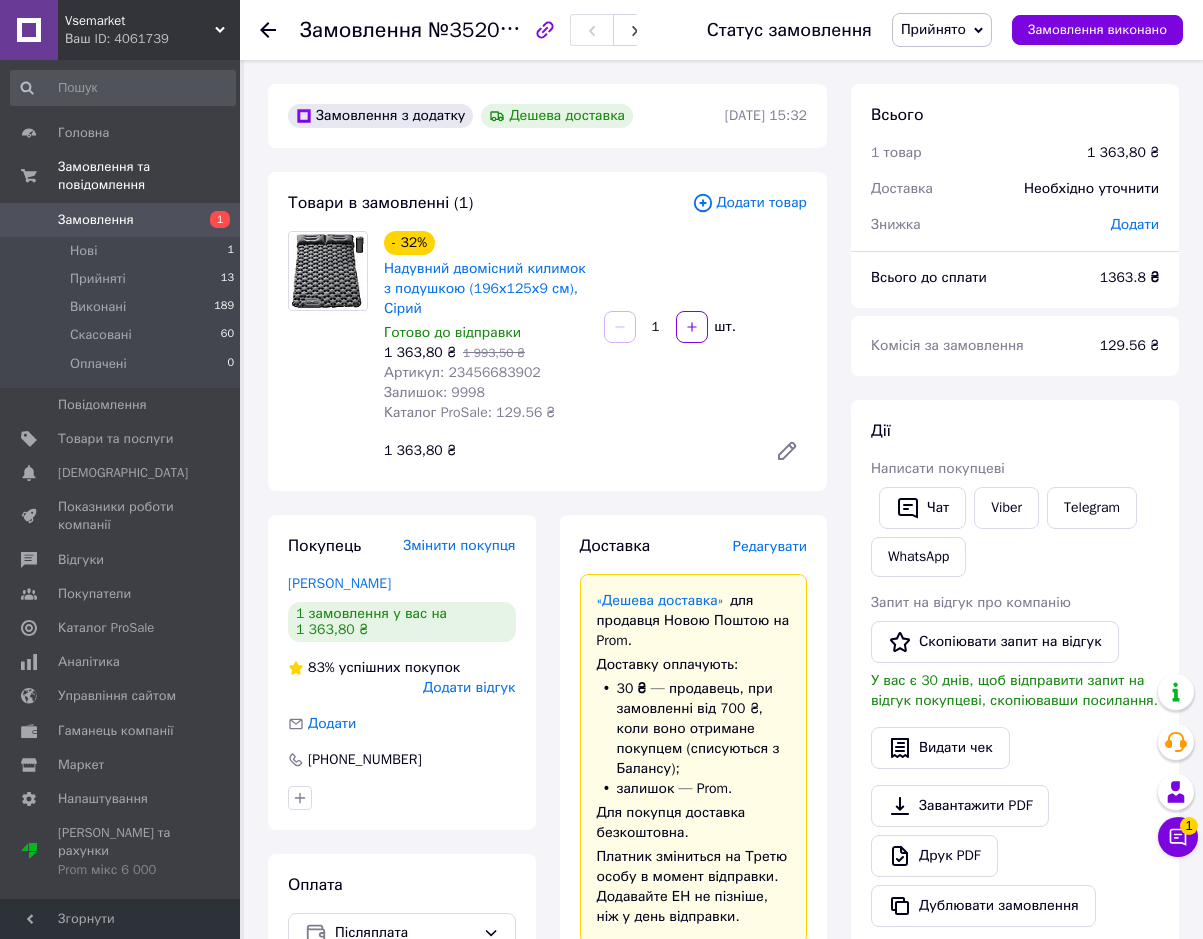 click on "Артикул: 23456683902" at bounding box center [462, 372] 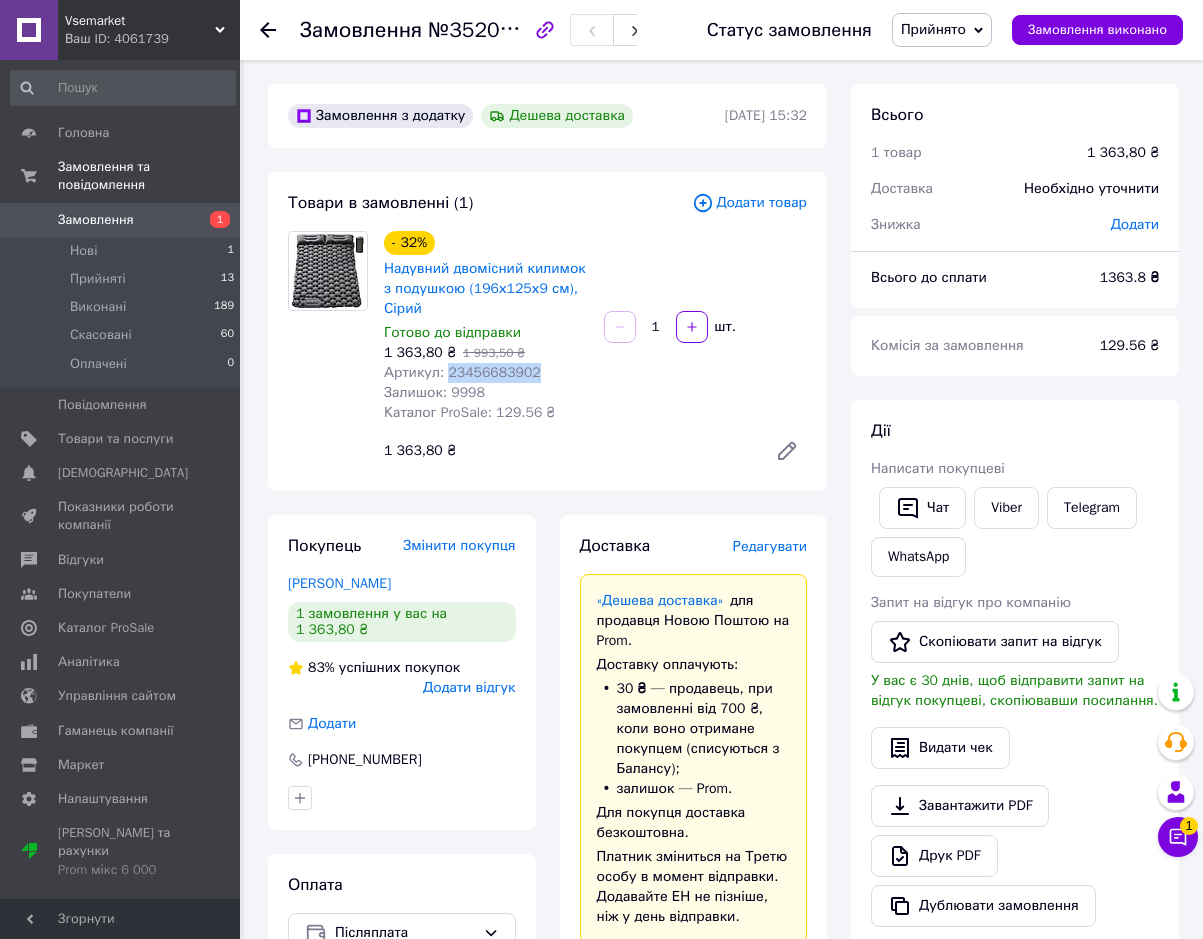 click on "Артикул: 23456683902" at bounding box center (462, 372) 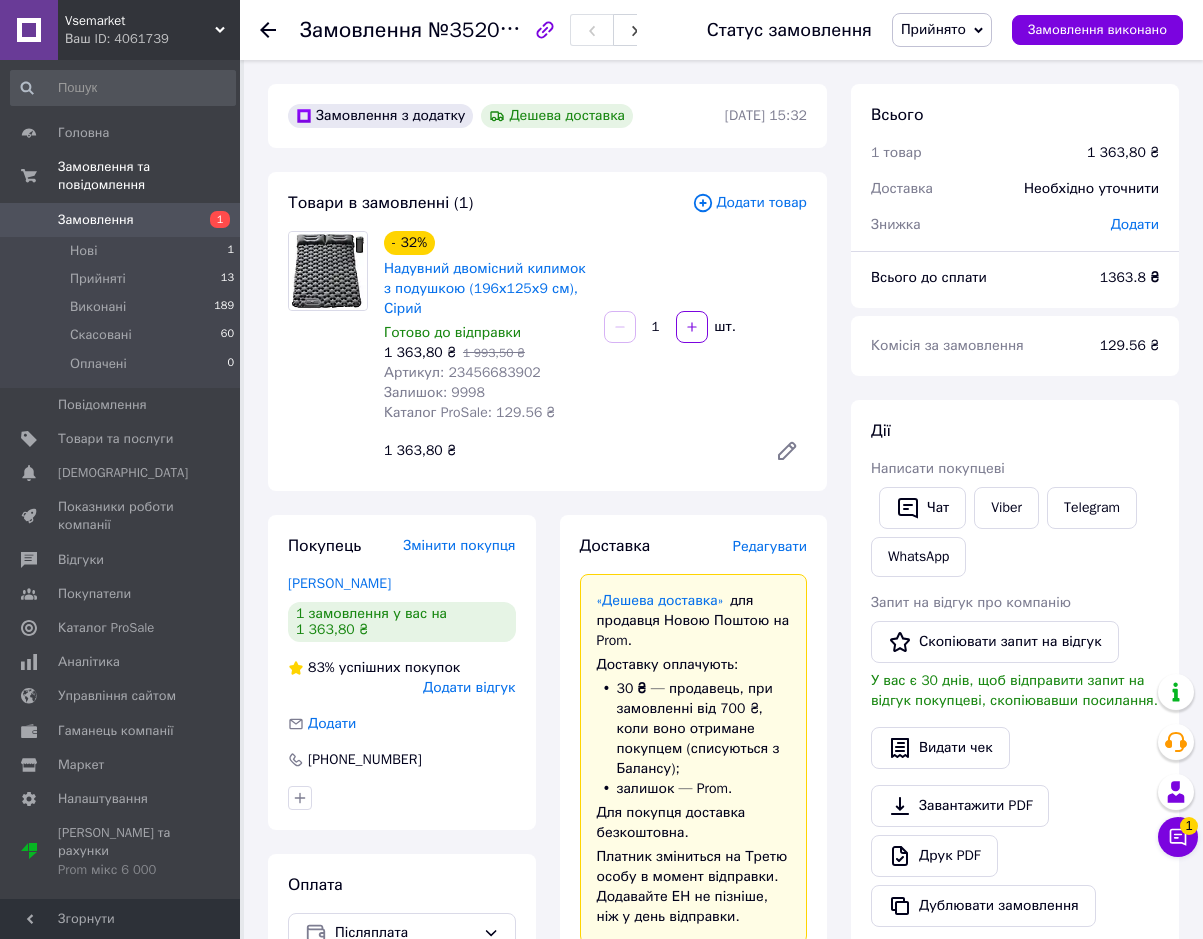 click on "Vsemarket Ваш ID: 4061739" at bounding box center (149, 30) 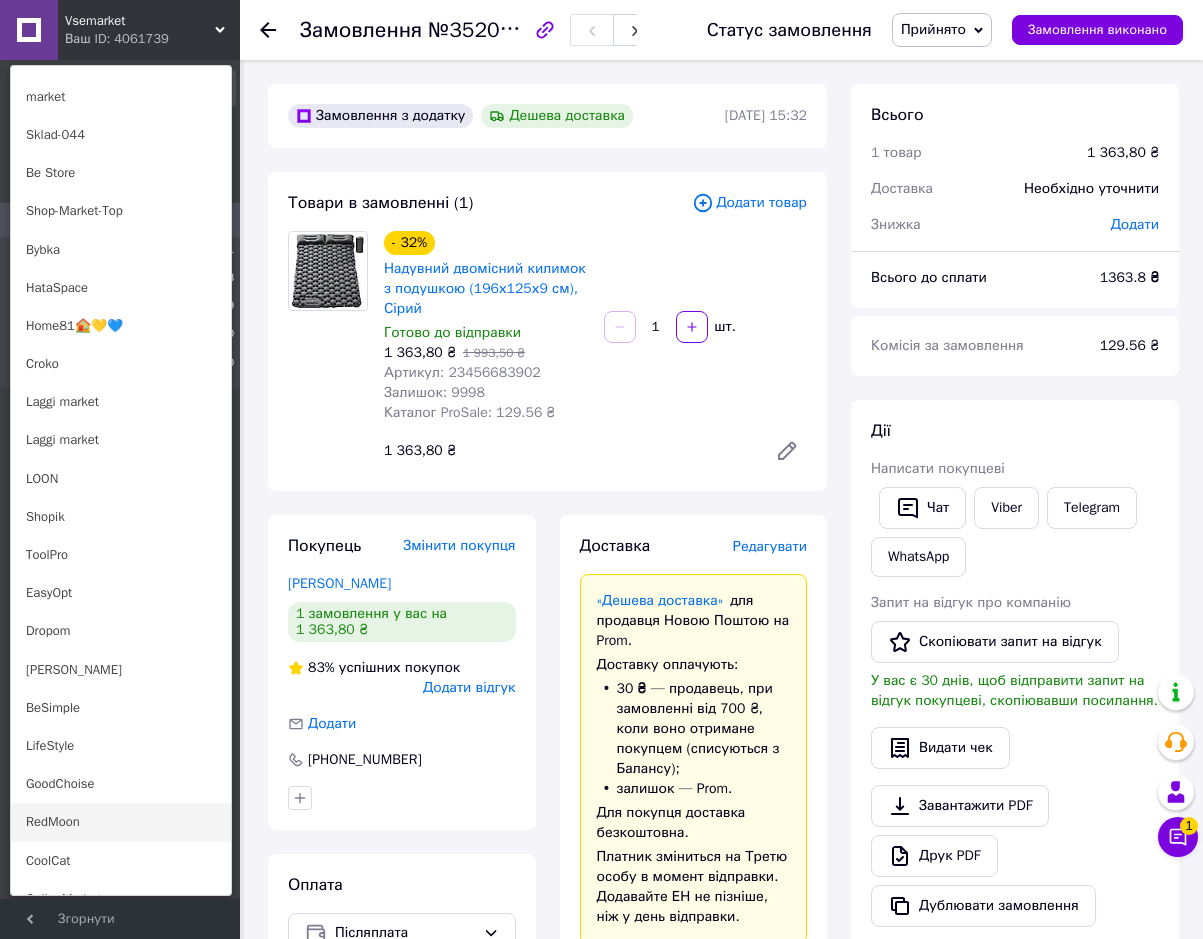 scroll, scrollTop: 800, scrollLeft: 0, axis: vertical 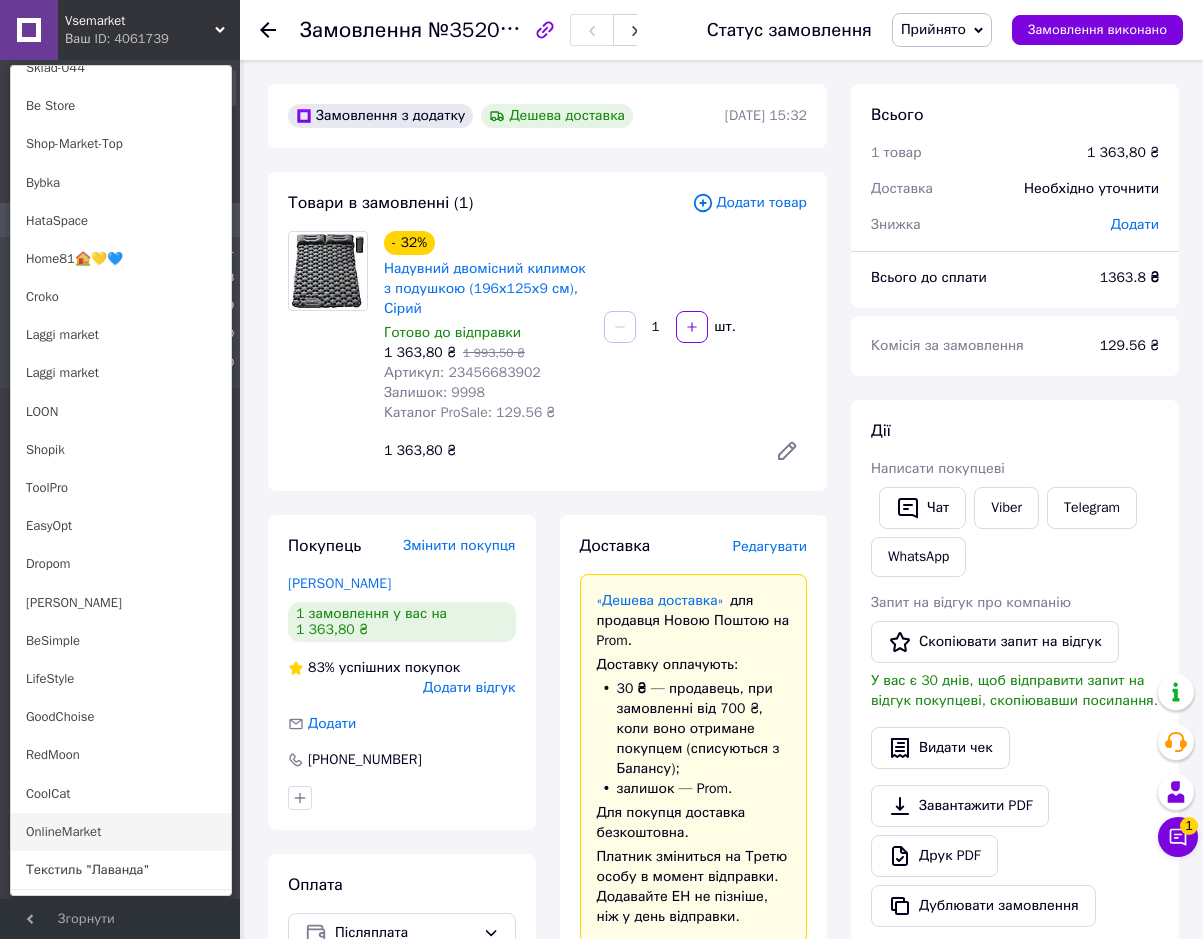 click on "OnlineMarket" at bounding box center [121, 832] 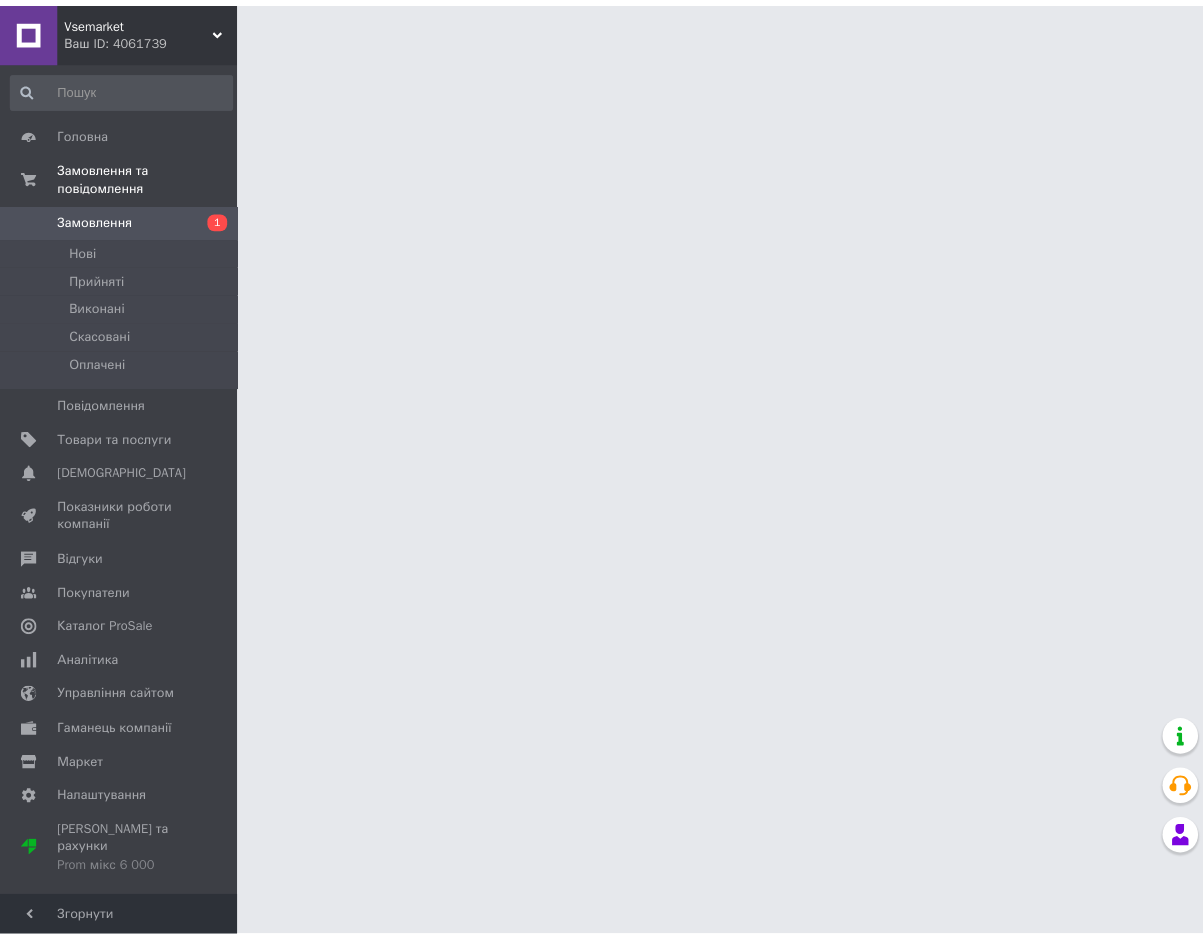 scroll, scrollTop: 0, scrollLeft: 0, axis: both 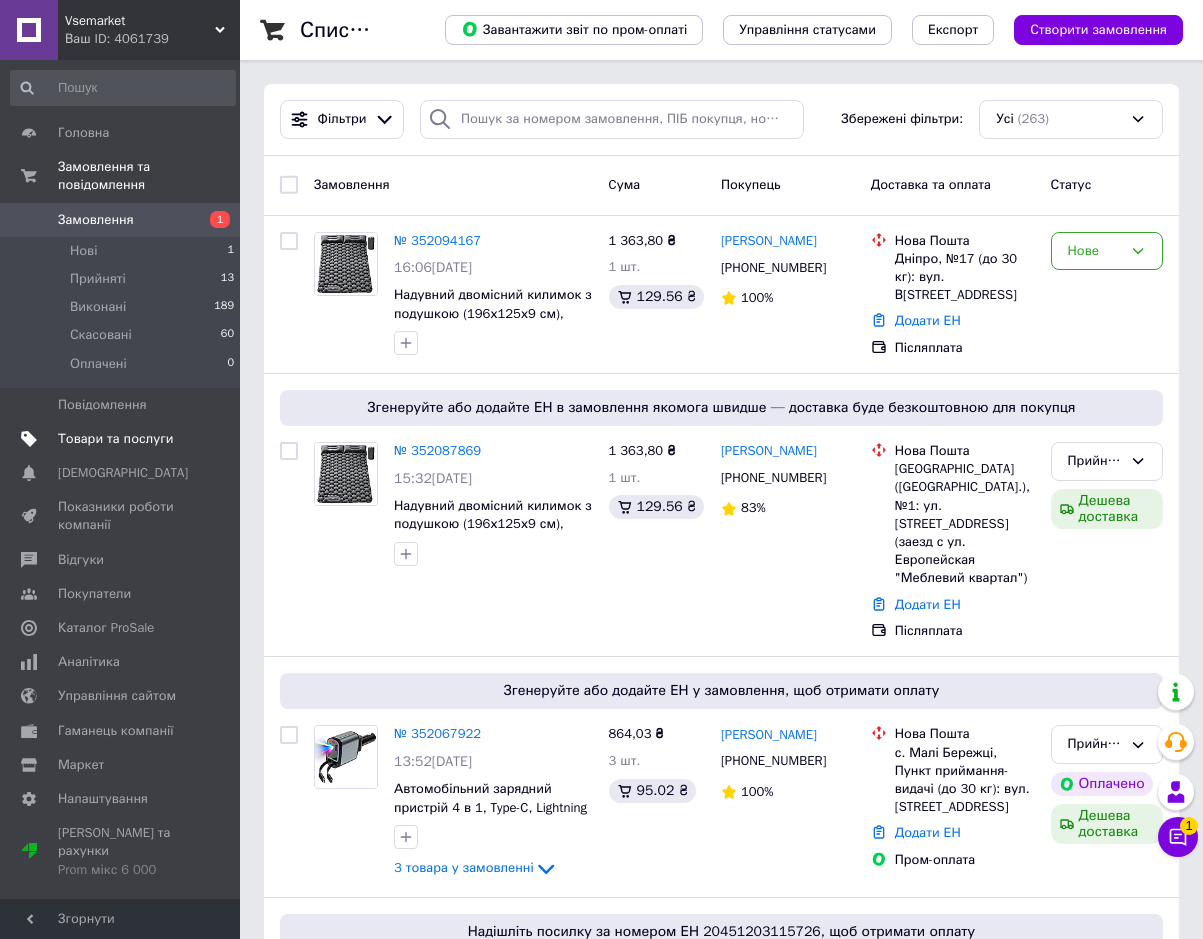 click on "Товари та послуги" at bounding box center (123, 439) 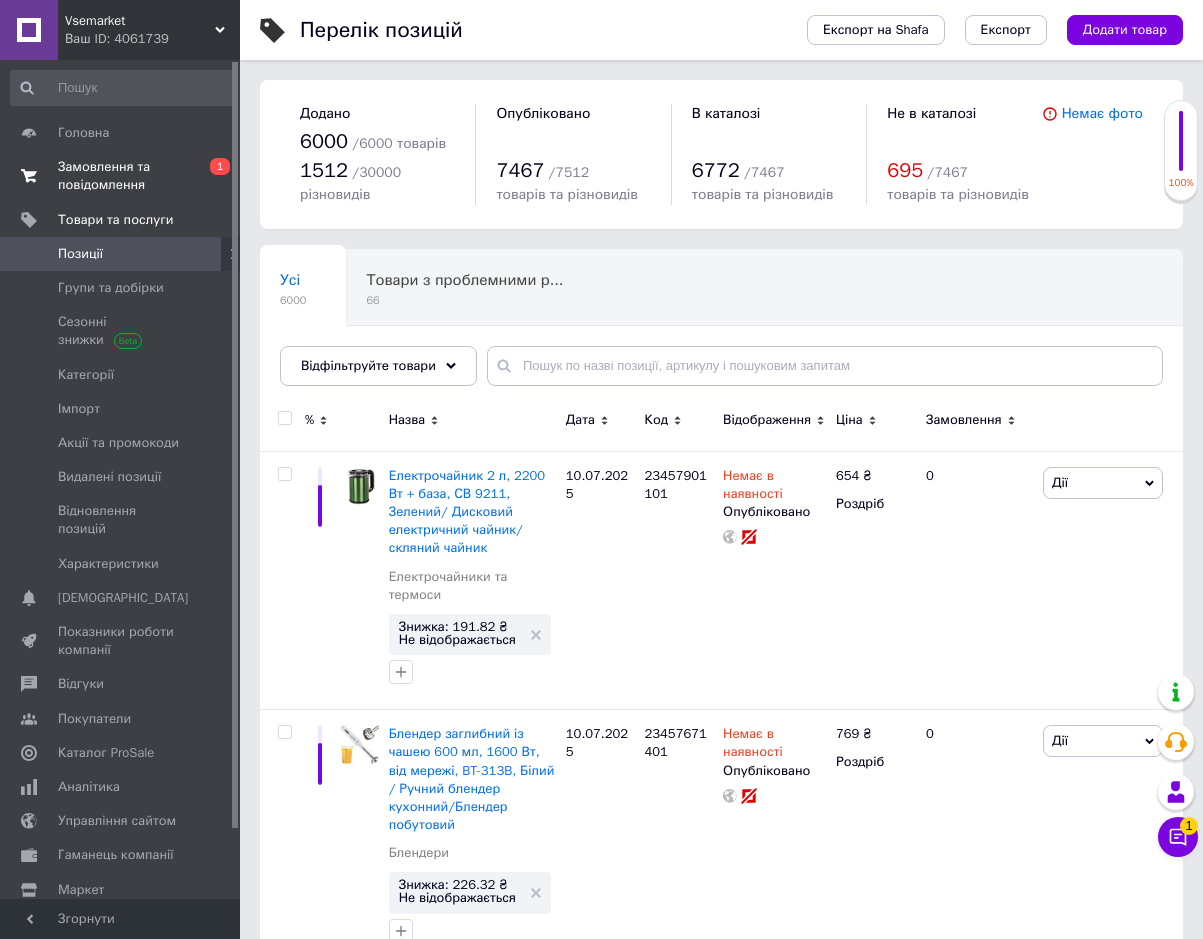 click on "Замовлення та повідомлення" at bounding box center (121, 176) 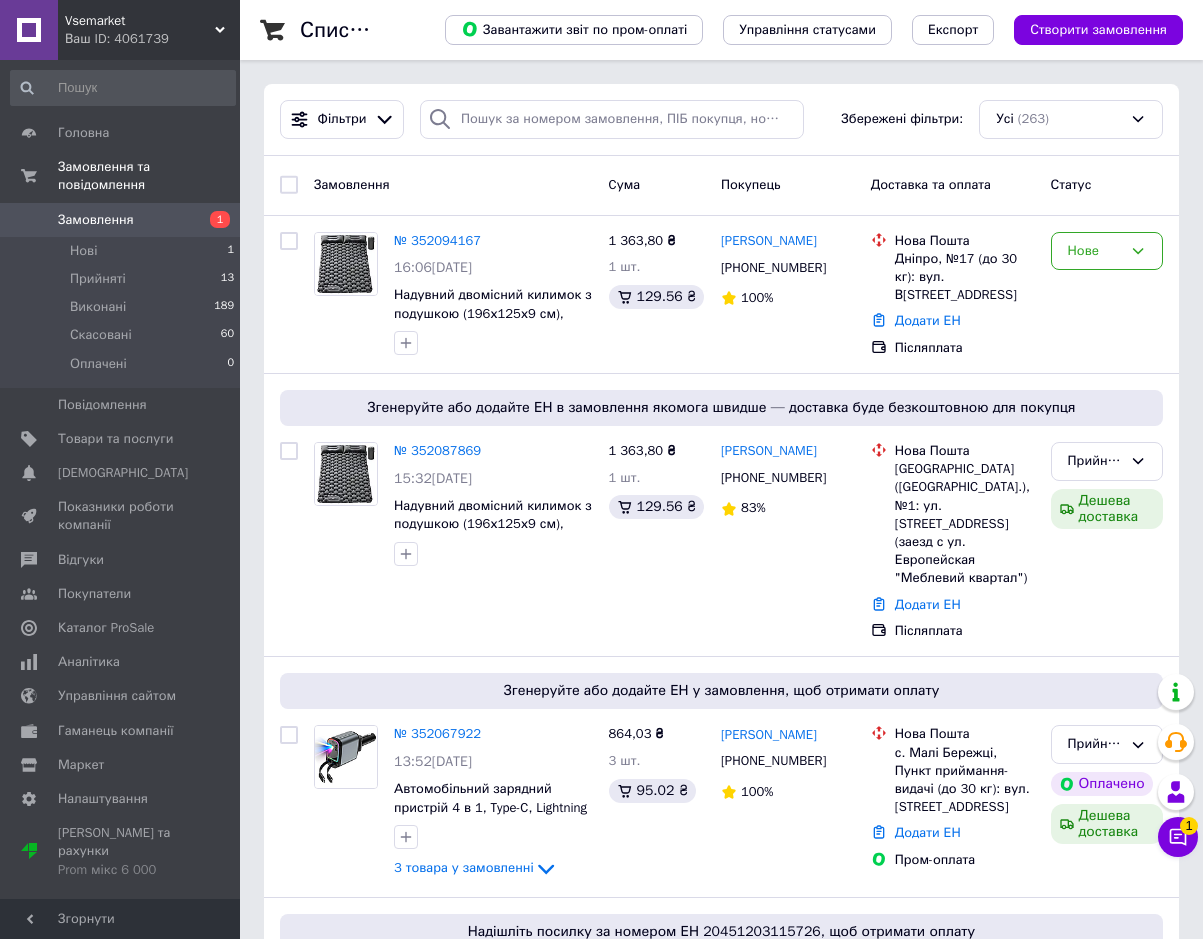 click on "Vsemarket" at bounding box center [140, 21] 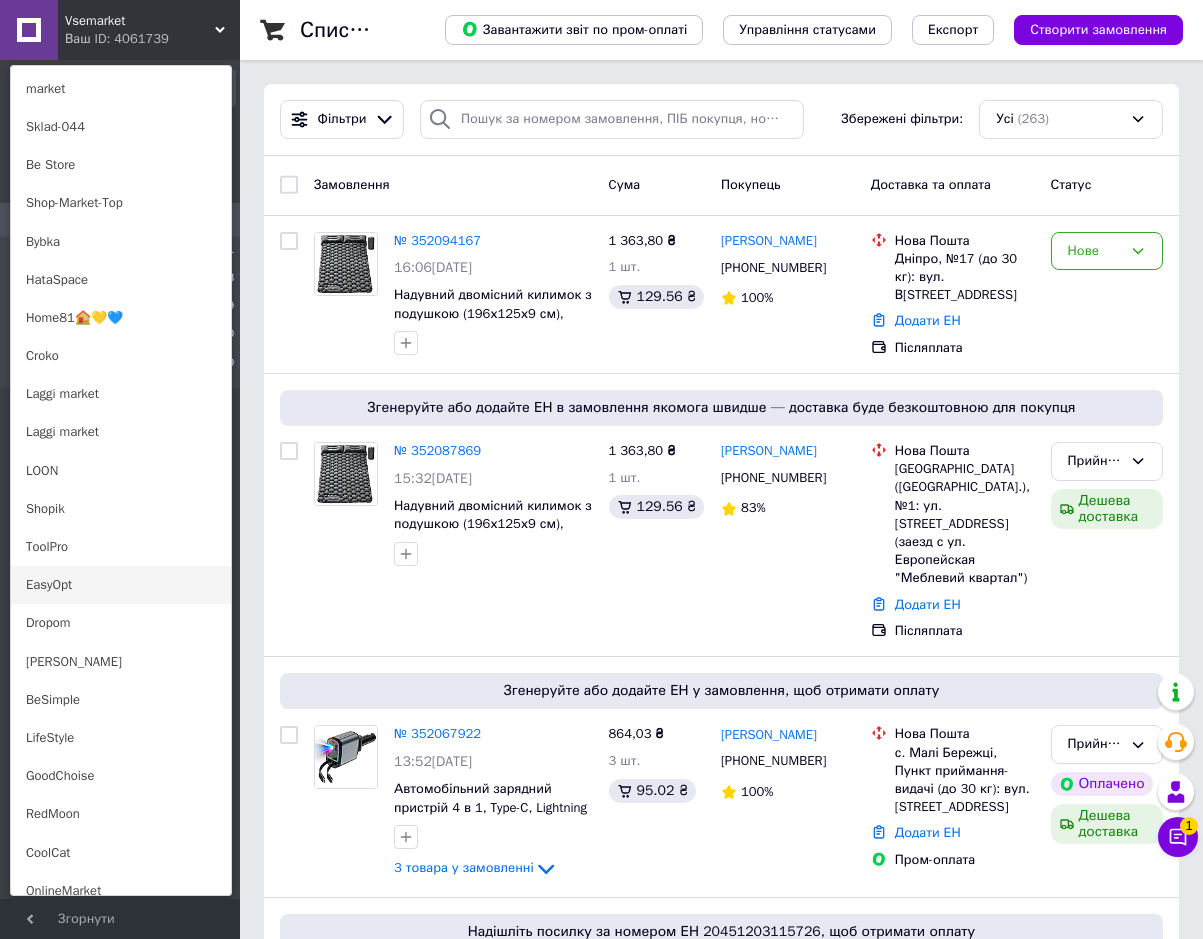 scroll, scrollTop: 871, scrollLeft: 0, axis: vertical 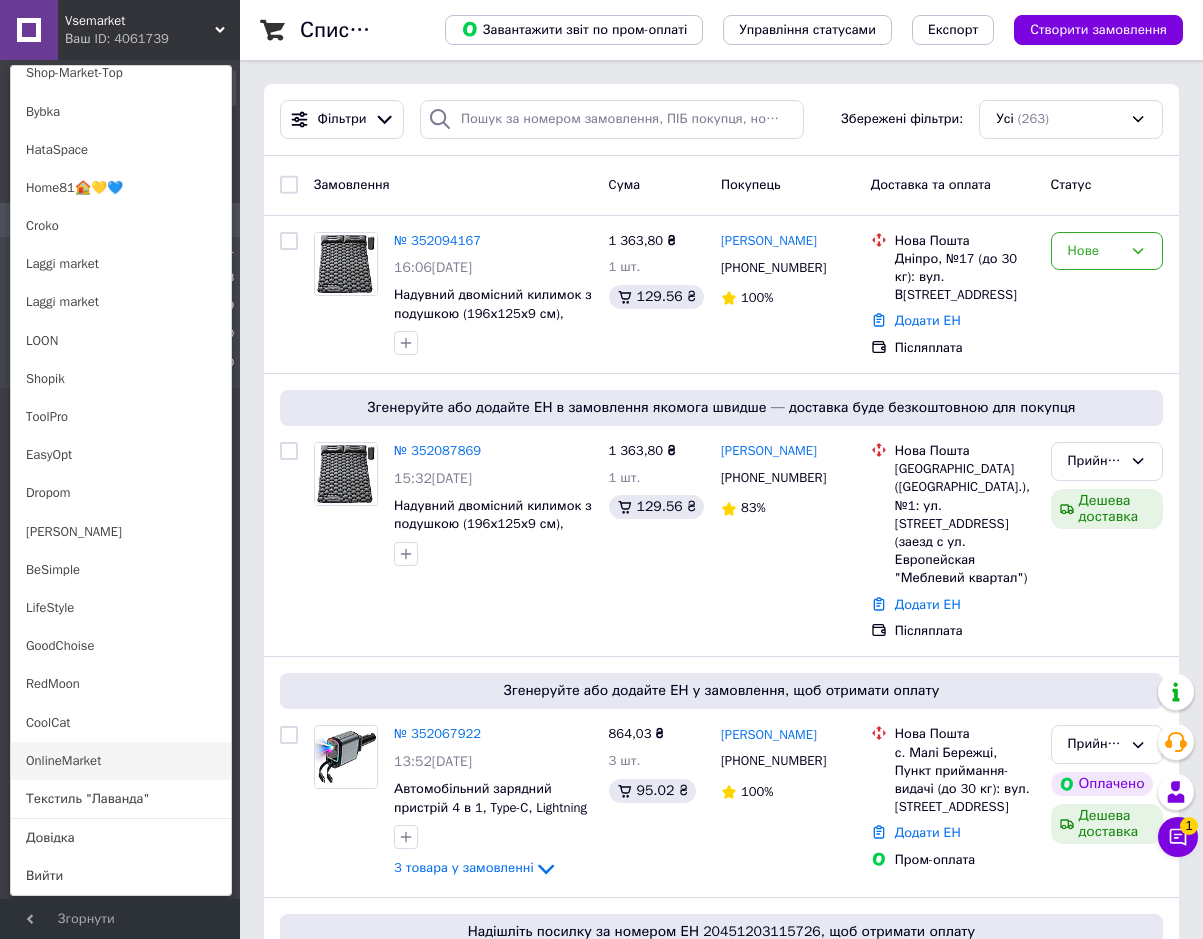 click on "OnlineMarket" at bounding box center (121, 761) 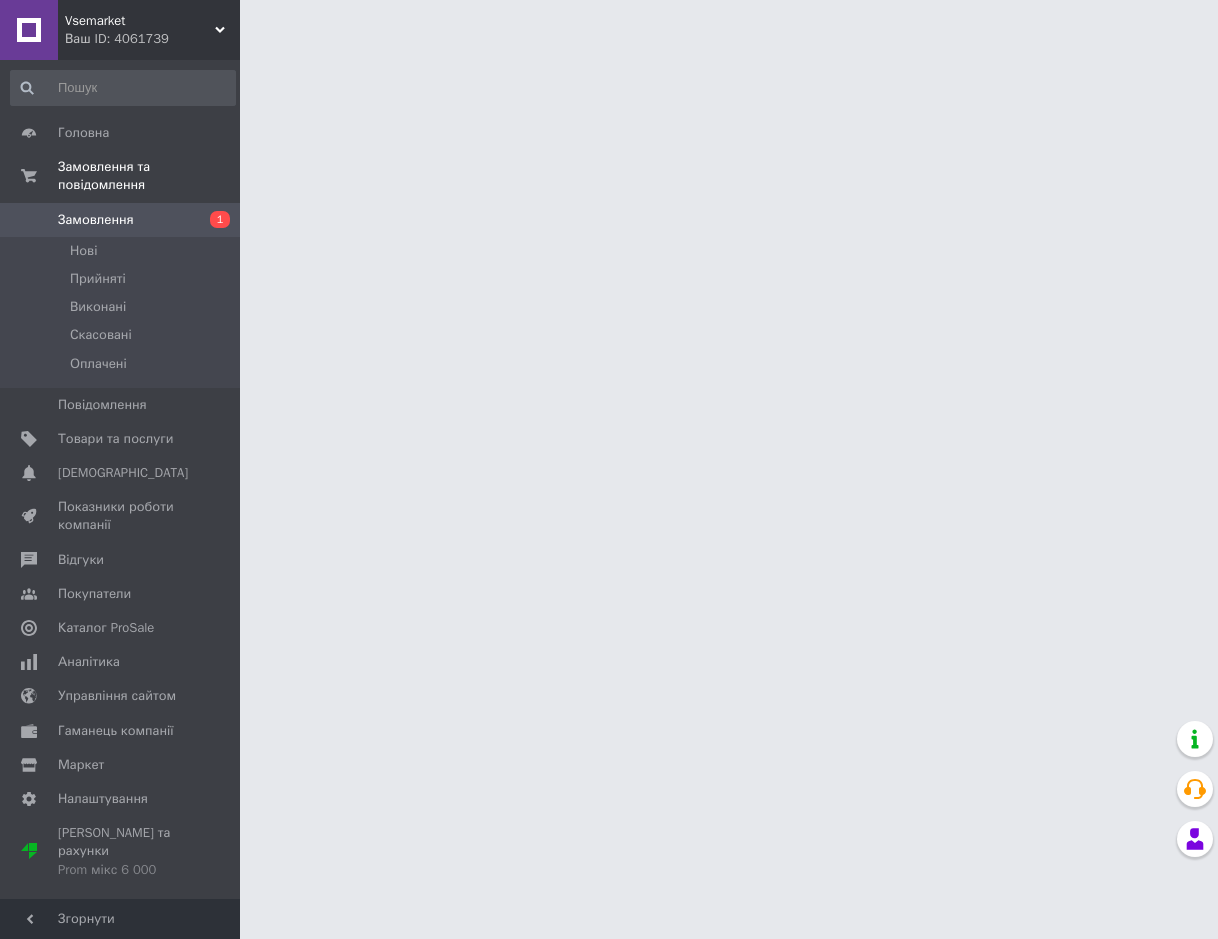 scroll, scrollTop: 0, scrollLeft: 0, axis: both 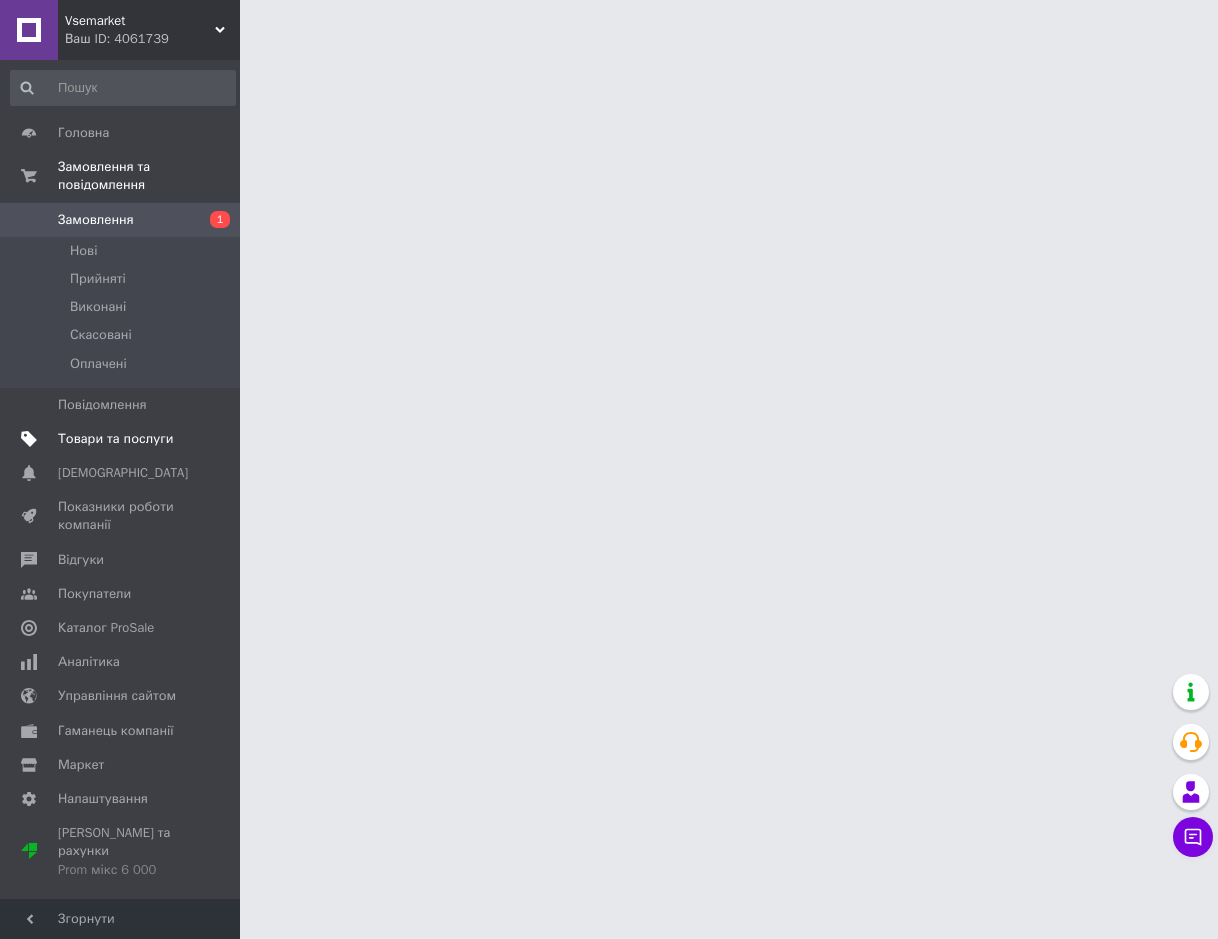 click on "Товари та послуги" at bounding box center [115, 439] 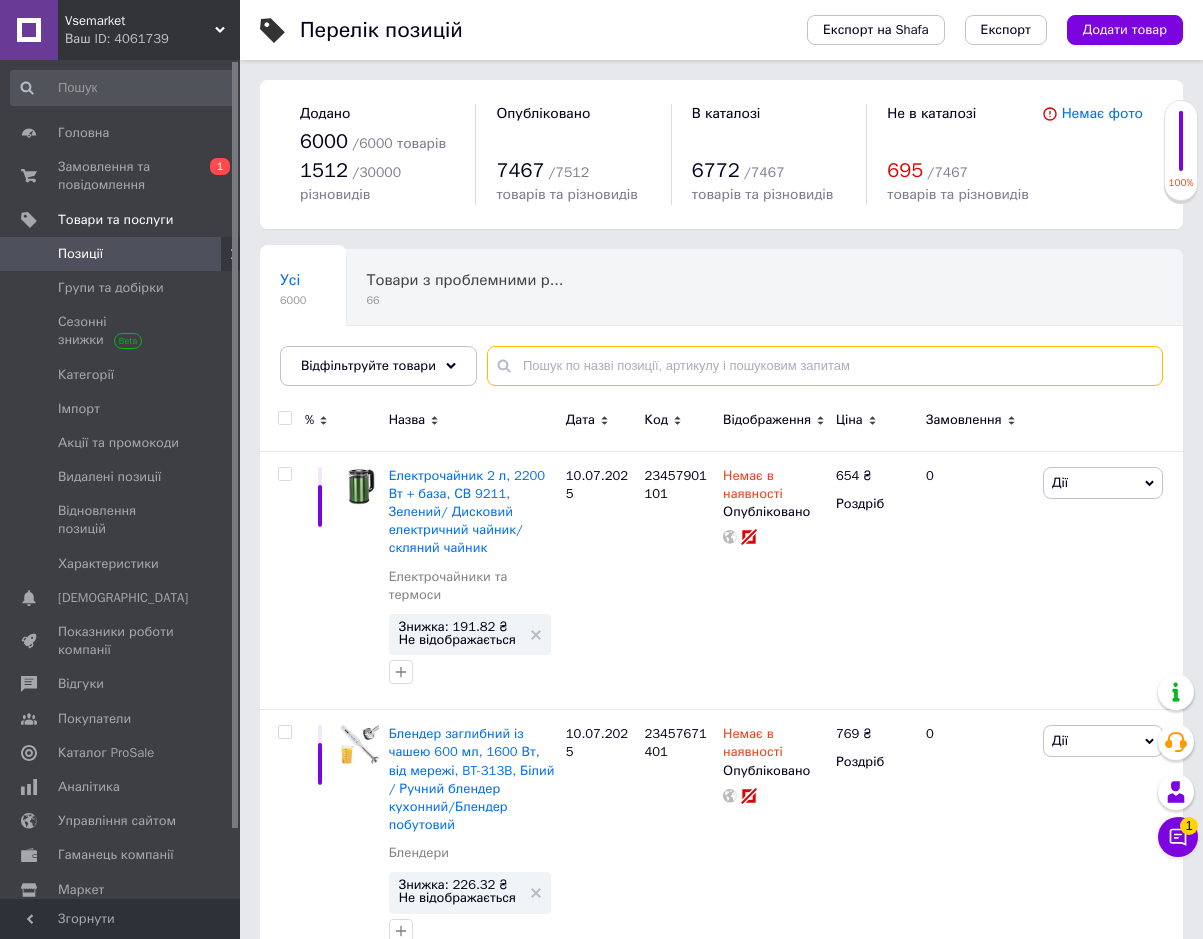 click at bounding box center [825, 366] 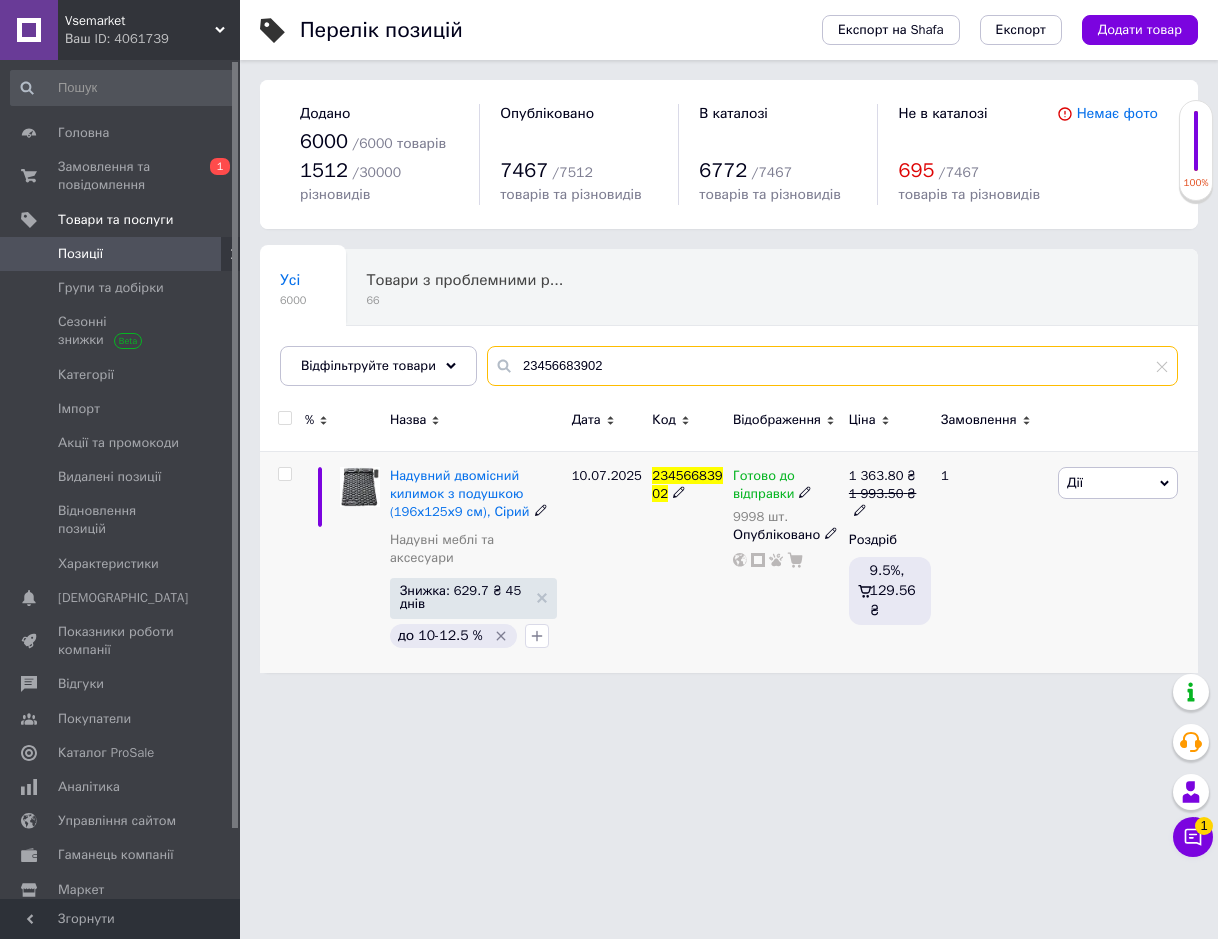 type on "23456683902" 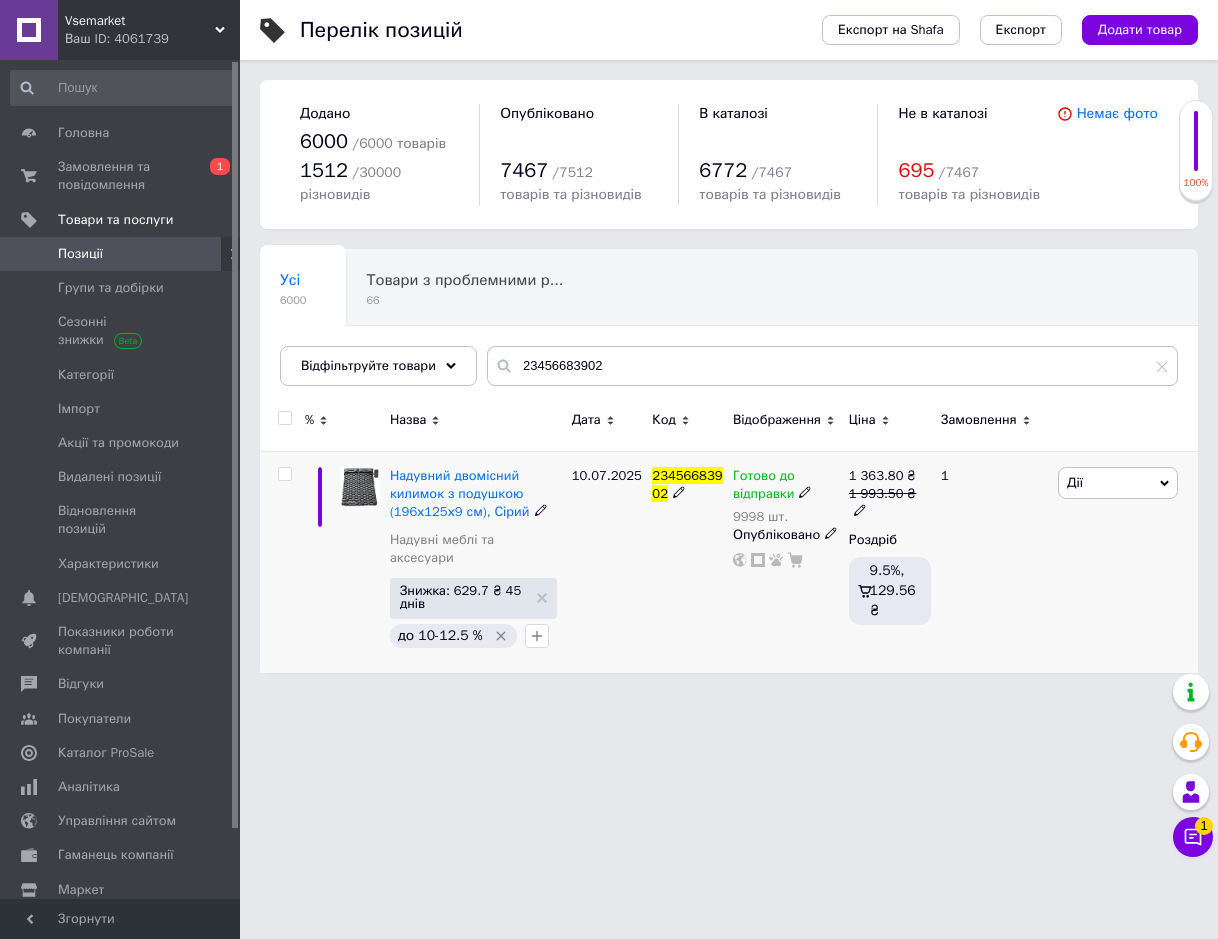 click 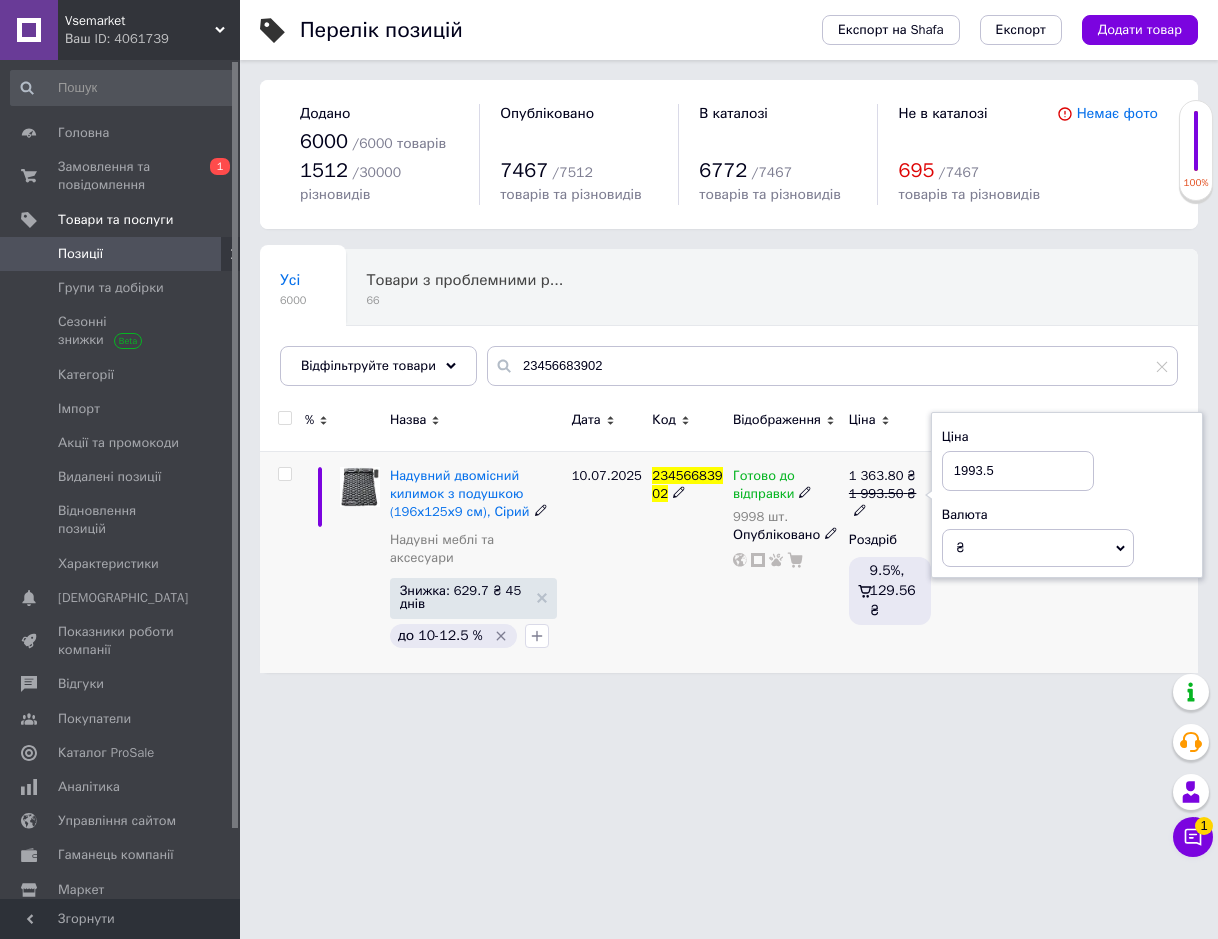 drag, startPoint x: 993, startPoint y: 462, endPoint x: 949, endPoint y: 462, distance: 44 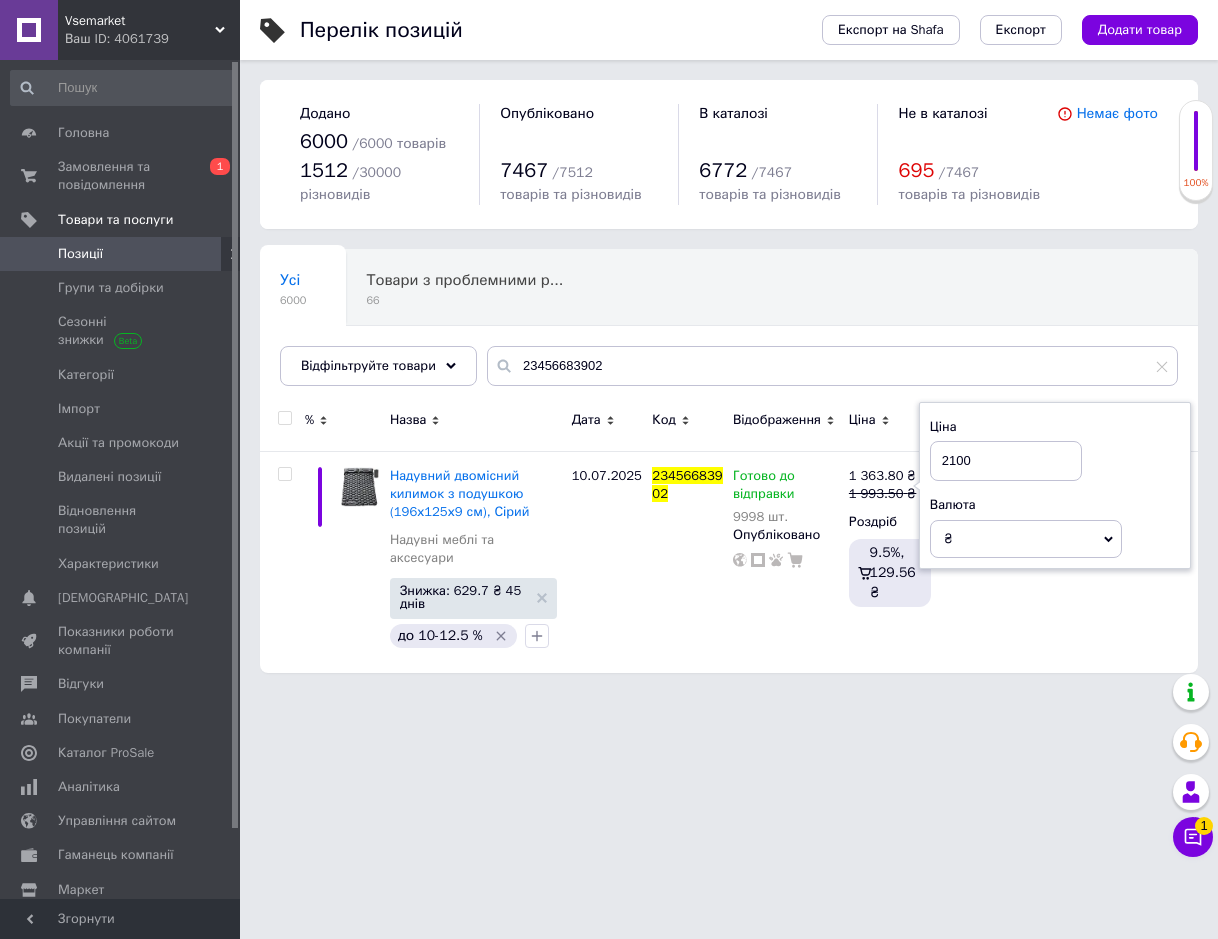 type on "2100" 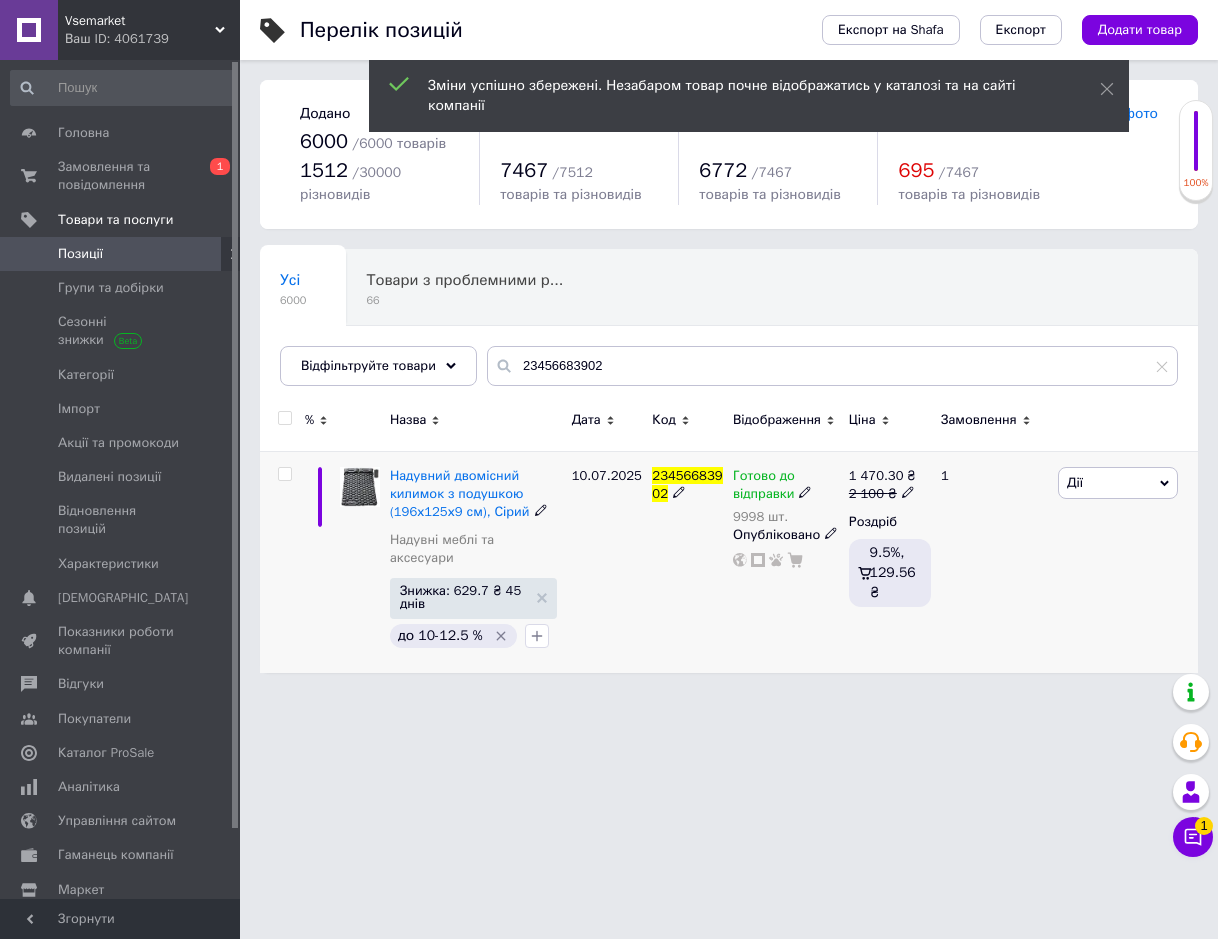 click 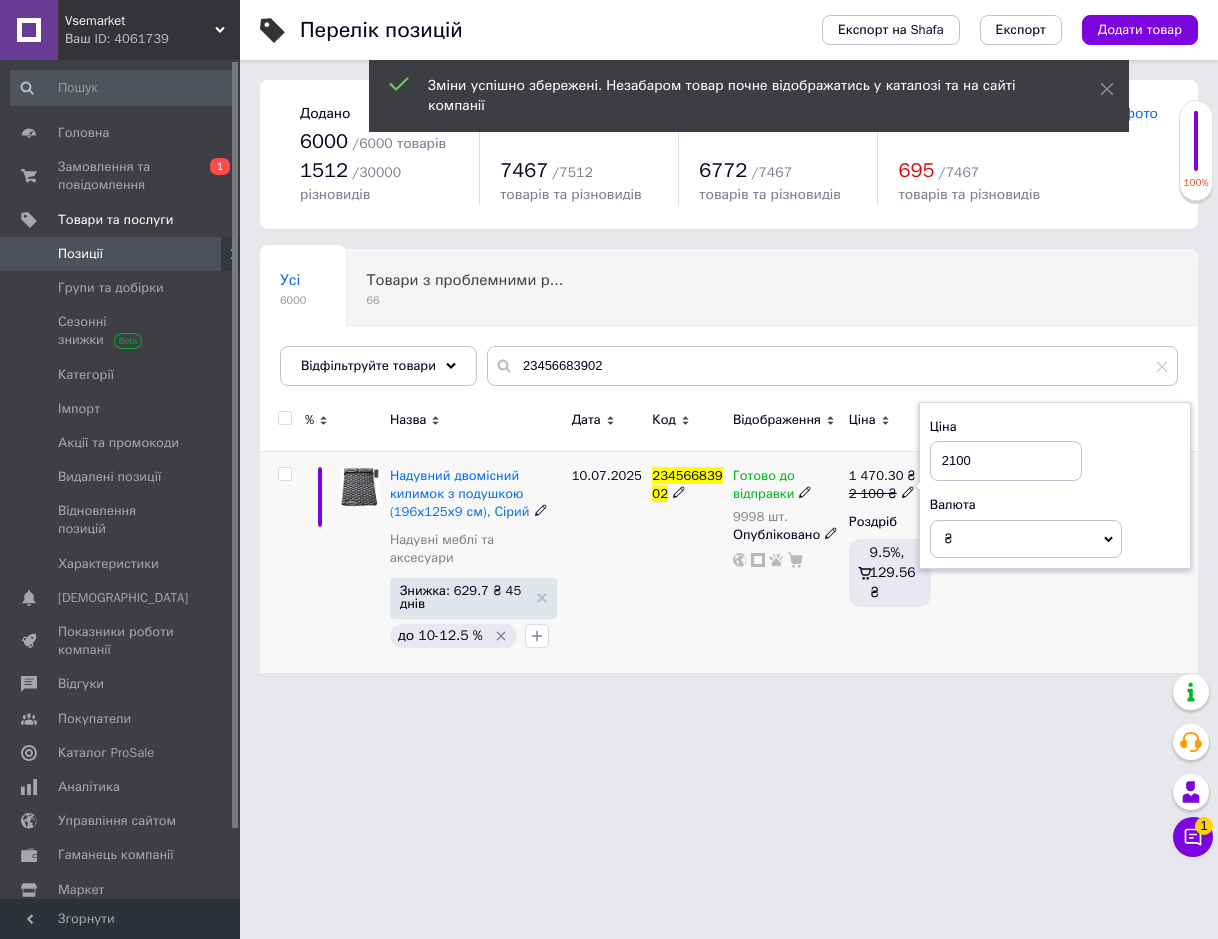drag, startPoint x: 975, startPoint y: 453, endPoint x: 949, endPoint y: 454, distance: 26.019224 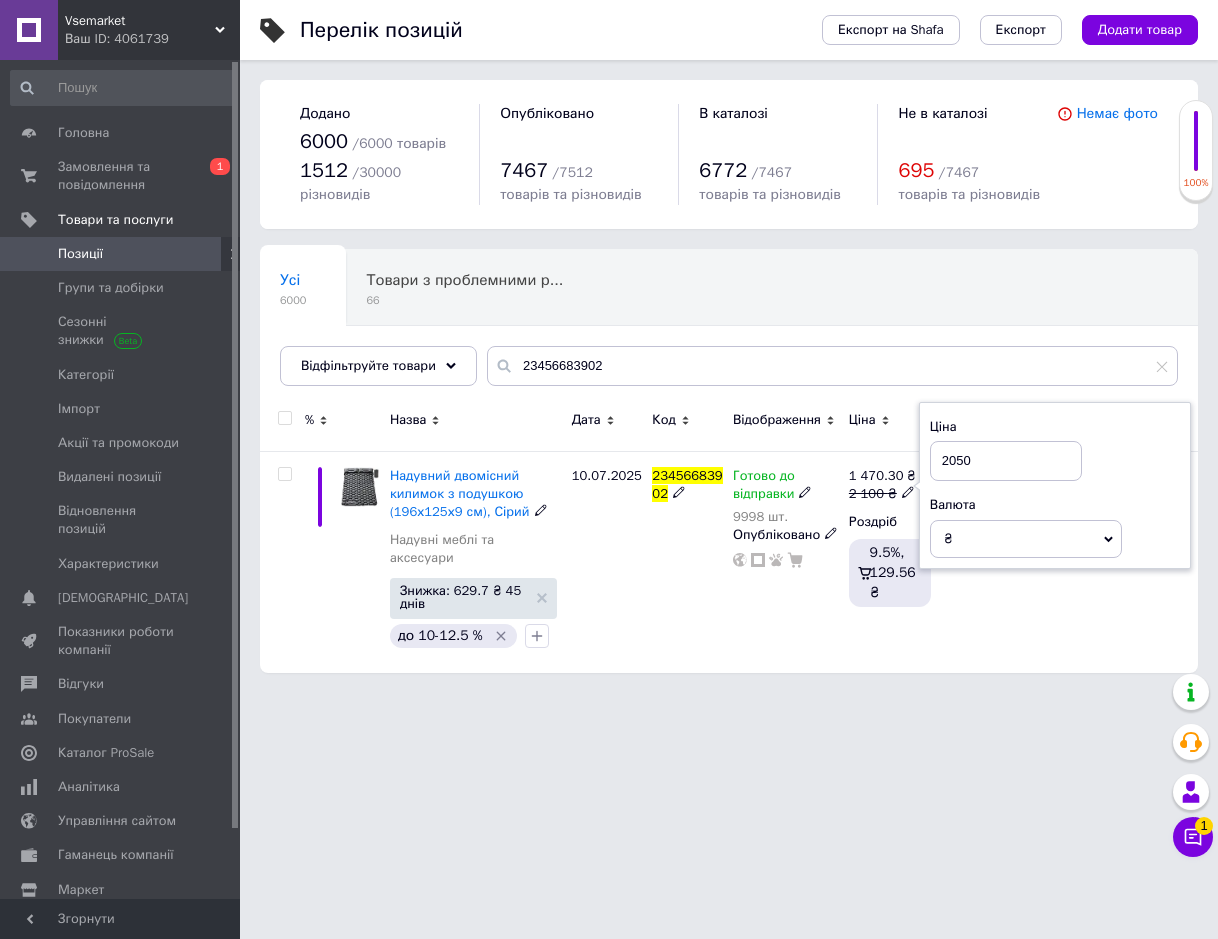 type on "2050" 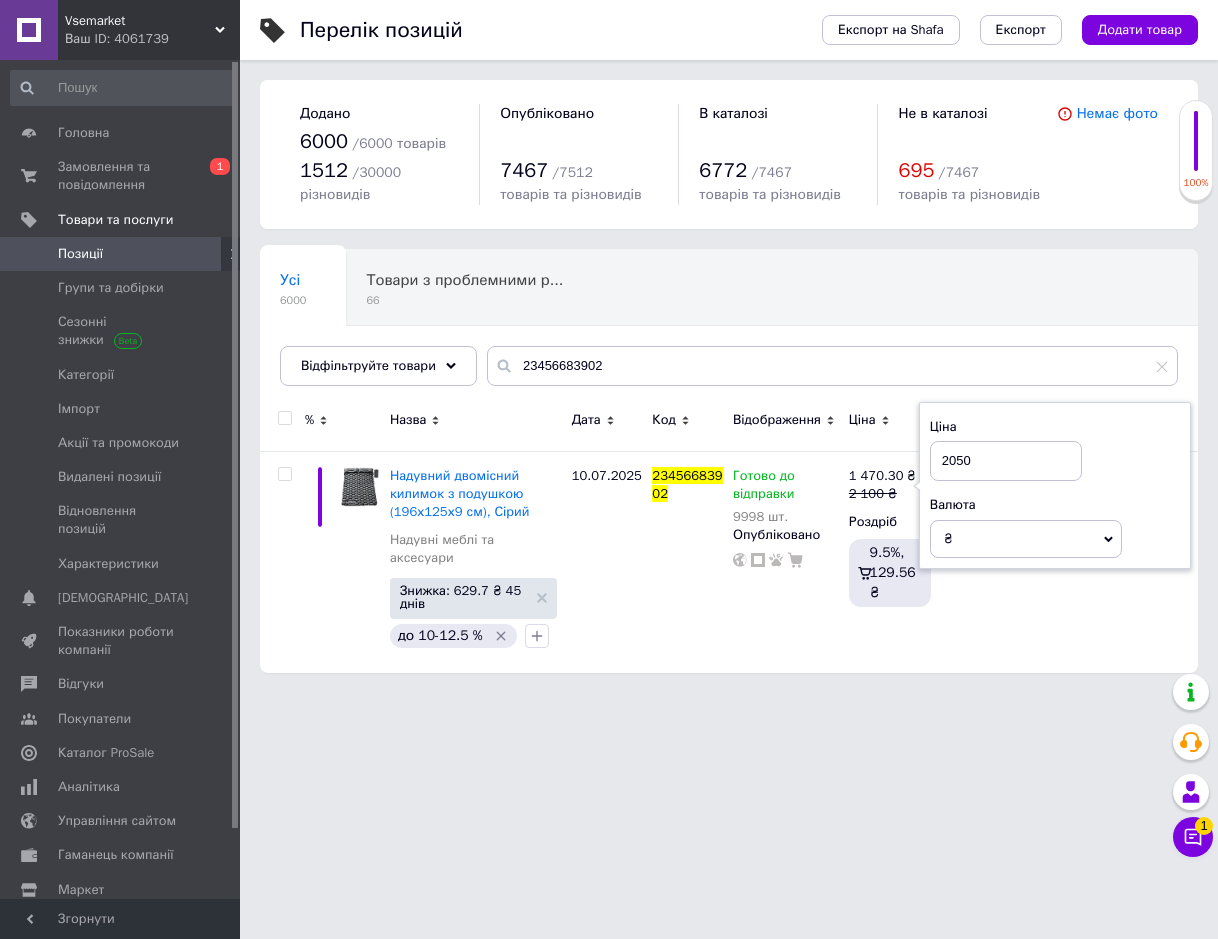 click on "Vsemarket Ваш ID: 4061739 Сайт Vsemarket Кабінет покупця Перевірити стан системи Сторінка на порталі TrendVibe Trendly⭐⭐⭐⭐⭐ Best-Buy ✅ 🔒 💯 💛💙 Marcat ⭐⭐⭐⭐⭐ One Bird Zevs-market Smartzakup TrendoMania MegaShop ULTRASHOP.IN.UA 🛒 Интернет-магазин тренд... Yellow Monkey Mona Liza Market Экспресс-шоп Borniatco🥇 ToyVo market Sklad-044 Be Store Shop-Market-Top Bybka HataSpace Home81🏠💛💙 Croko Laggi market Laggi market LOON Shopik ToolPro EasyOpt Dropom HUGO BeSimple LifeStyle GoodChoise RedMoon CoolCat OnlineMarket Текстиль "Лаванда" Довідка Вийти Головна Замовлення та повідомлення 0 1 Товари та послуги Позиції Групи та добірки Сезонні знижки Категорії Імпорт 0 0 6000" at bounding box center [609, 346] 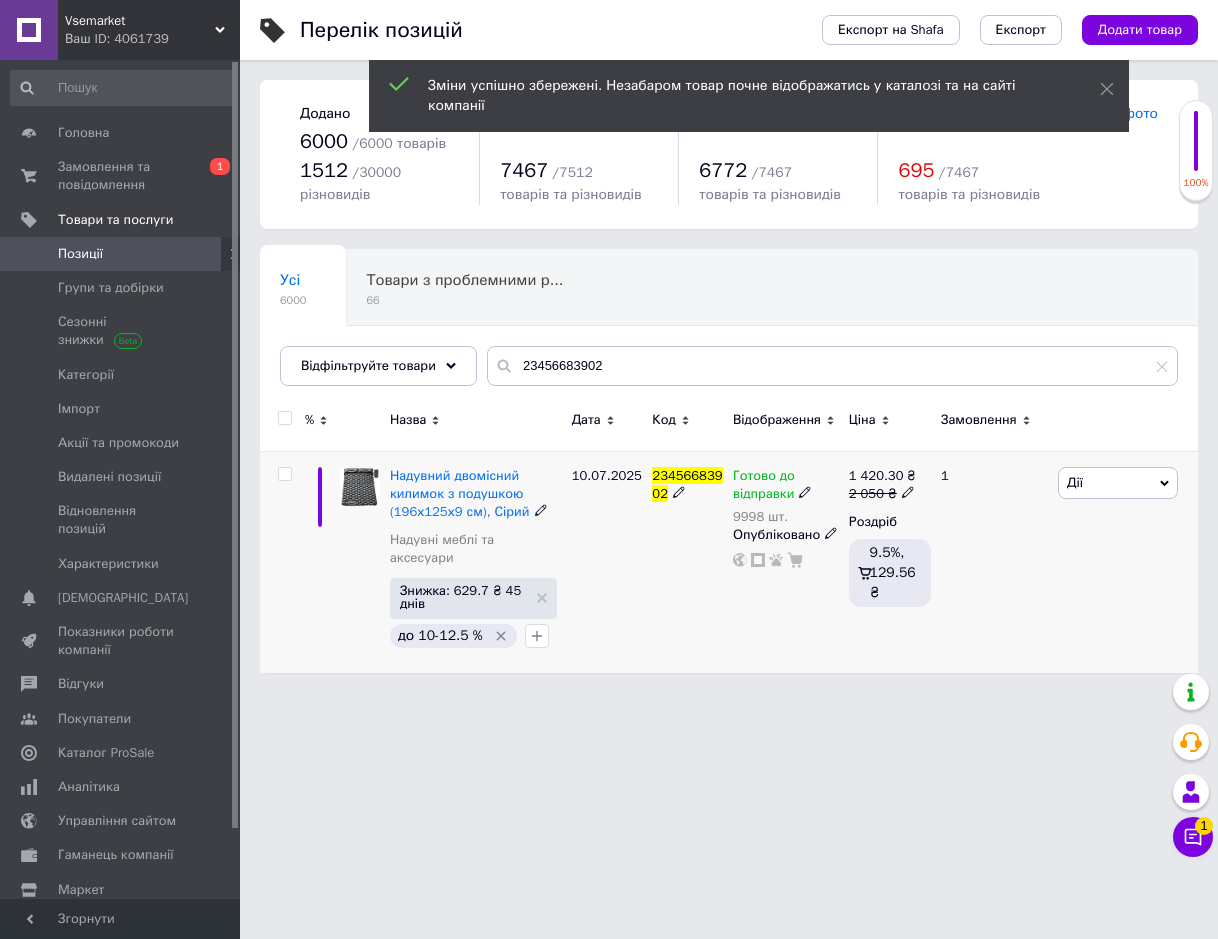 click 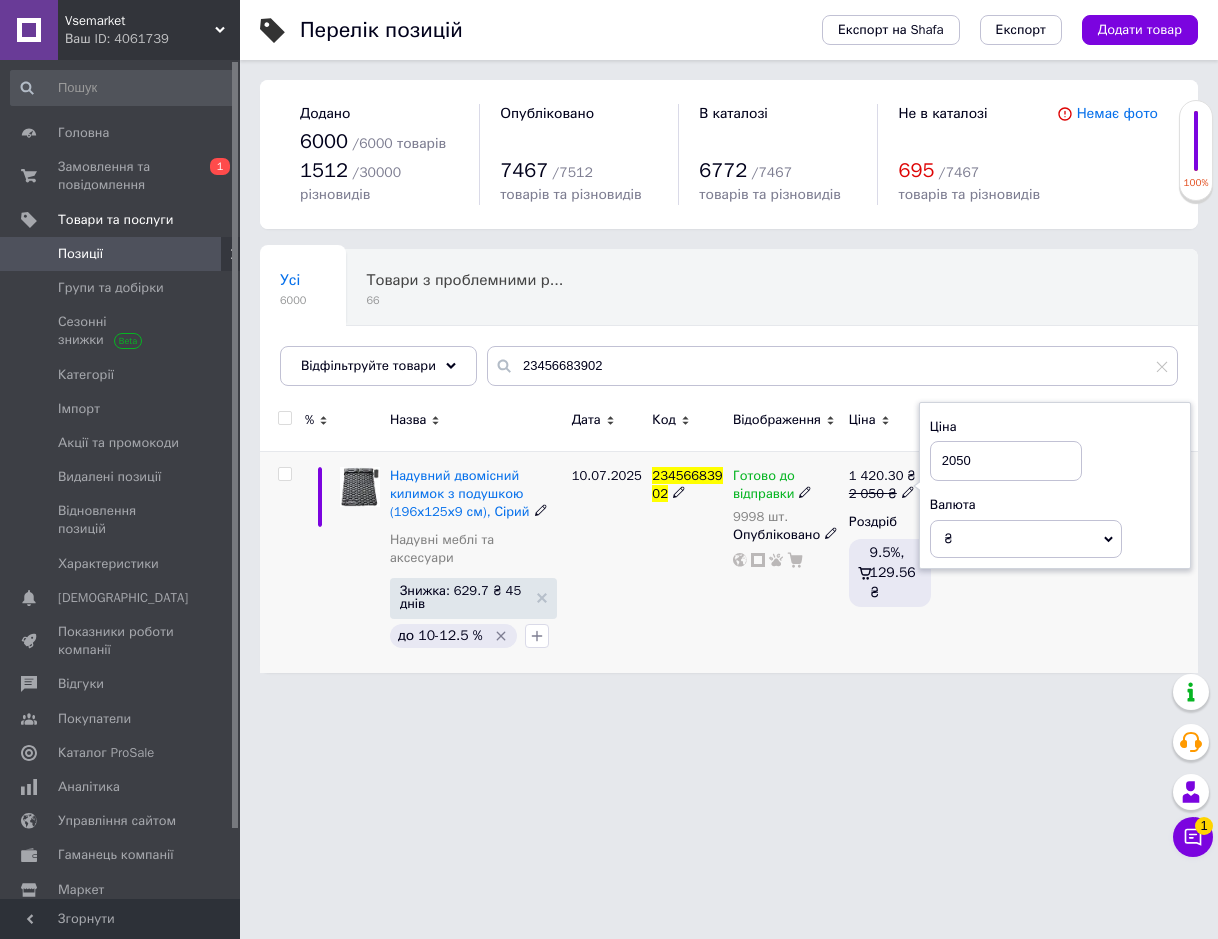 drag, startPoint x: 974, startPoint y: 451, endPoint x: 958, endPoint y: 452, distance: 16.03122 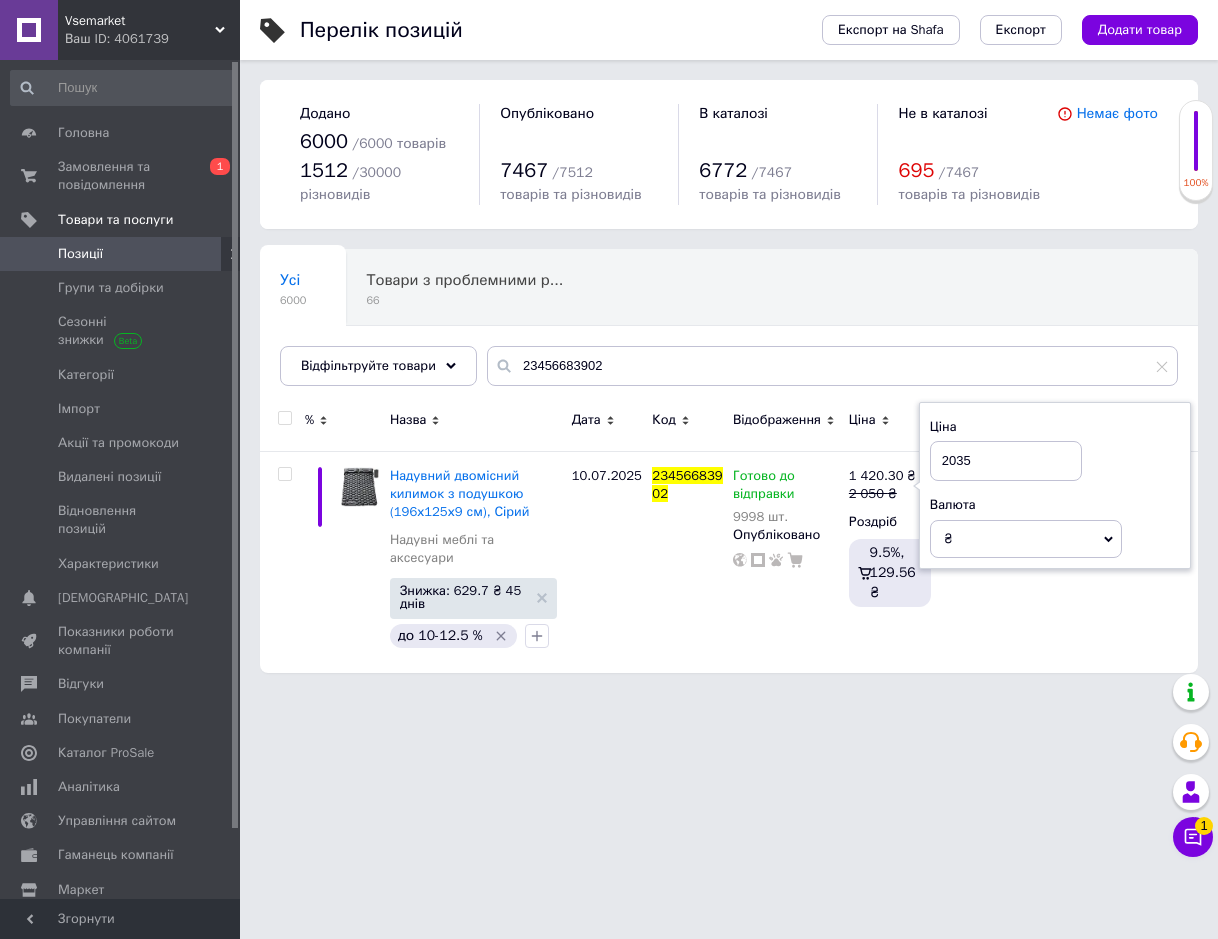 type on "2035" 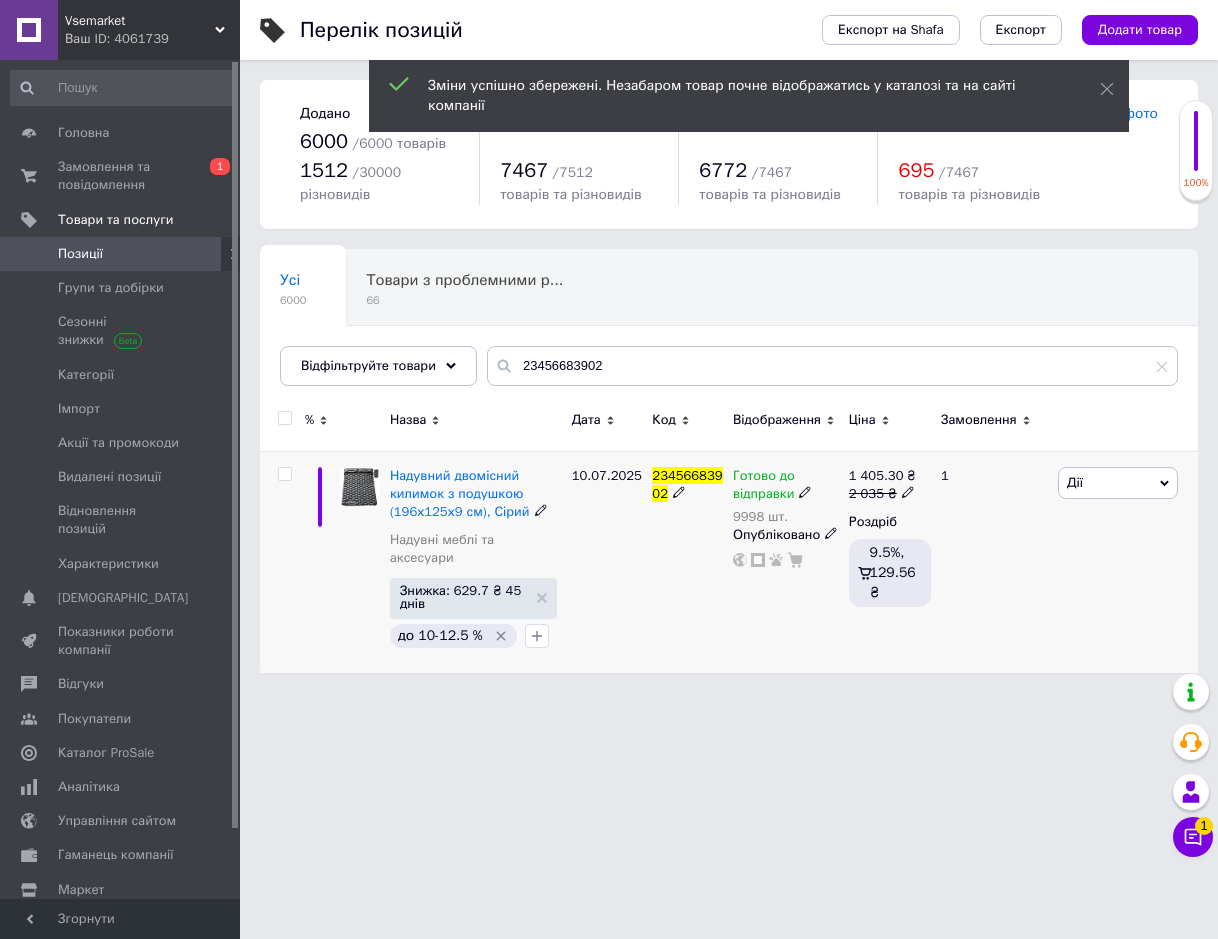click 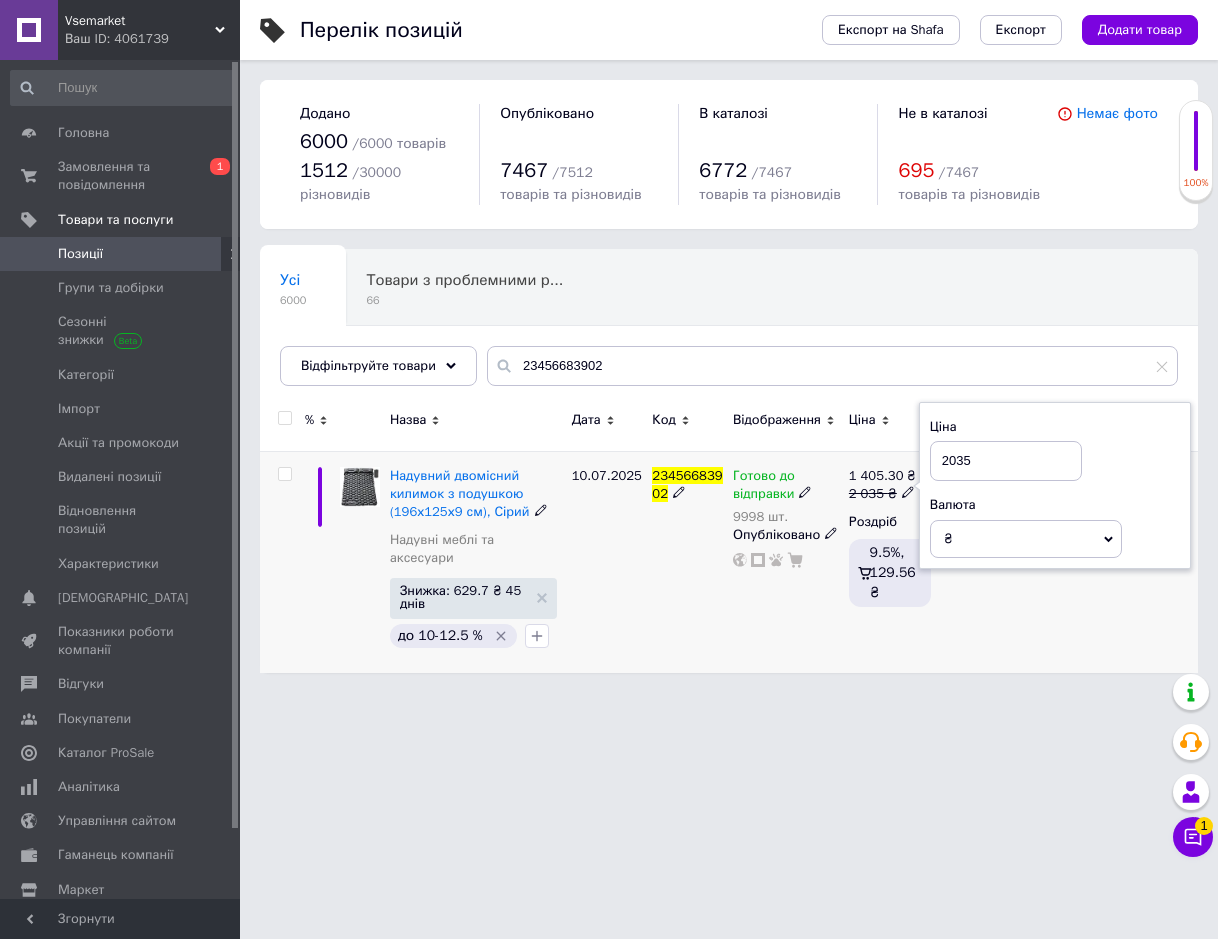drag, startPoint x: 972, startPoint y: 452, endPoint x: 956, endPoint y: 452, distance: 16 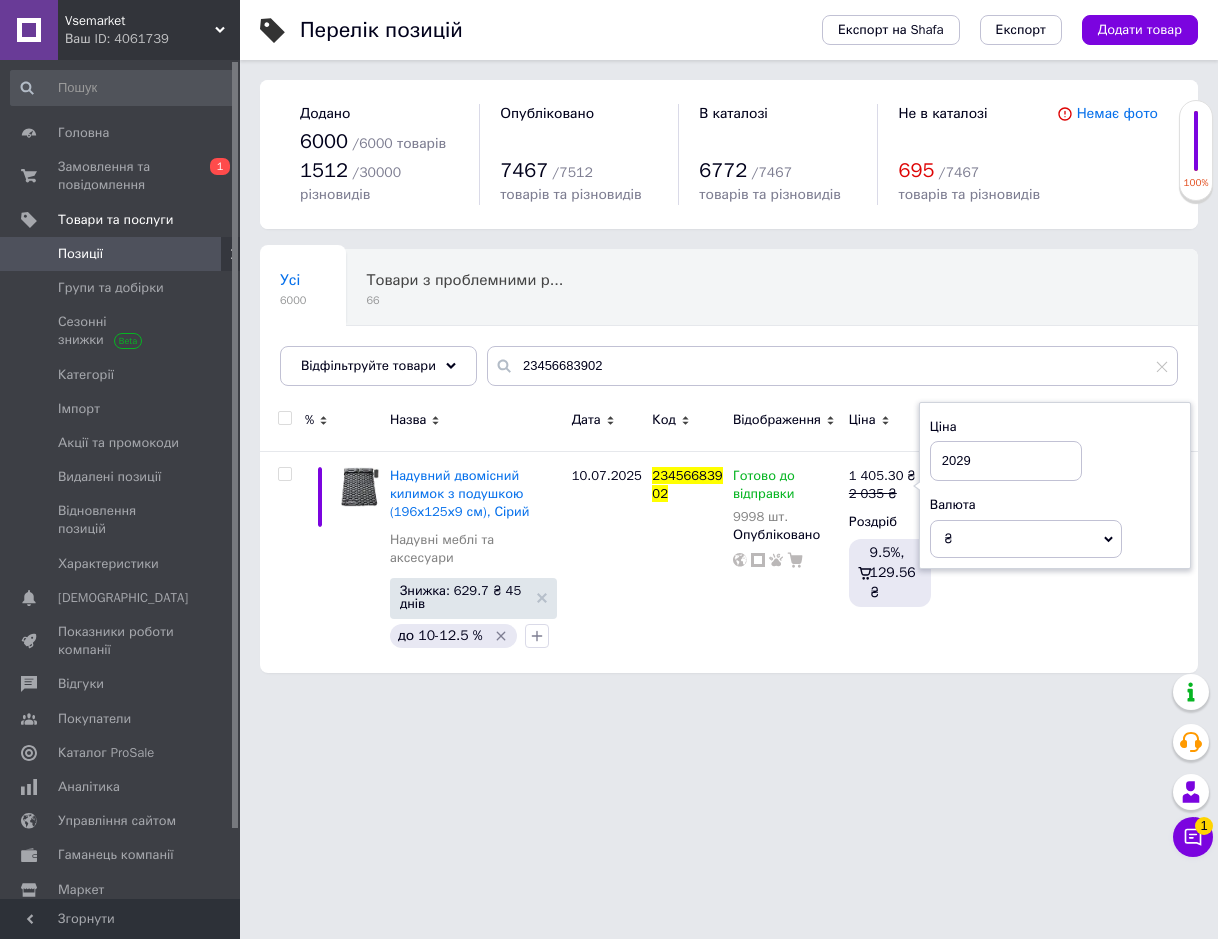 type on "2029" 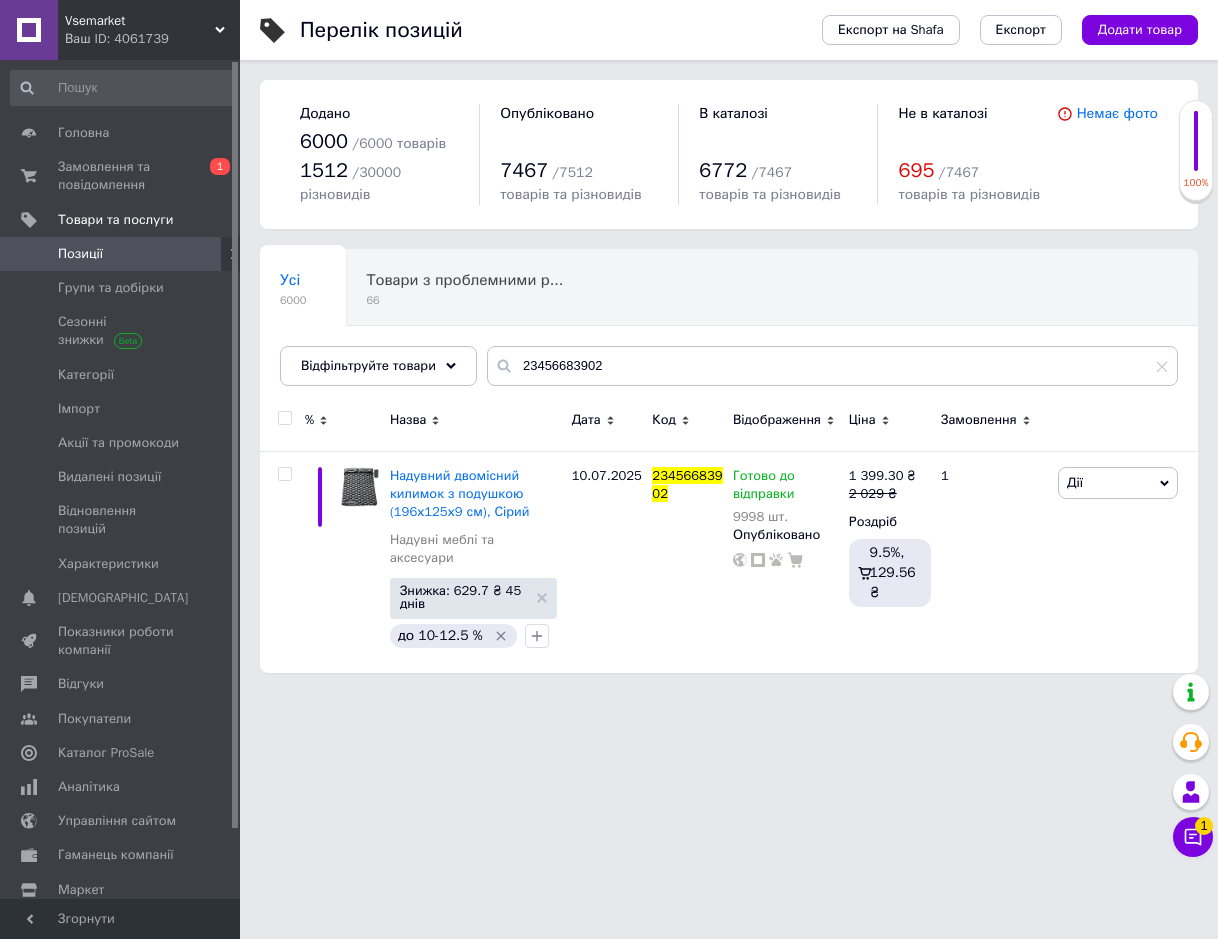 click on "Vsemarket" at bounding box center [140, 21] 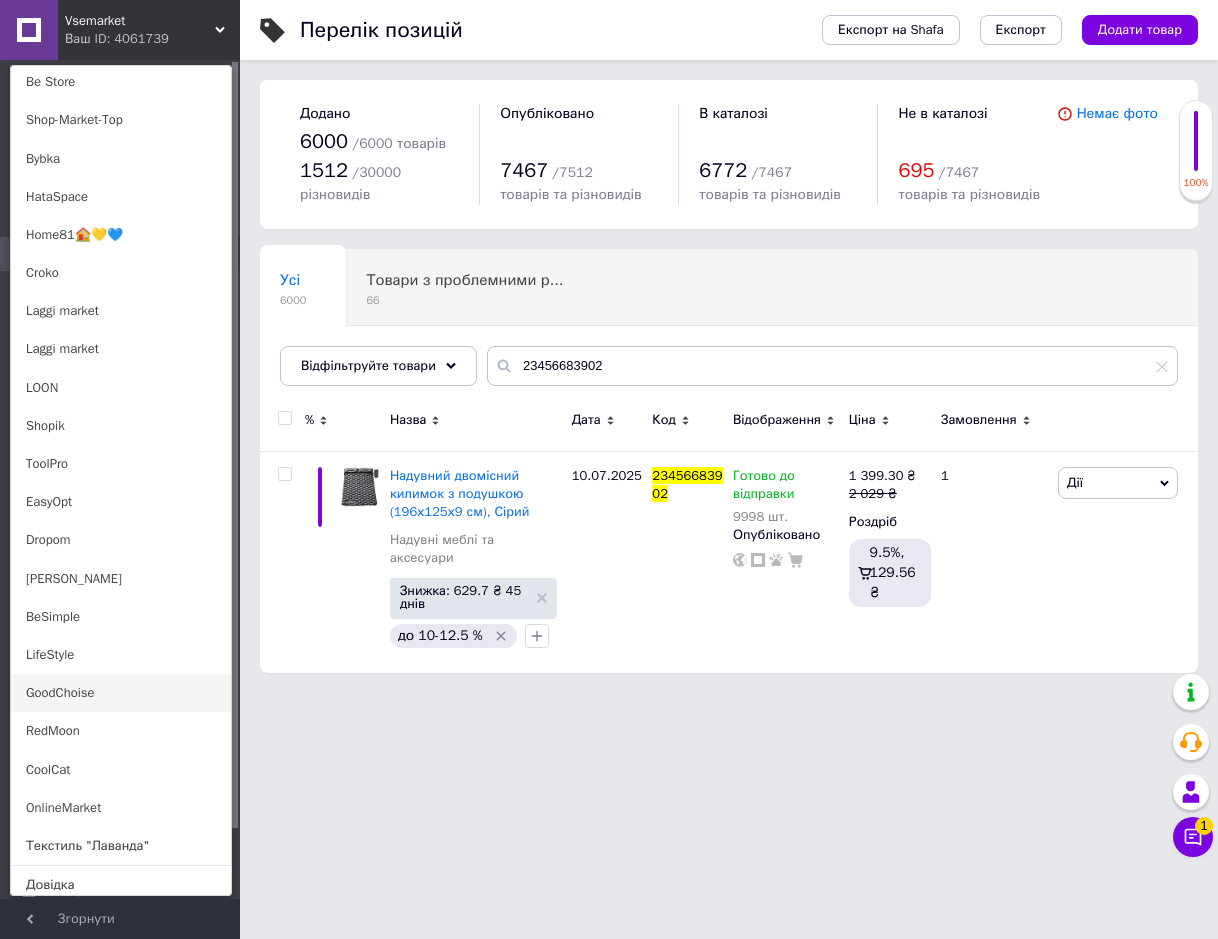 scroll, scrollTop: 871, scrollLeft: 0, axis: vertical 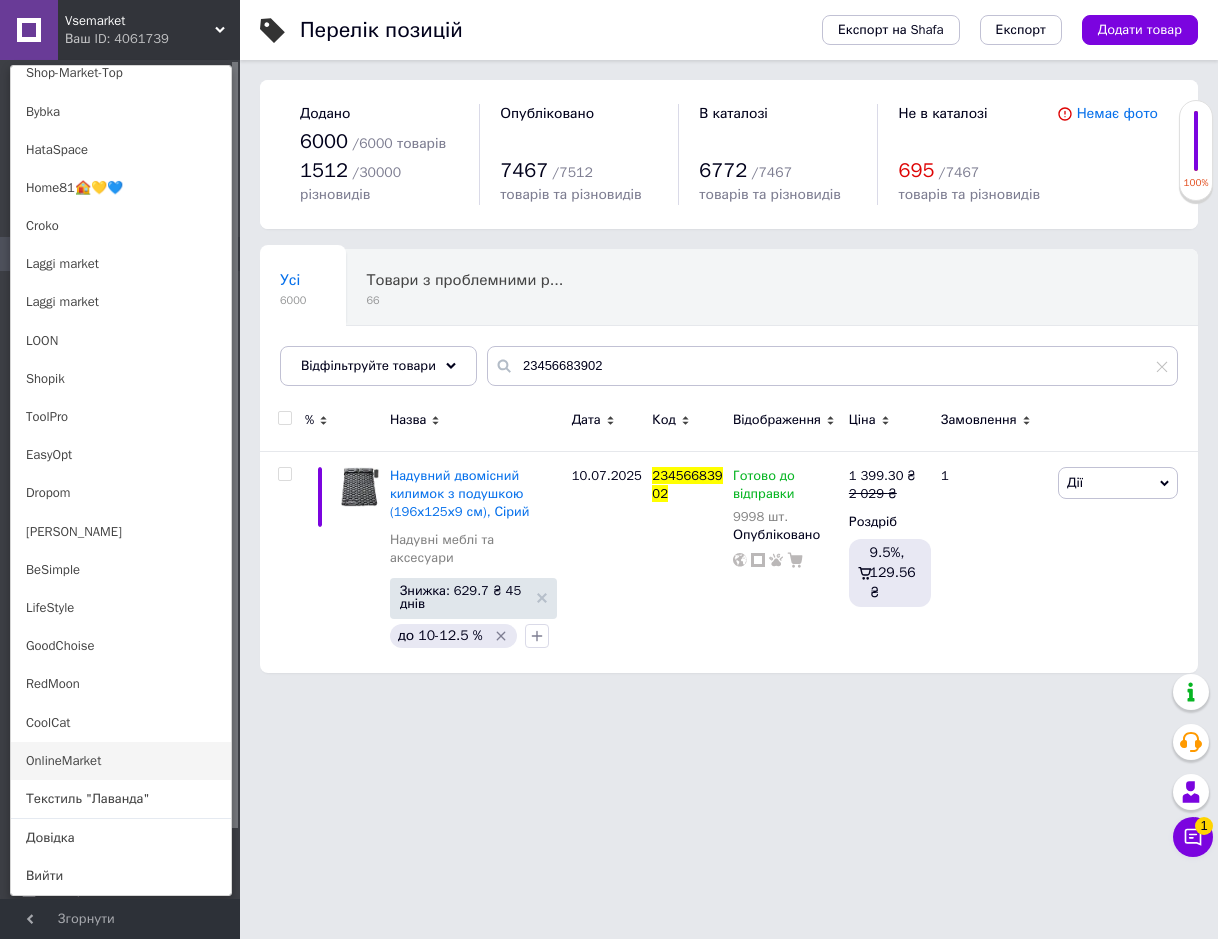 click on "OnlineMarket" at bounding box center (121, 761) 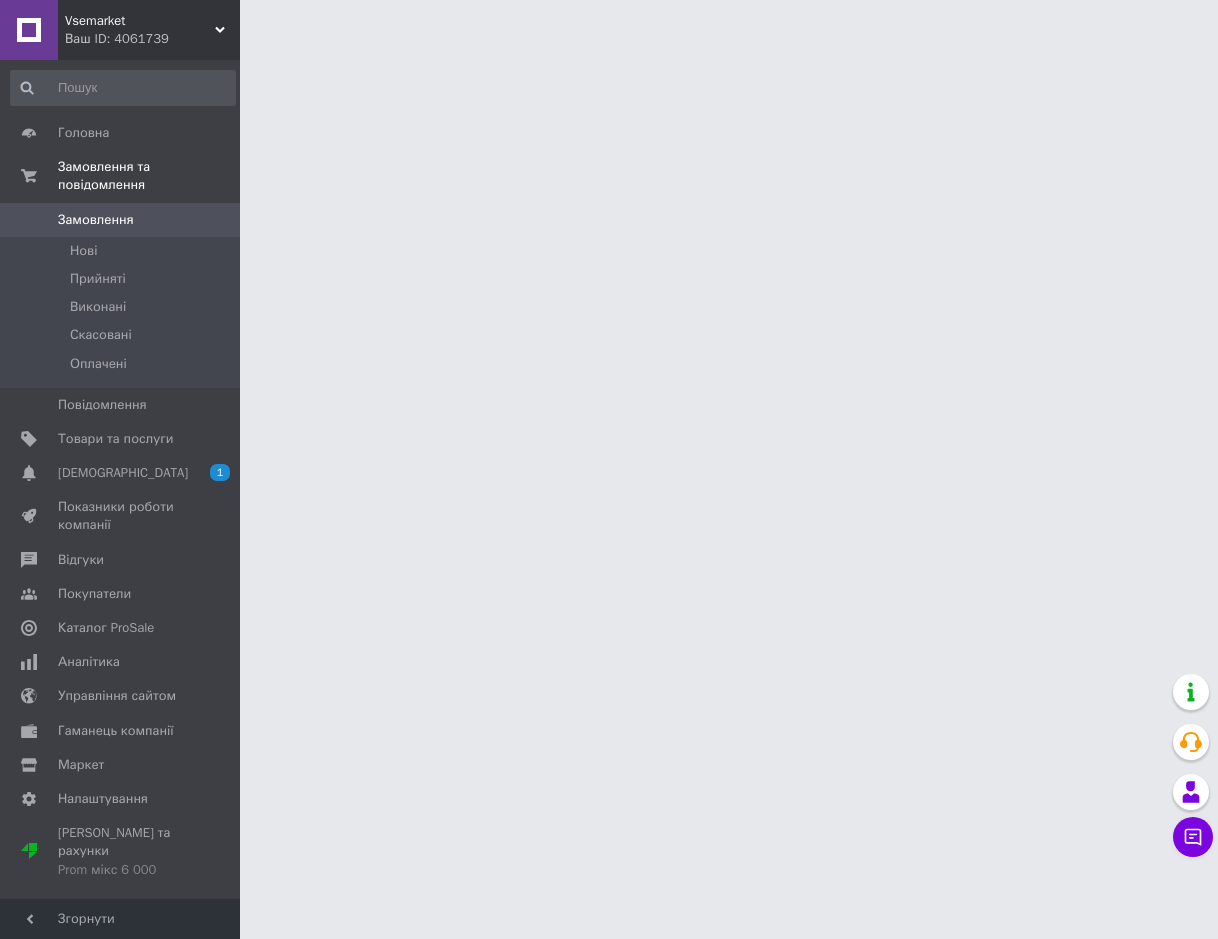 scroll, scrollTop: 0, scrollLeft: 0, axis: both 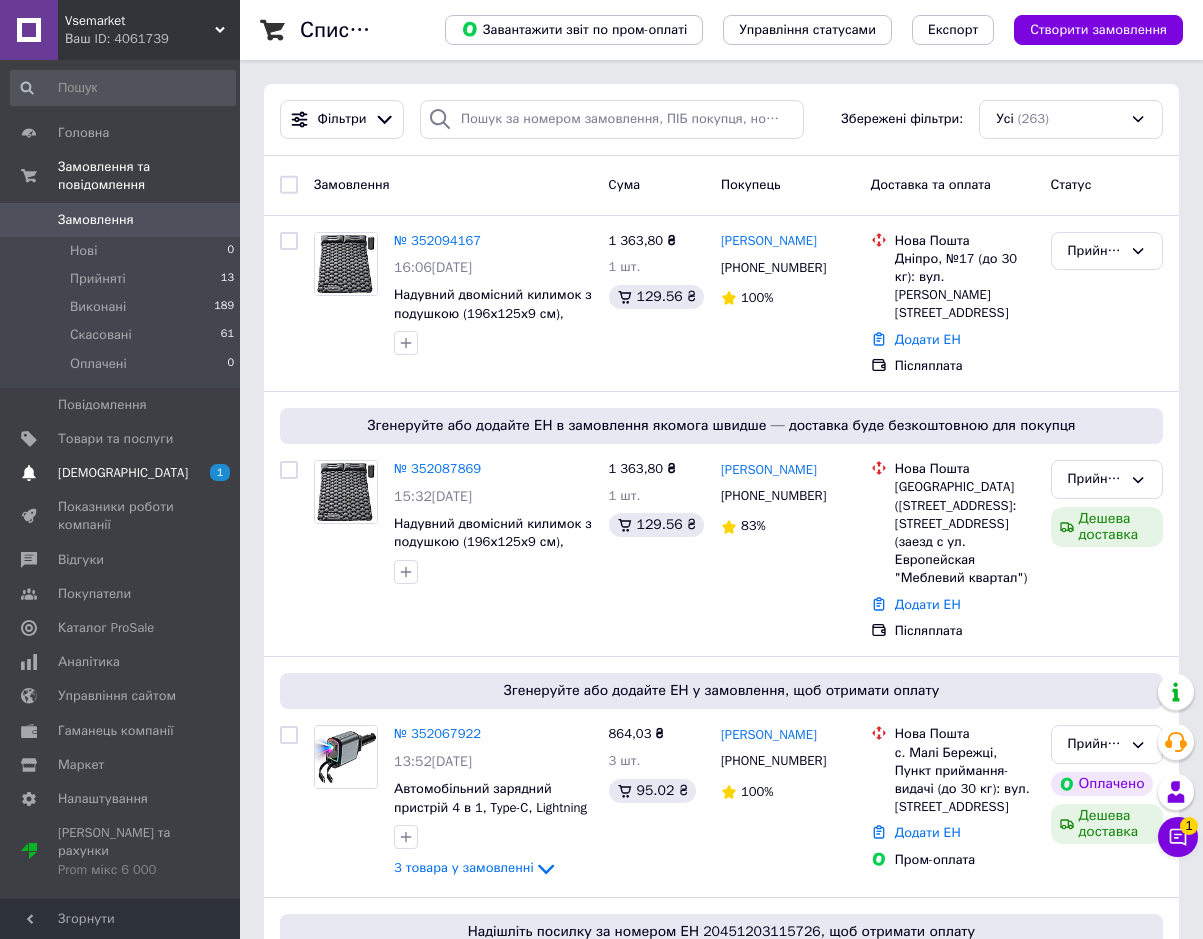 click on "[DEMOGRAPHIC_DATA]" at bounding box center (121, 473) 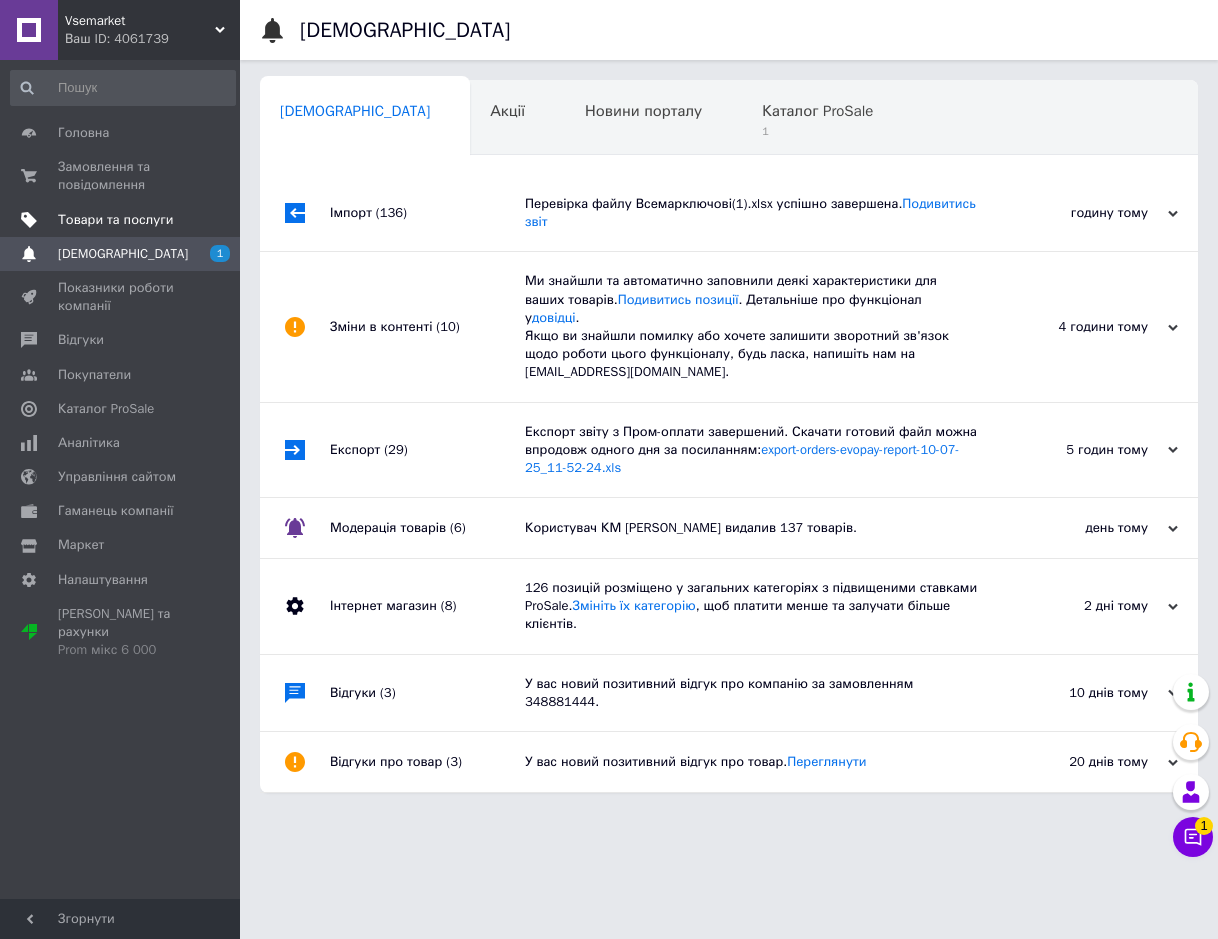 scroll, scrollTop: 0, scrollLeft: 10, axis: horizontal 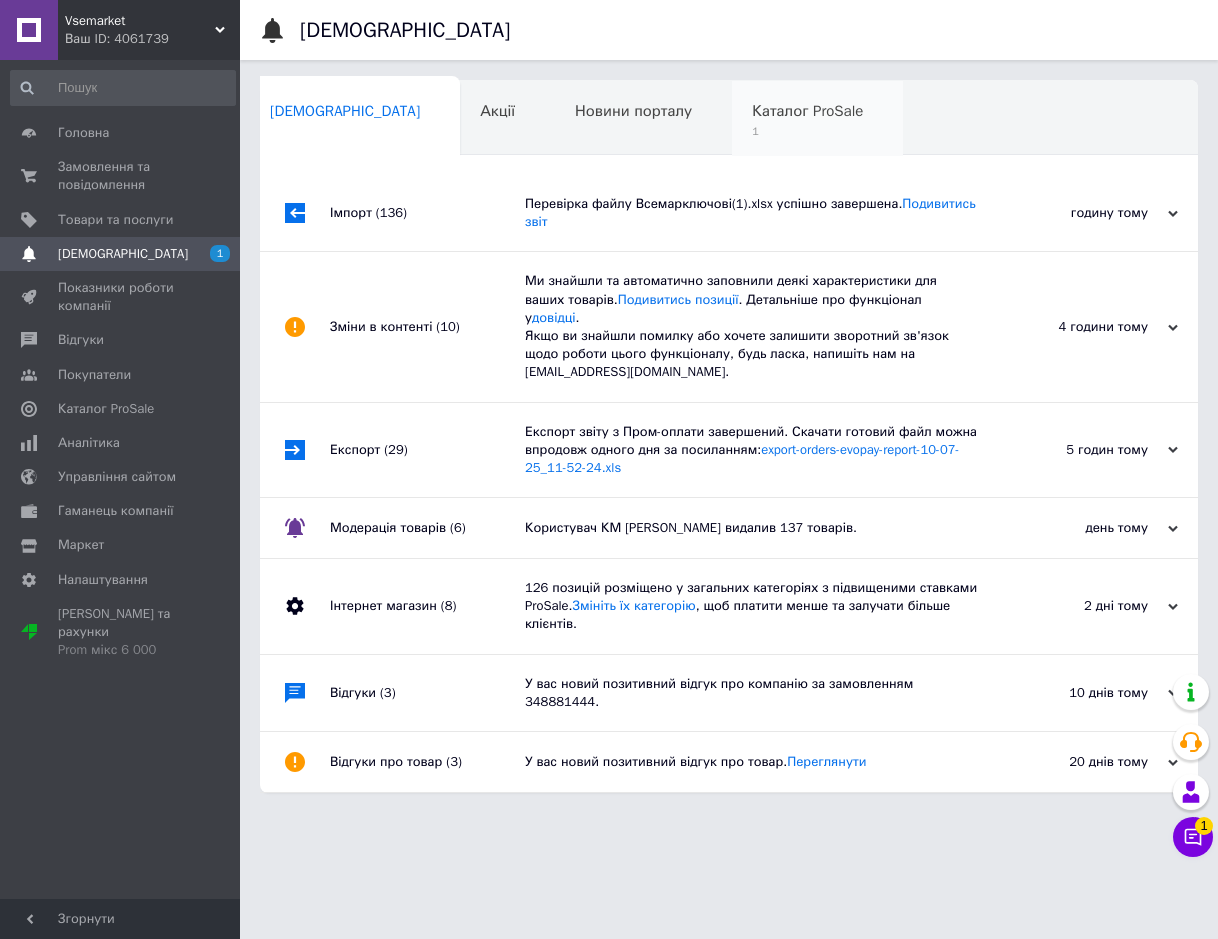 click on "Каталог ProSale" at bounding box center (807, 111) 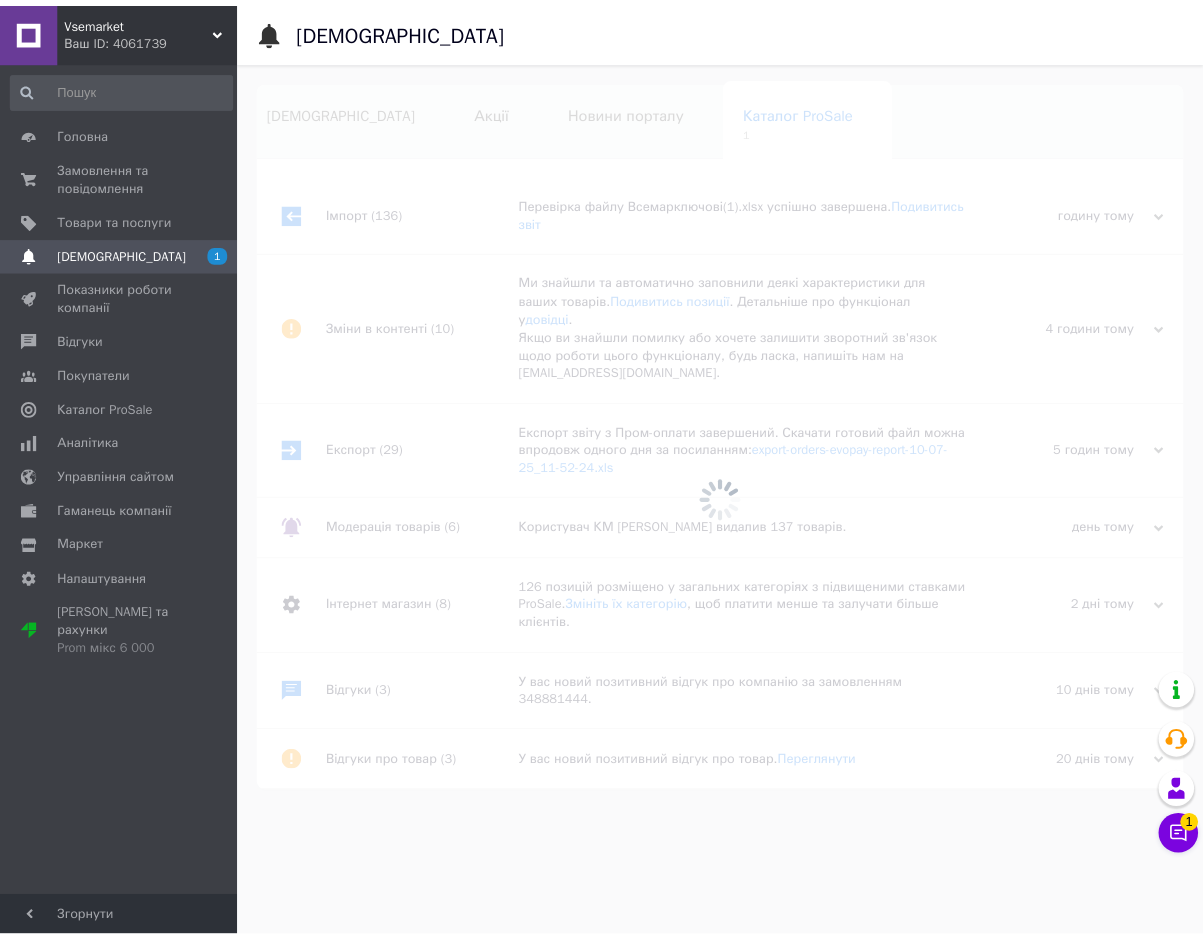 scroll, scrollTop: 0, scrollLeft: 13, axis: horizontal 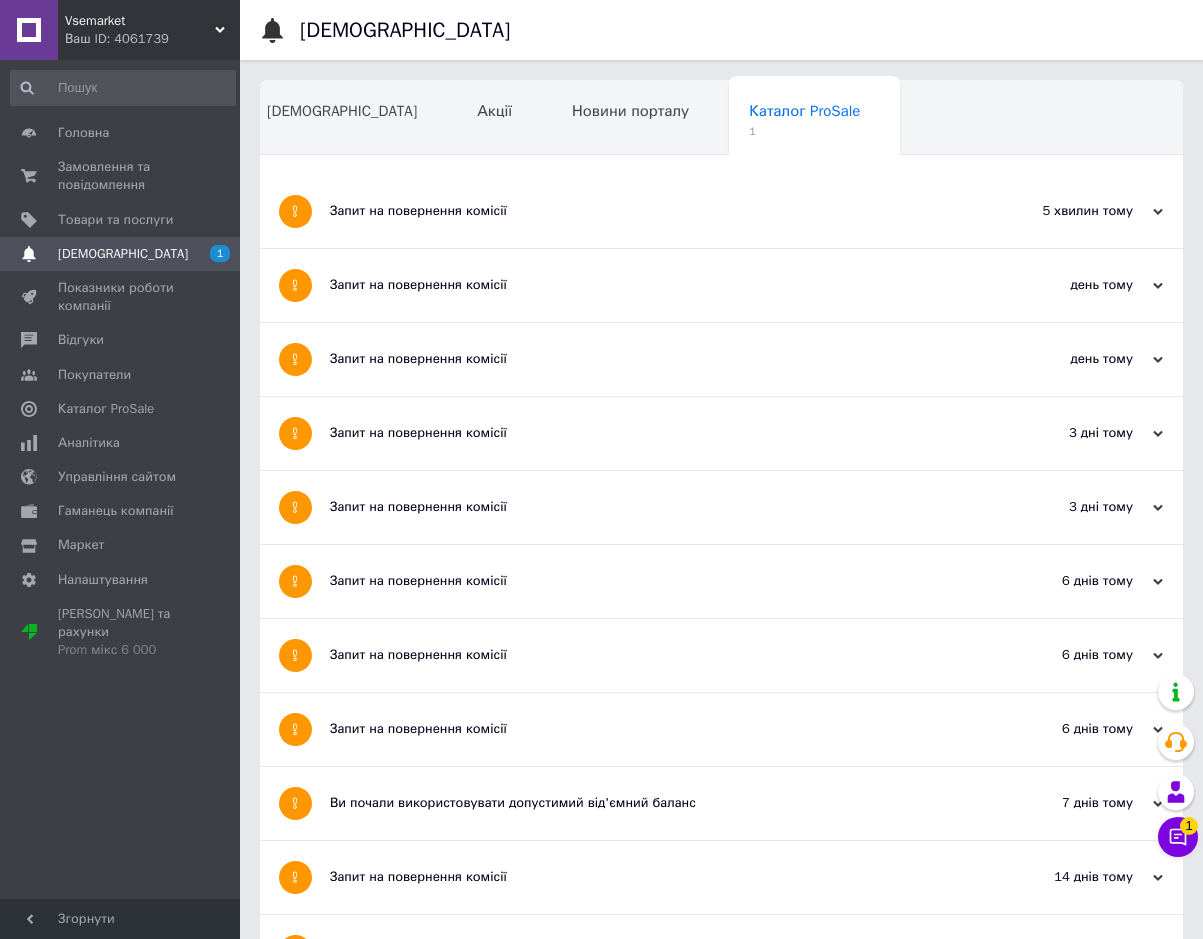 click on "Запит на повернення комісії" at bounding box center [646, 211] 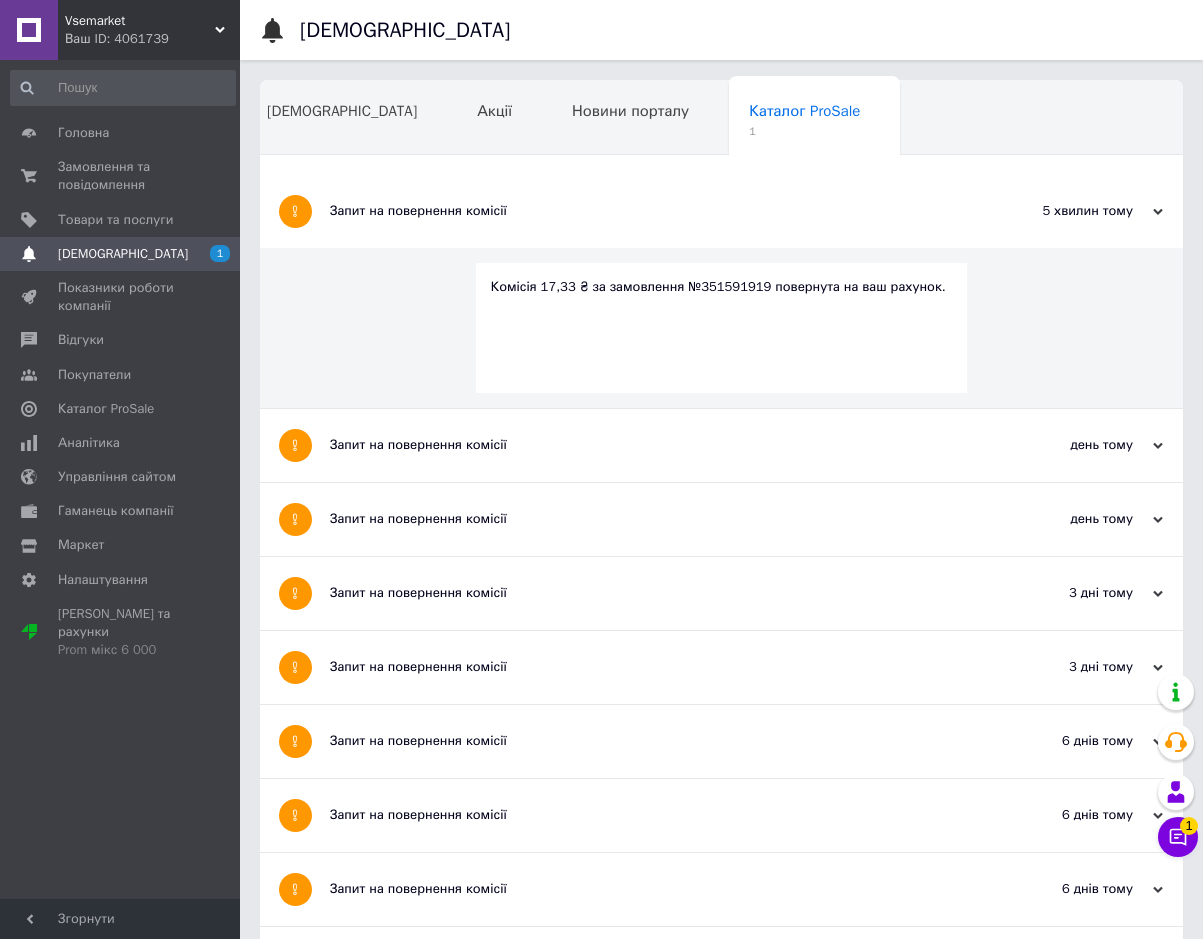 click on "Запит на повернення комісії" at bounding box center [646, 211] 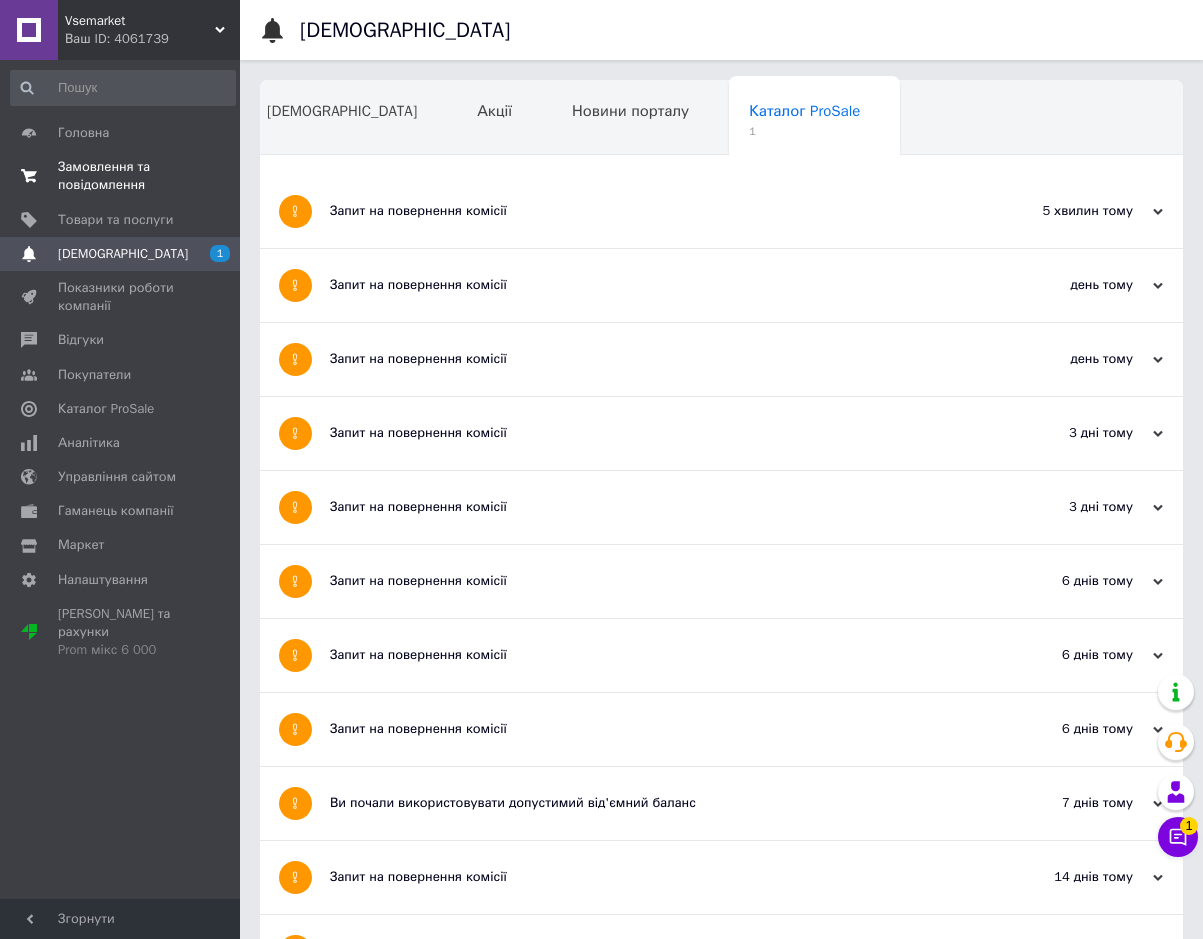 click on "Замовлення та повідомлення" at bounding box center (121, 176) 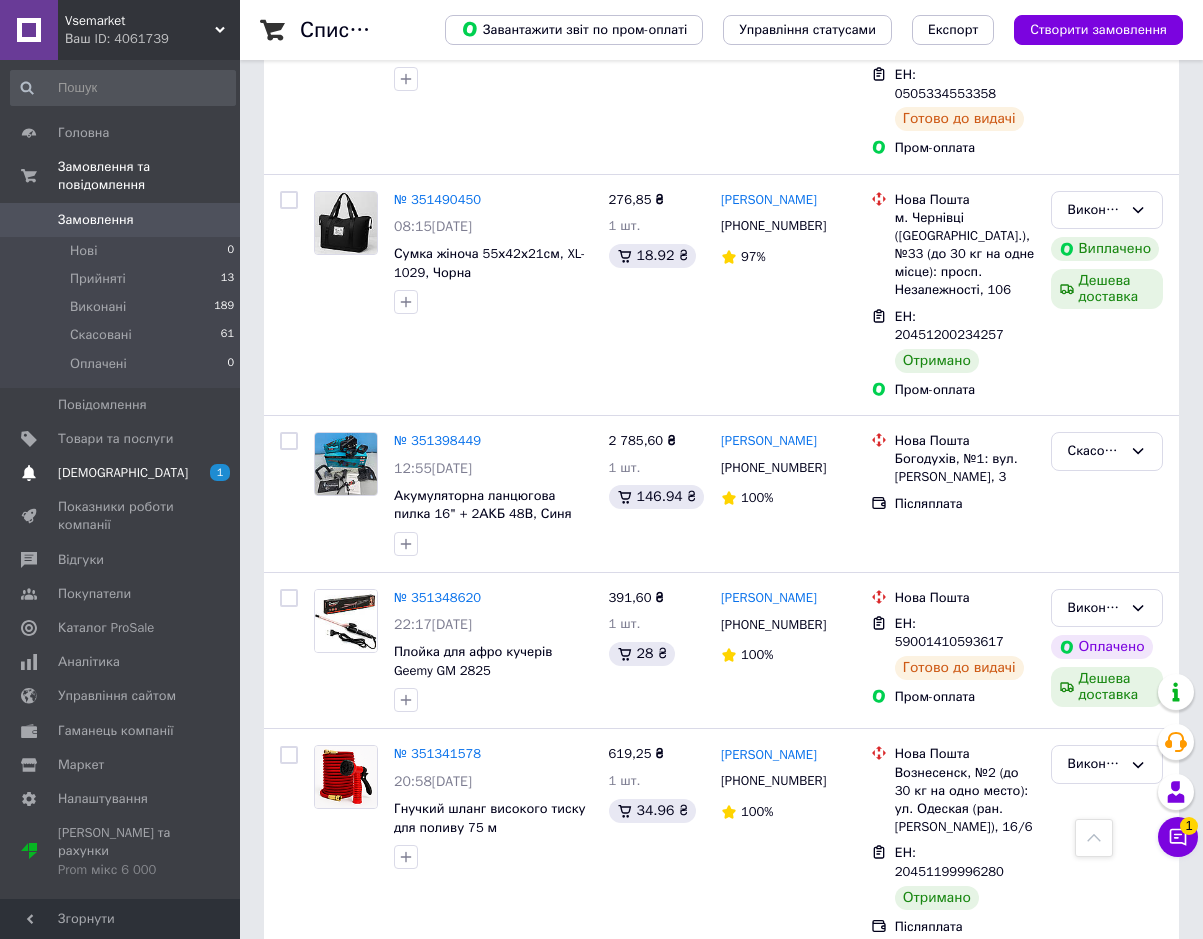 scroll, scrollTop: 3100, scrollLeft: 0, axis: vertical 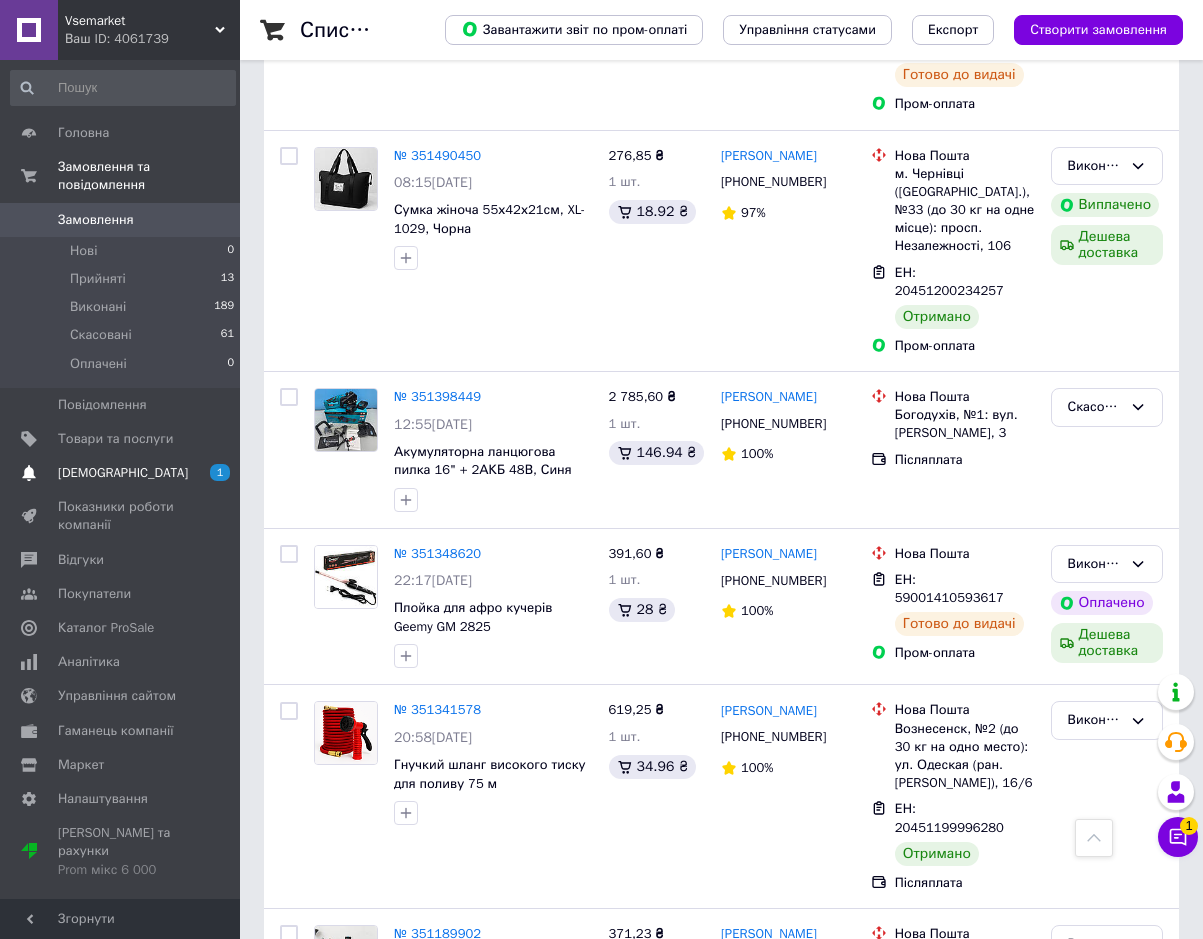 click on "[DEMOGRAPHIC_DATA]" at bounding box center [121, 473] 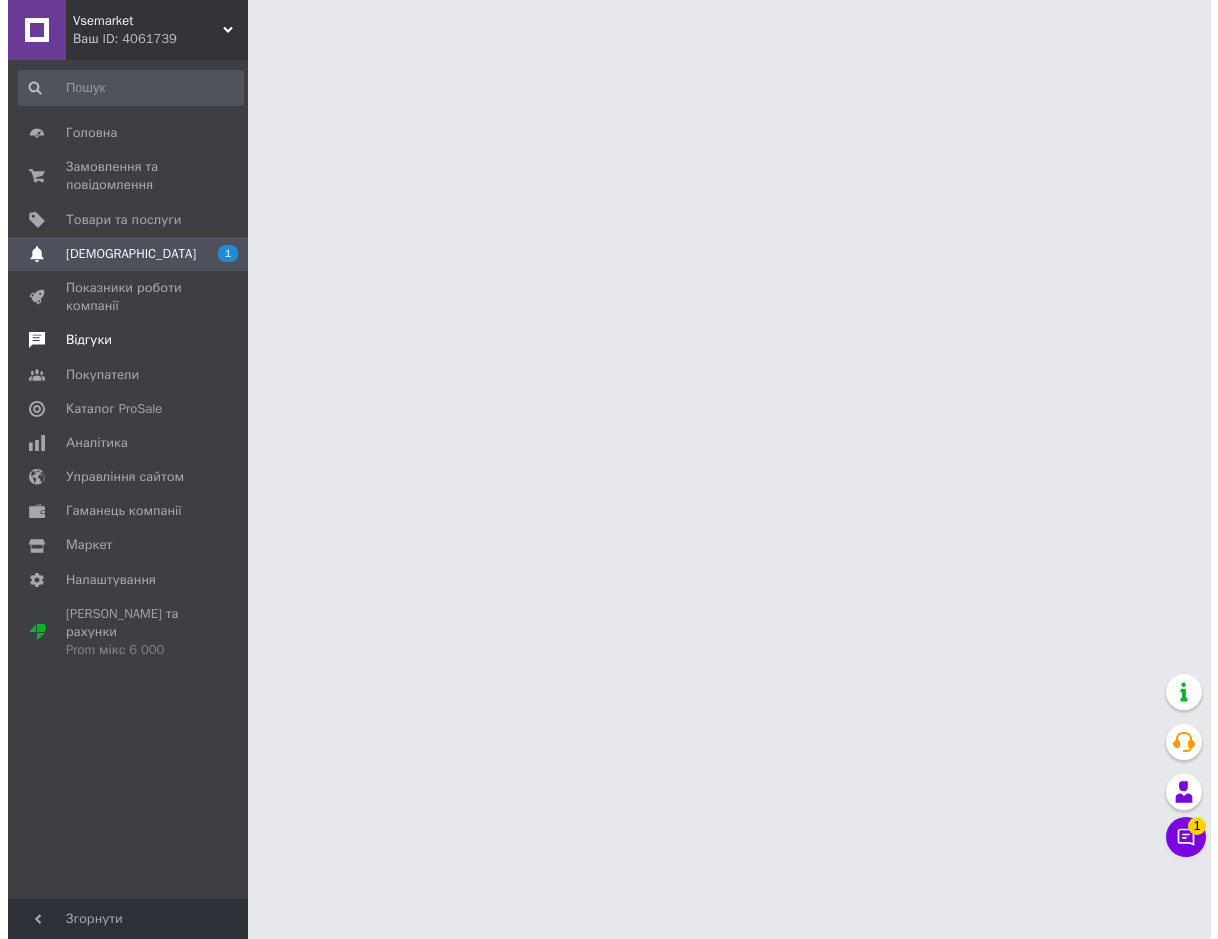scroll, scrollTop: 0, scrollLeft: 0, axis: both 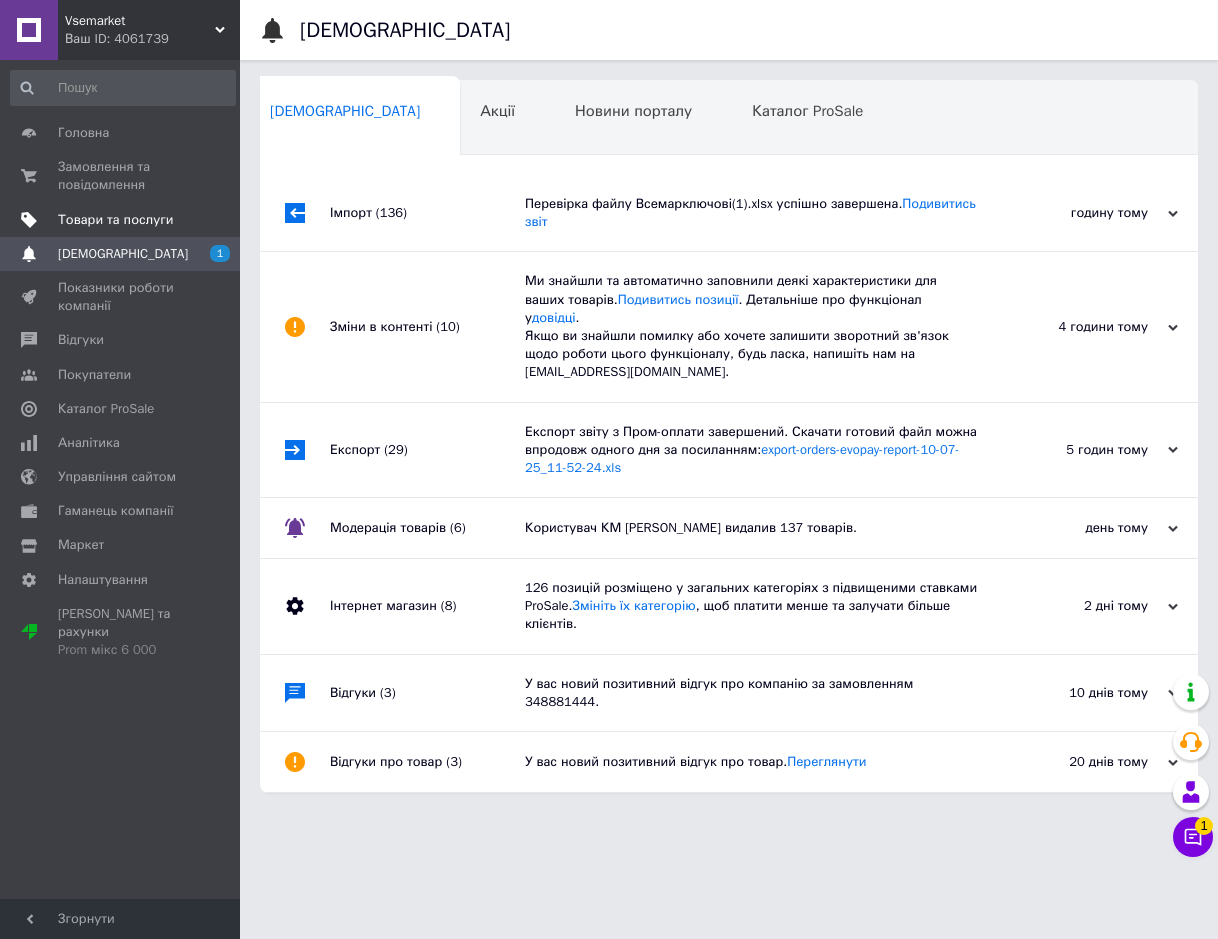 click on "Товари та послуги" at bounding box center [115, 220] 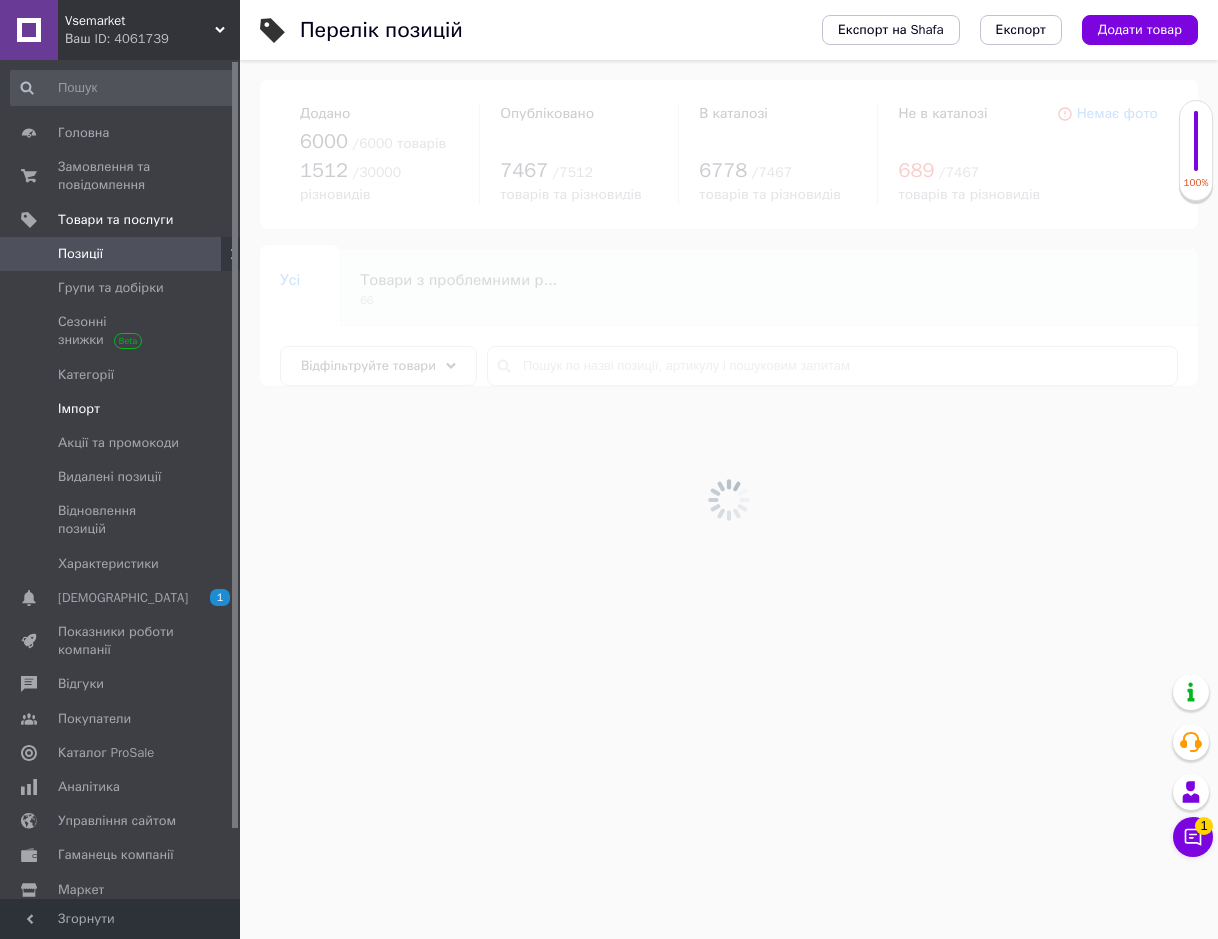 click on "Імпорт" at bounding box center (79, 409) 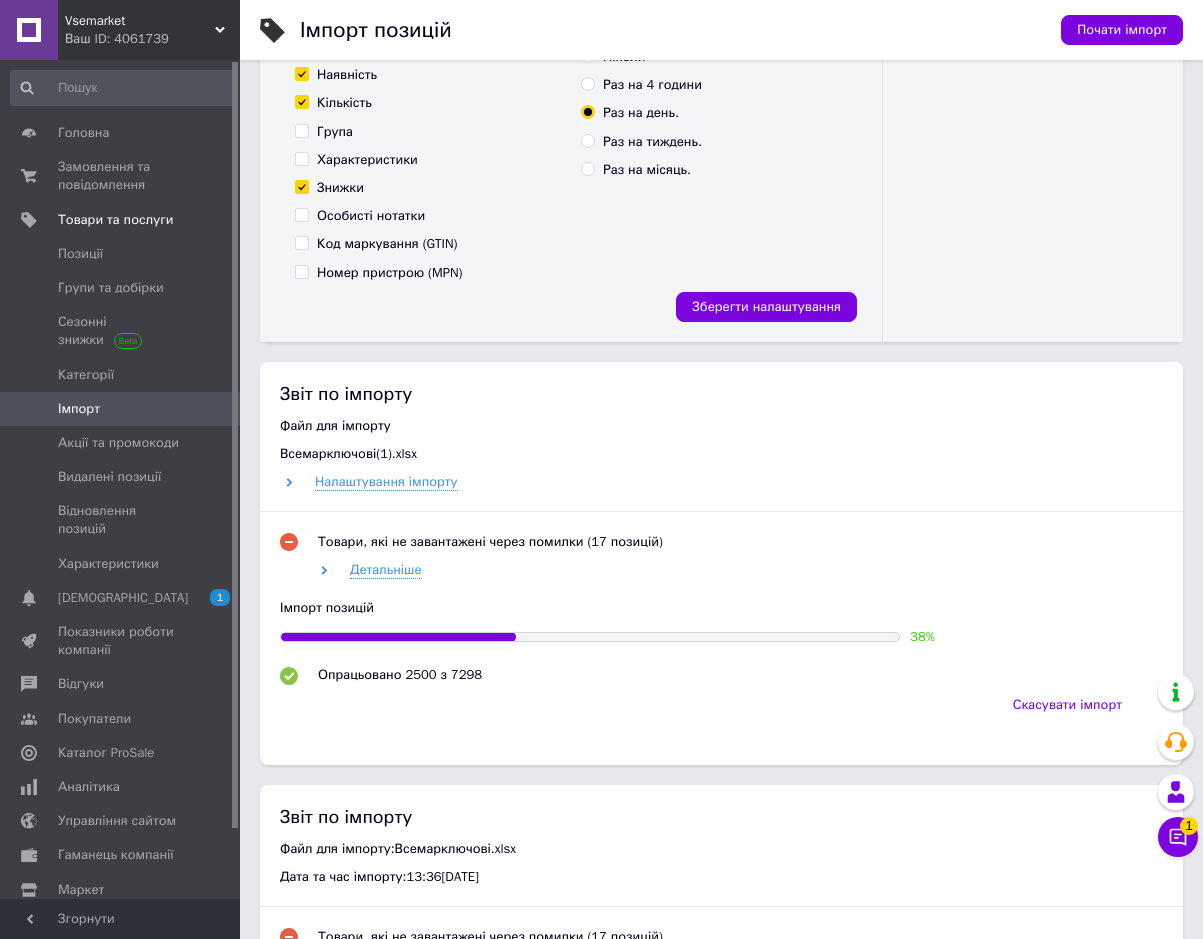 scroll, scrollTop: 600, scrollLeft: 0, axis: vertical 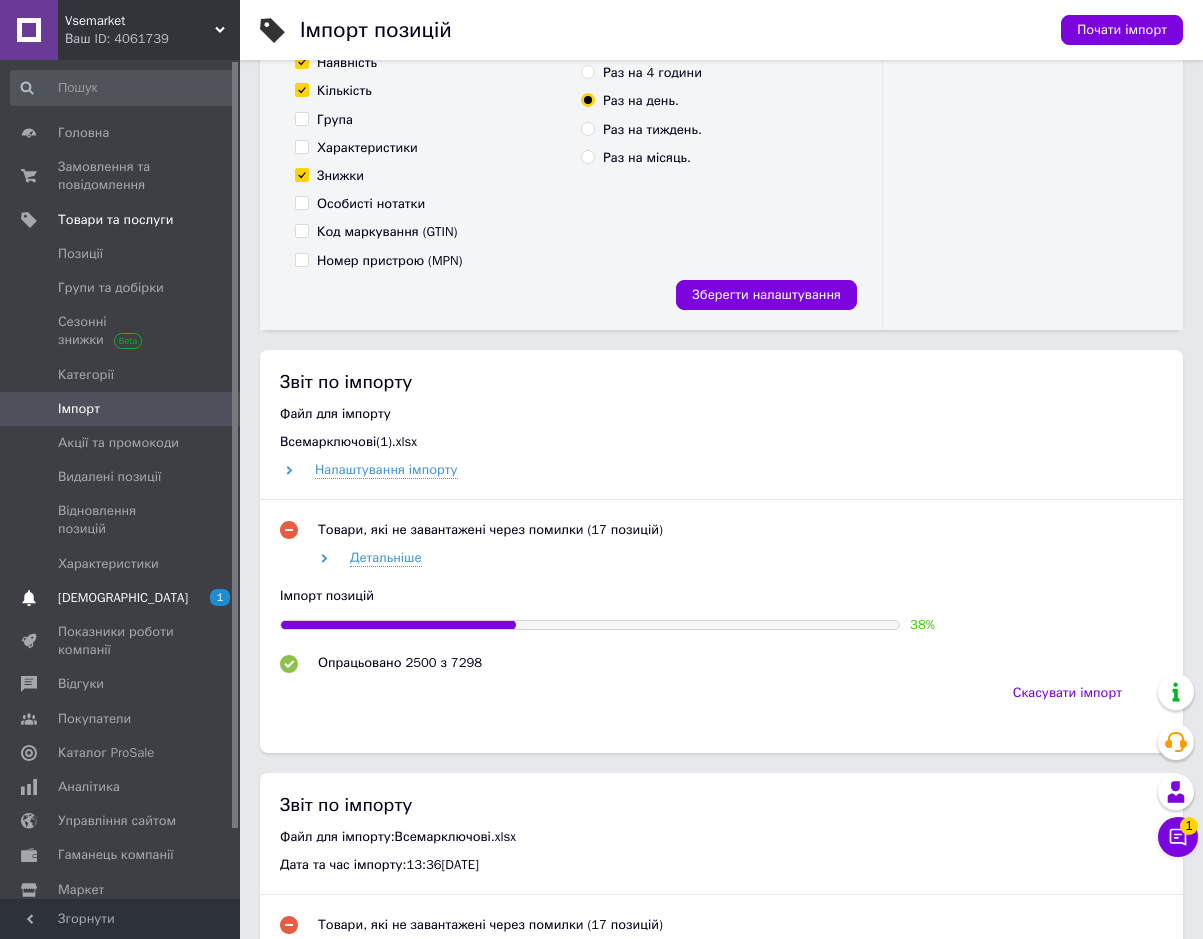 click on "Сповіщення 1" at bounding box center [123, 598] 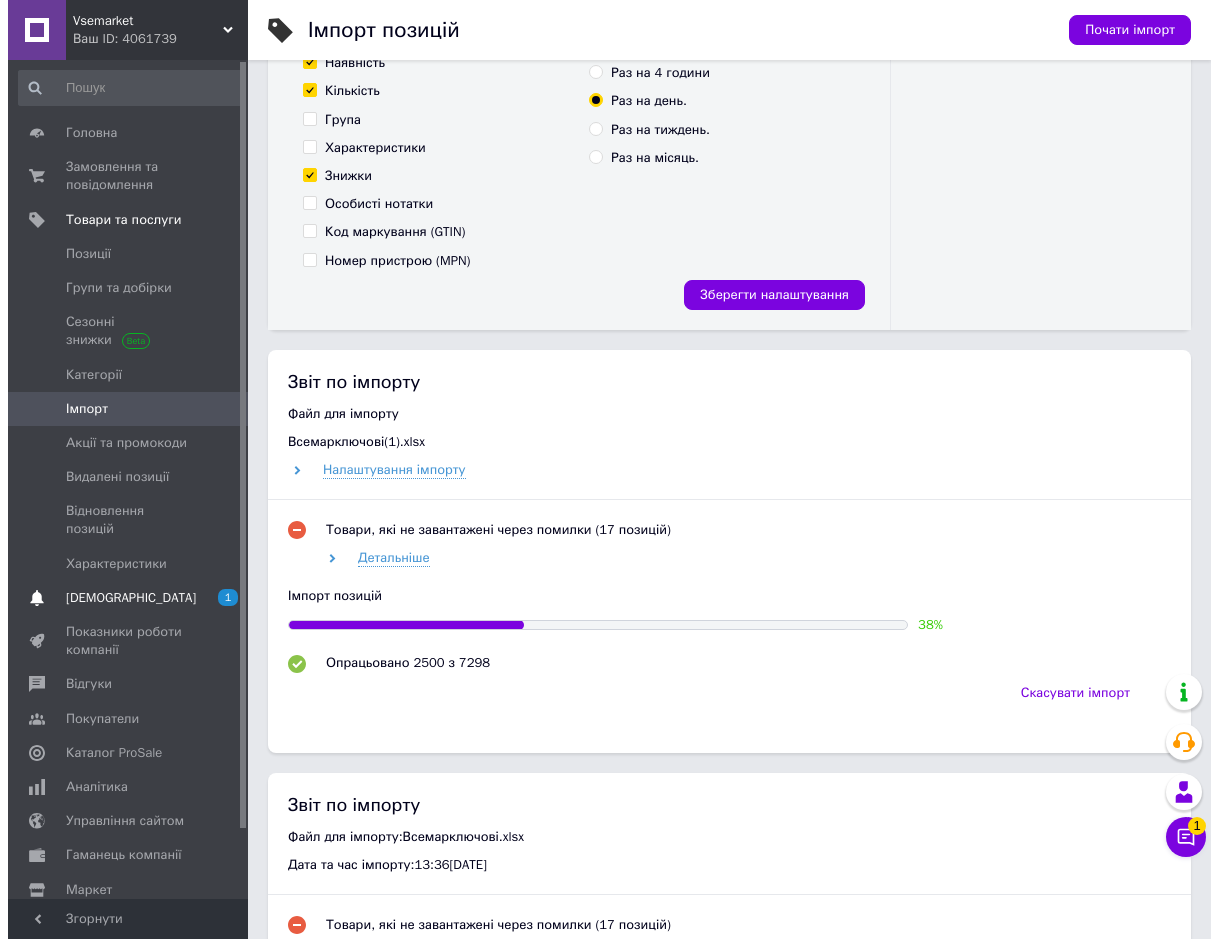 scroll, scrollTop: 0, scrollLeft: 0, axis: both 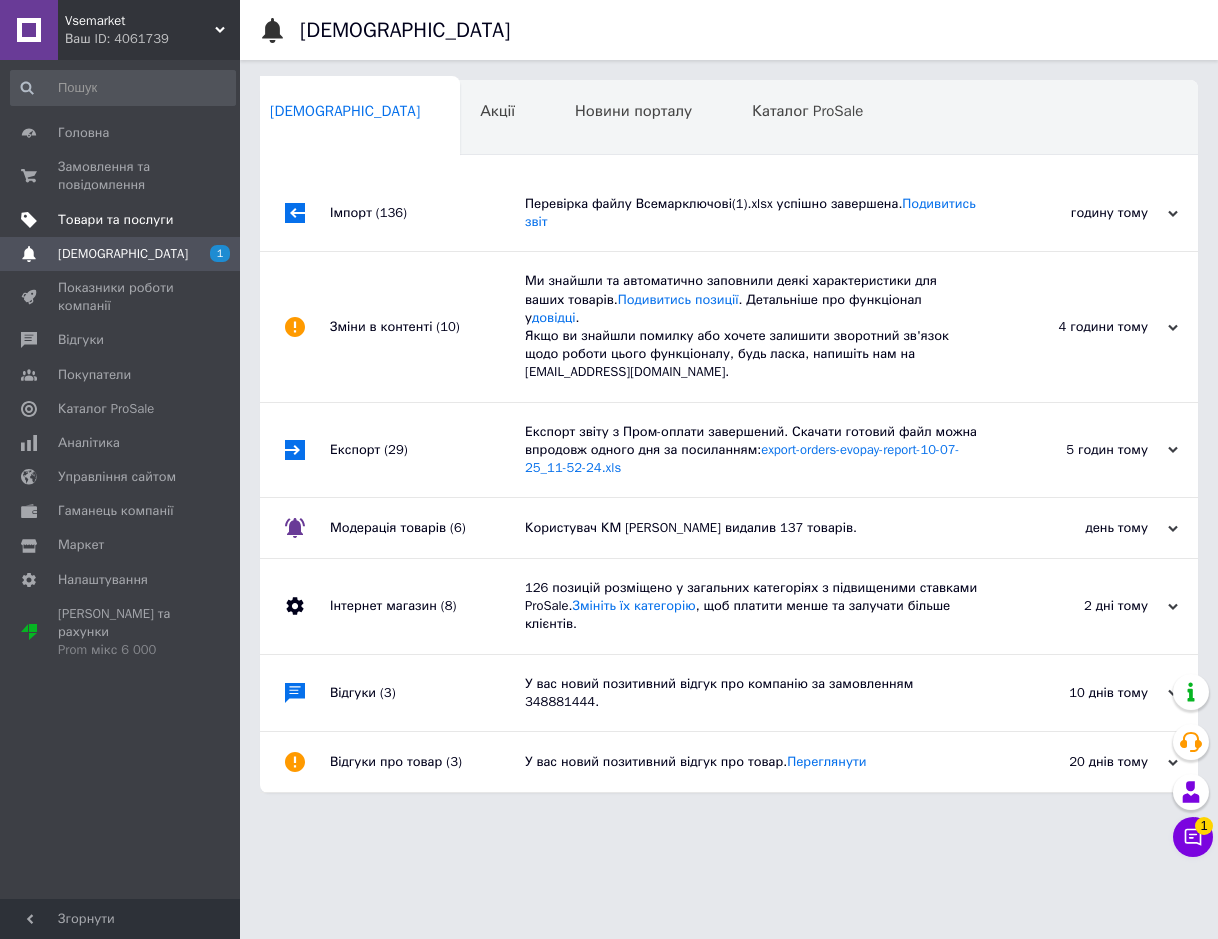 click on "Товари та послуги" at bounding box center (115, 220) 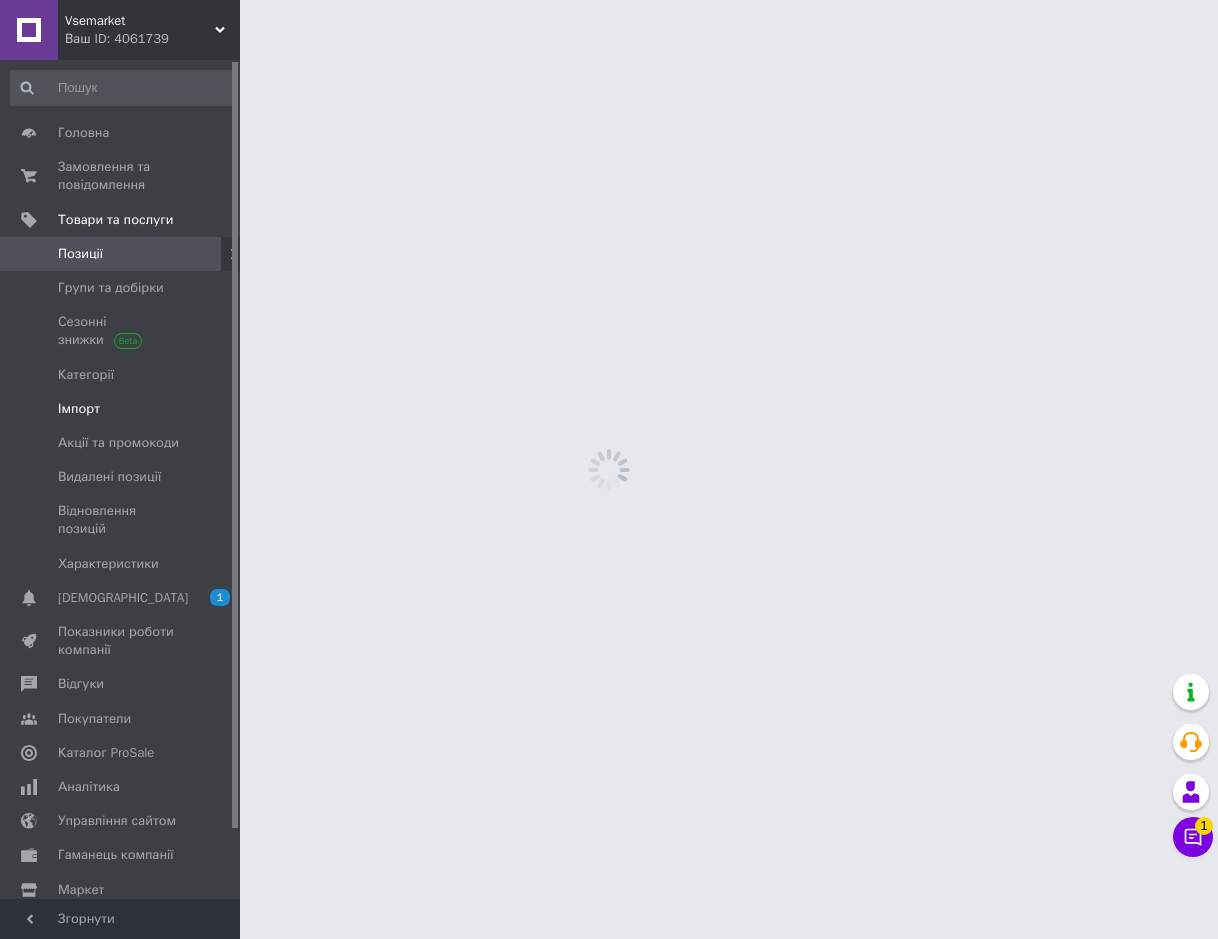 click on "Імпорт" at bounding box center [123, 409] 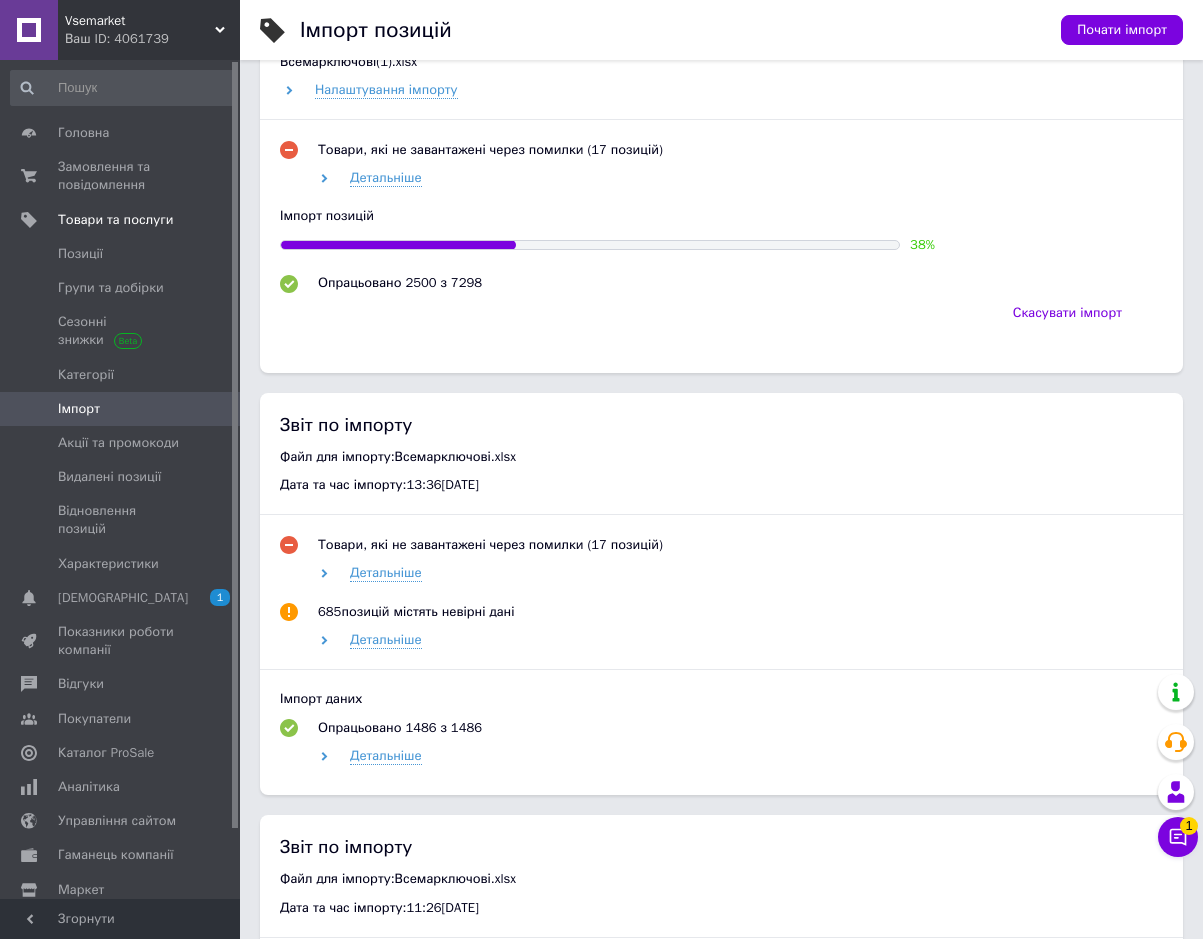 scroll, scrollTop: 1000, scrollLeft: 0, axis: vertical 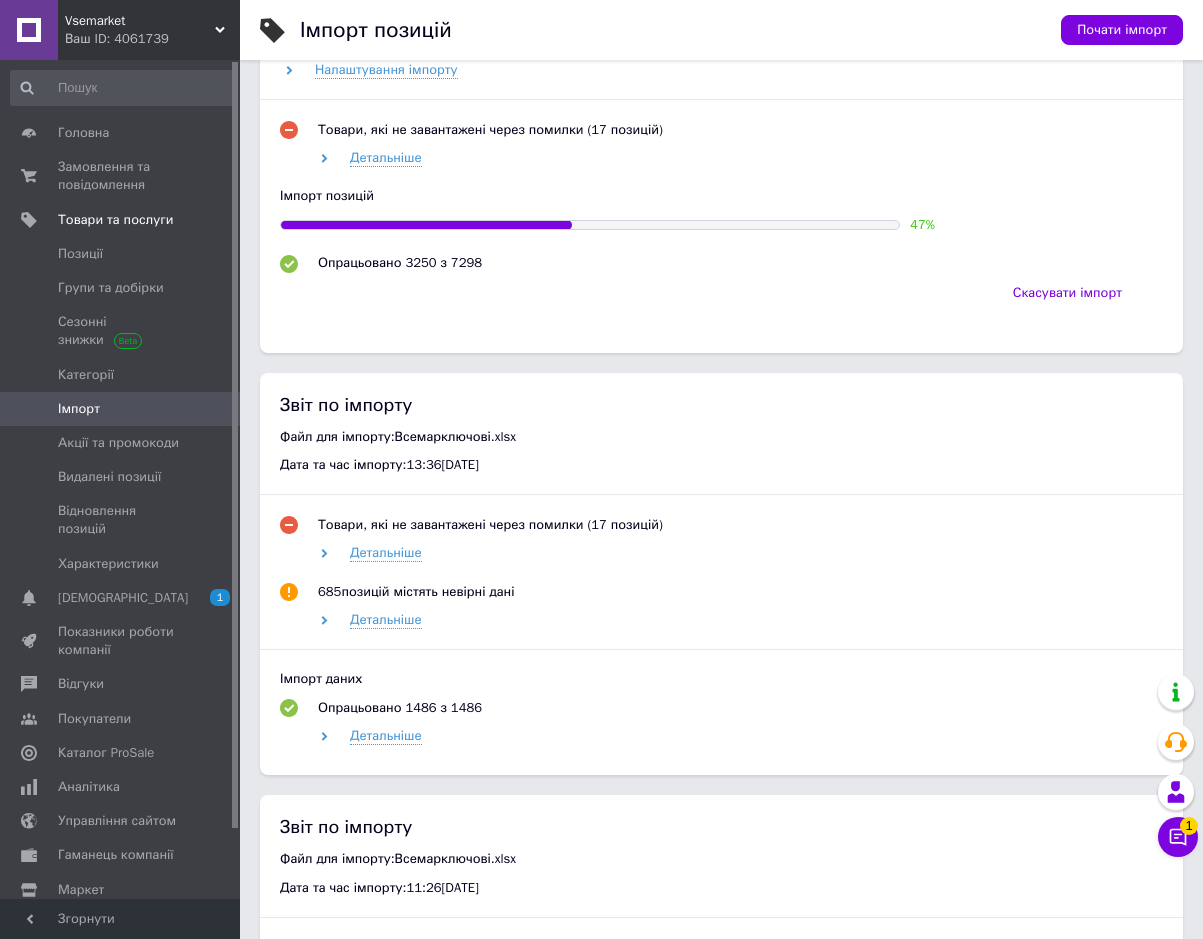 click on "Ваш ID: 4061739" at bounding box center [152, 39] 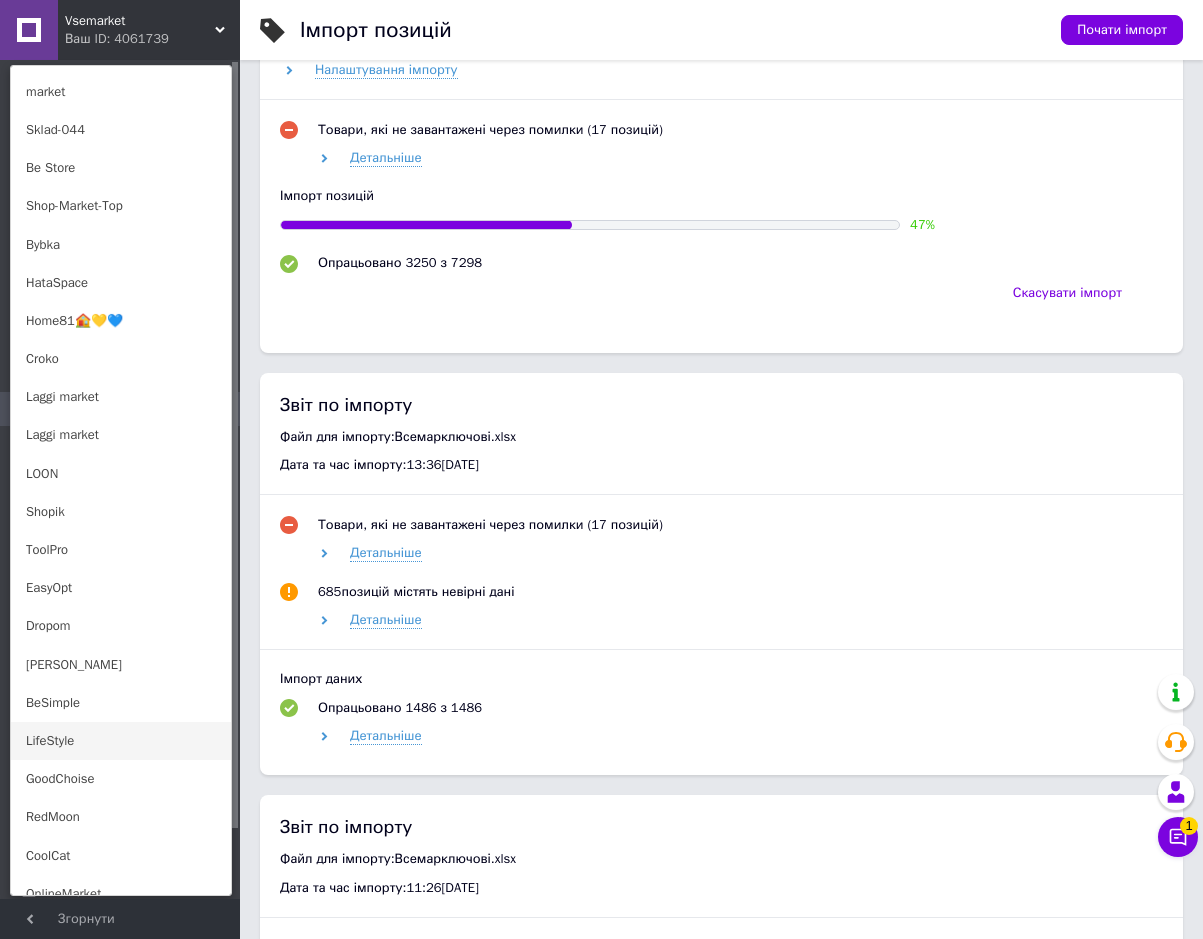 scroll, scrollTop: 871, scrollLeft: 0, axis: vertical 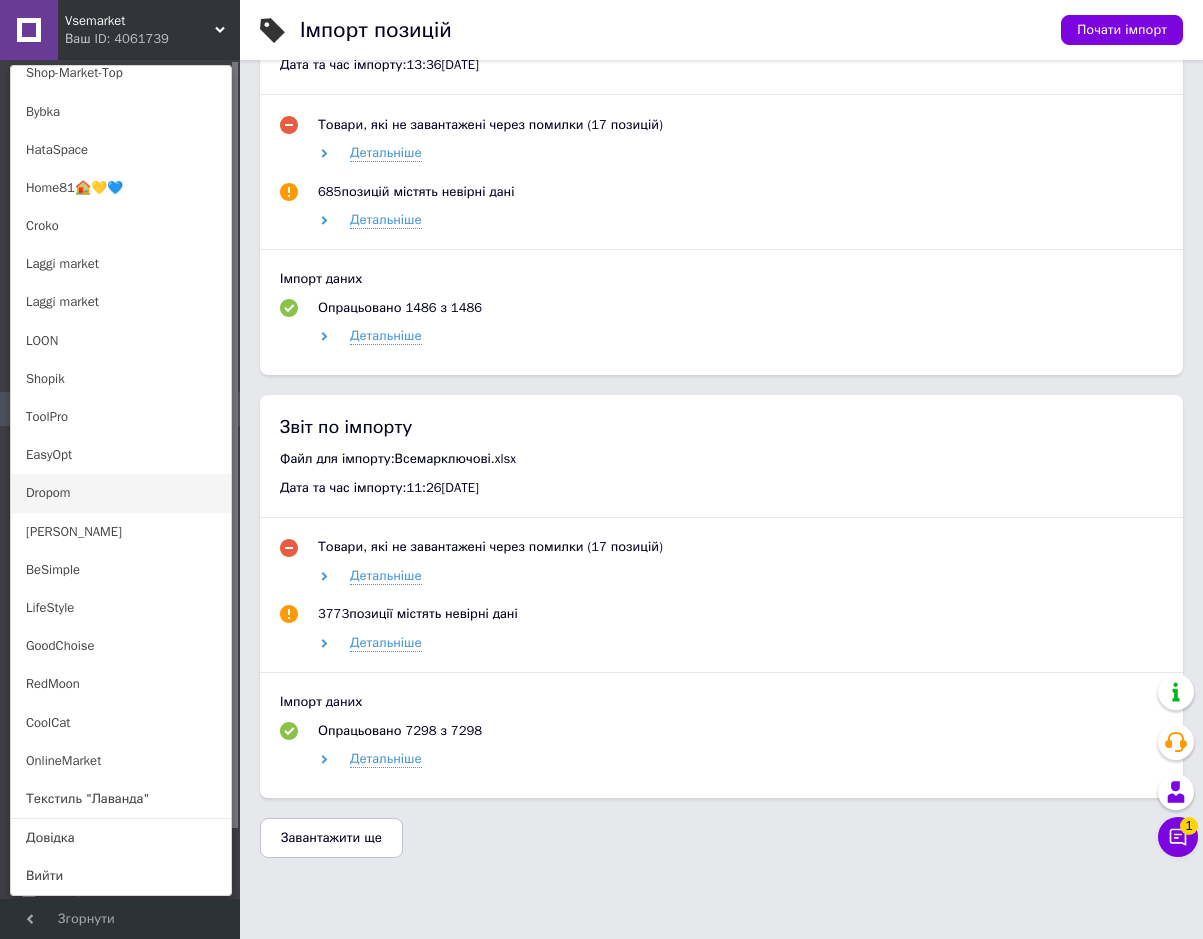 click on "Dropom" at bounding box center (121, 493) 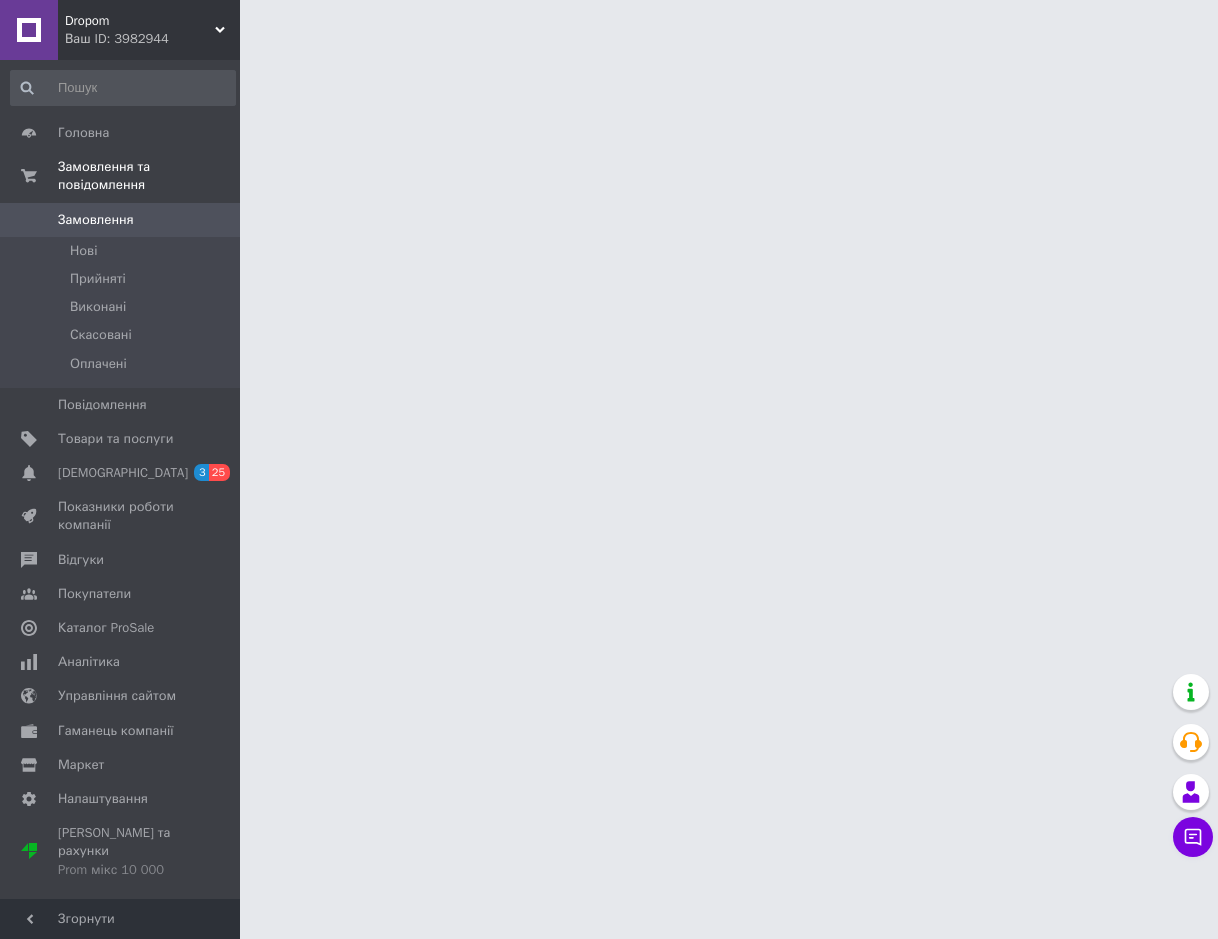 scroll, scrollTop: 0, scrollLeft: 0, axis: both 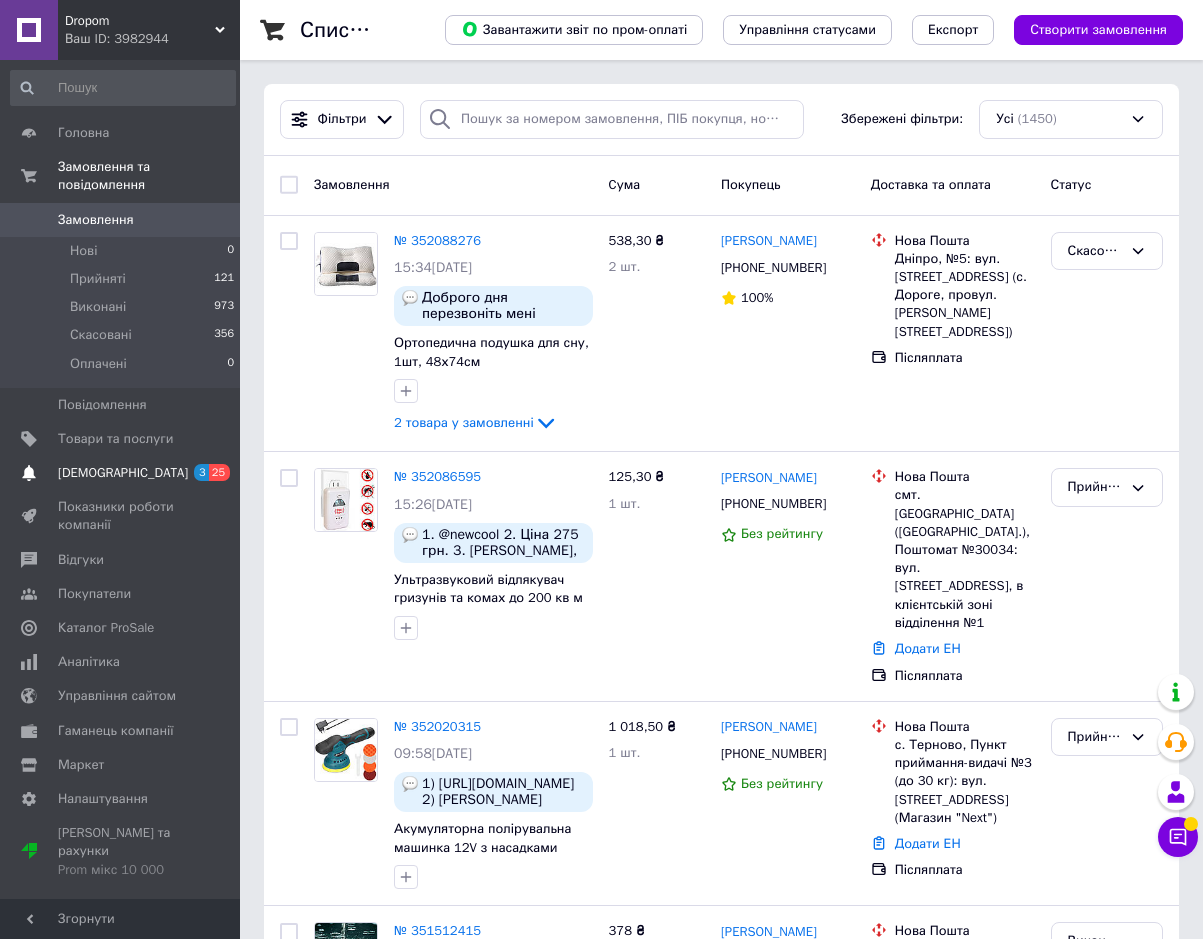 click on "[DEMOGRAPHIC_DATA]" at bounding box center [123, 473] 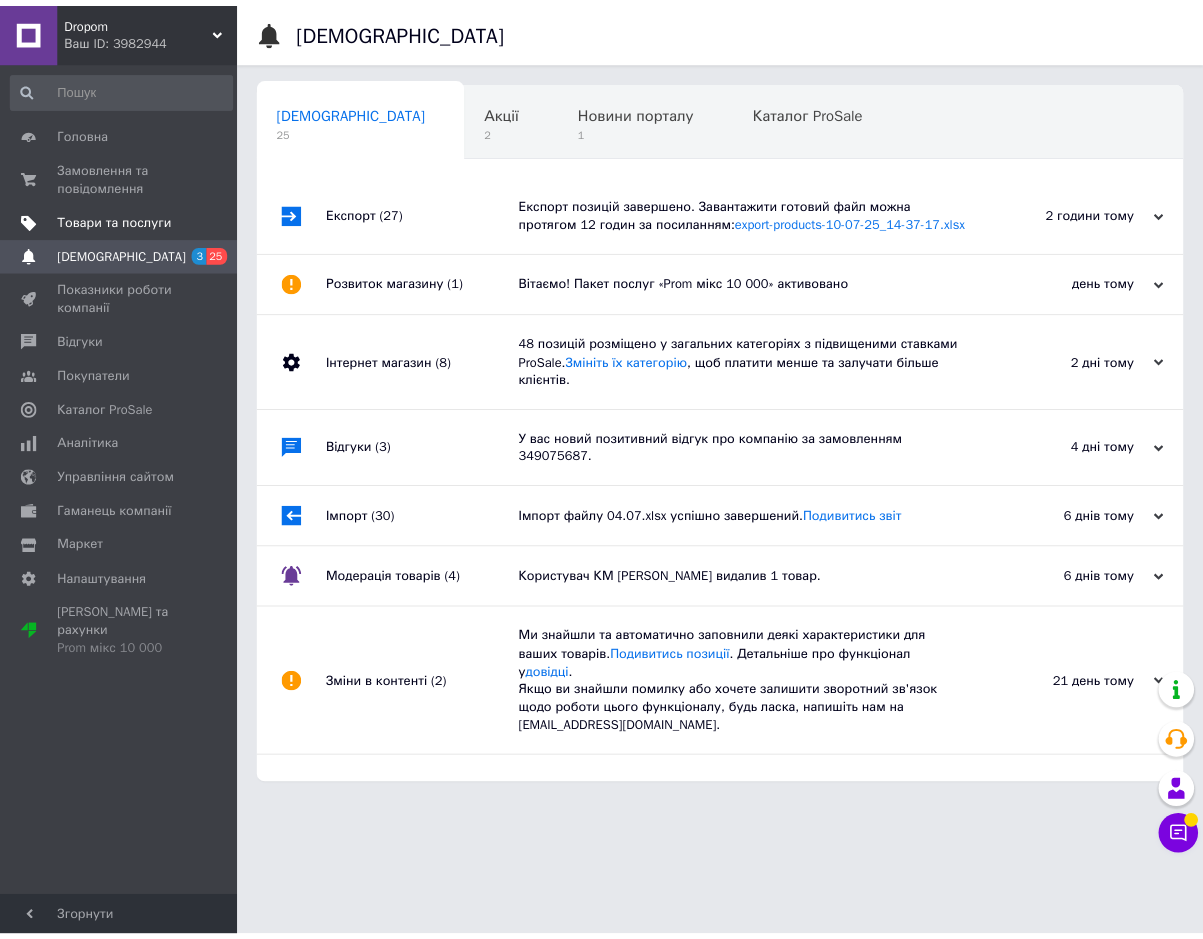 scroll, scrollTop: 0, scrollLeft: 10, axis: horizontal 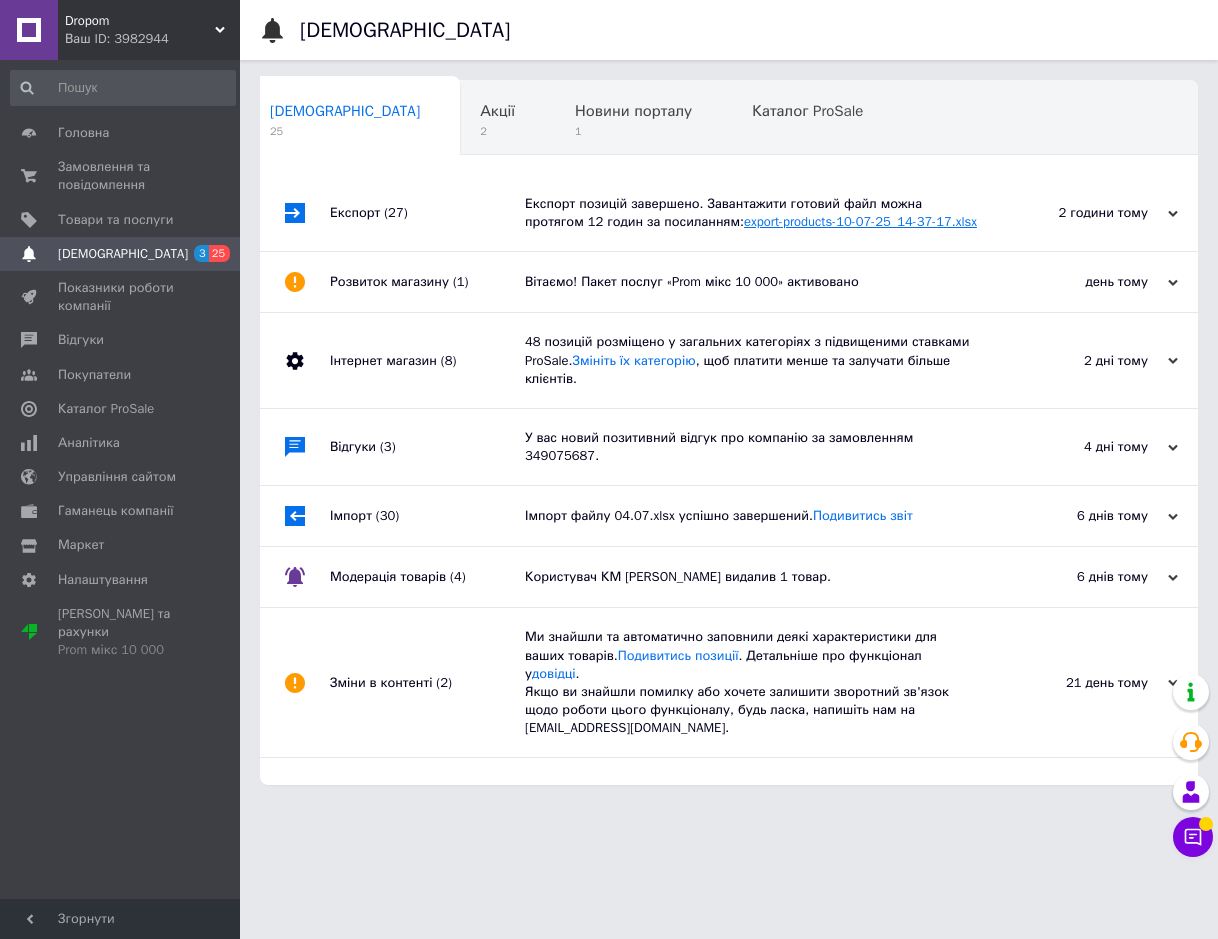 click on "export-products-10-07-25_14-37-17.xlsx" at bounding box center [860, 221] 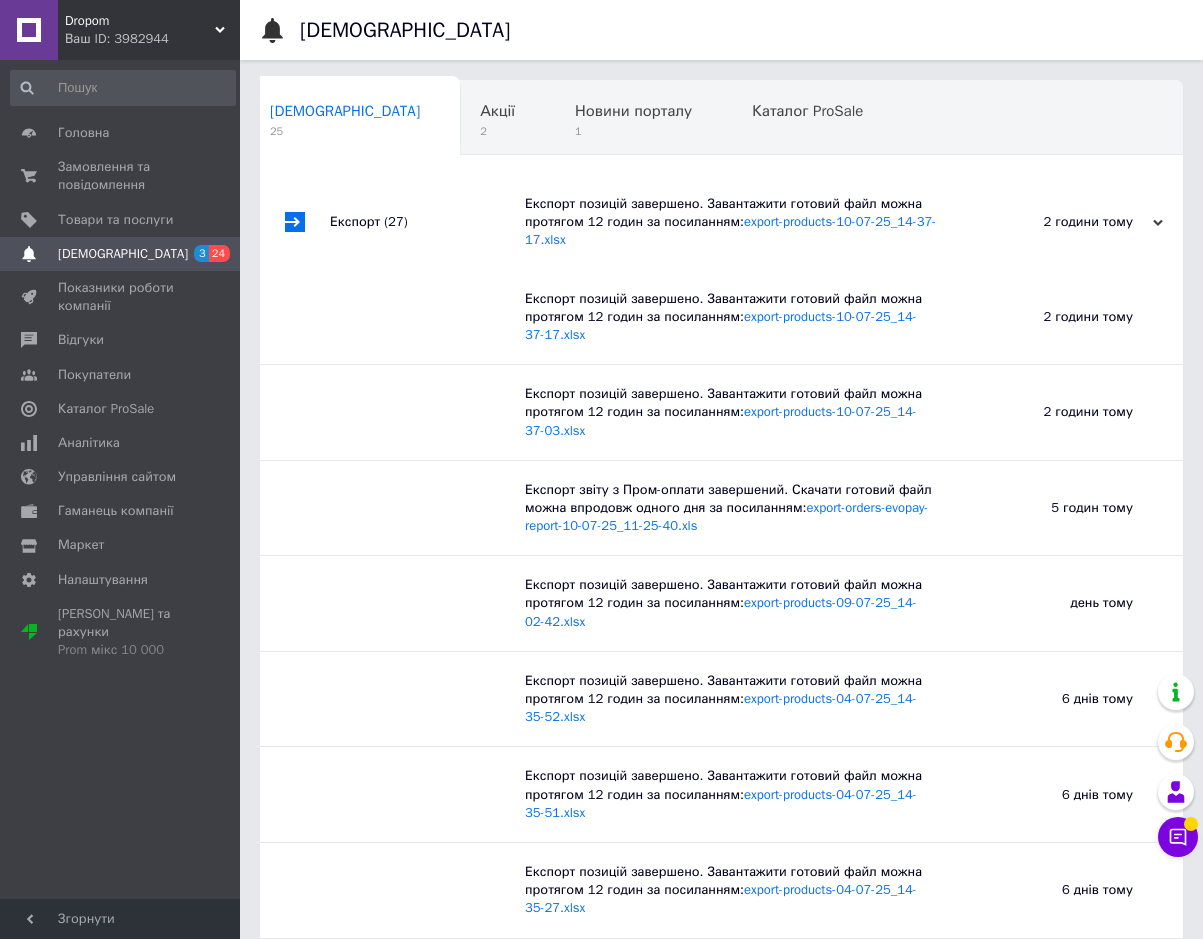 click on "Ваш ID: 3982944" at bounding box center (152, 39) 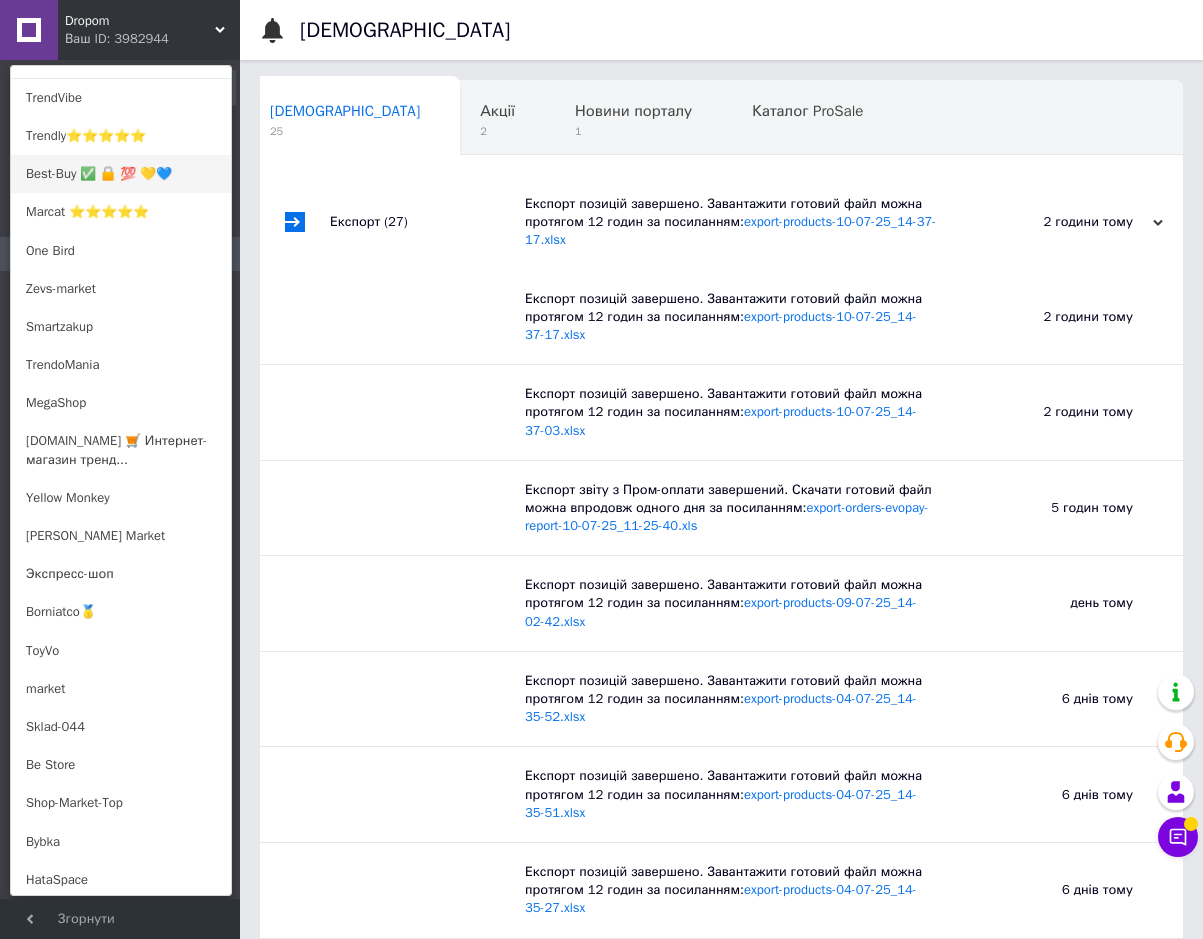 scroll, scrollTop: 0, scrollLeft: 0, axis: both 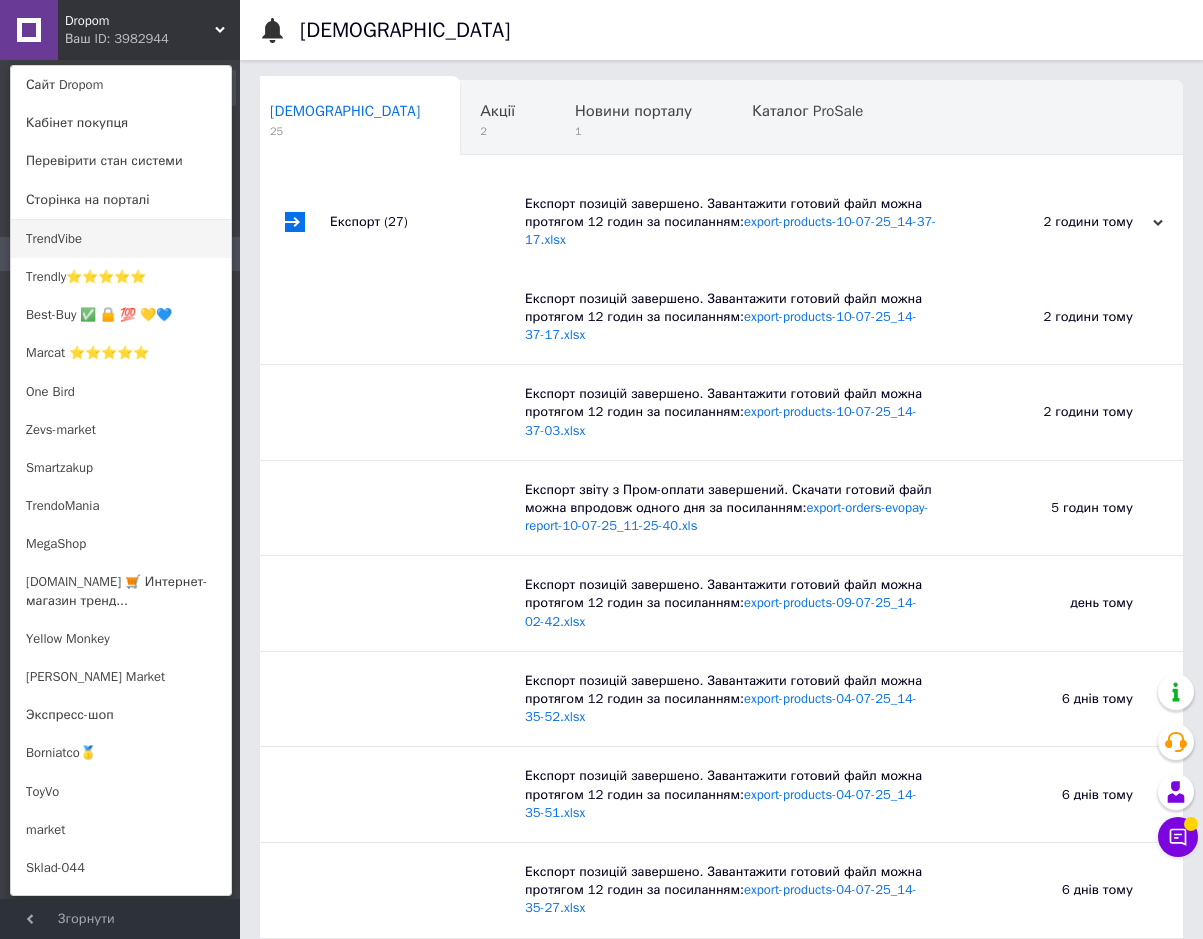 click on "TrendVibe" at bounding box center [121, 239] 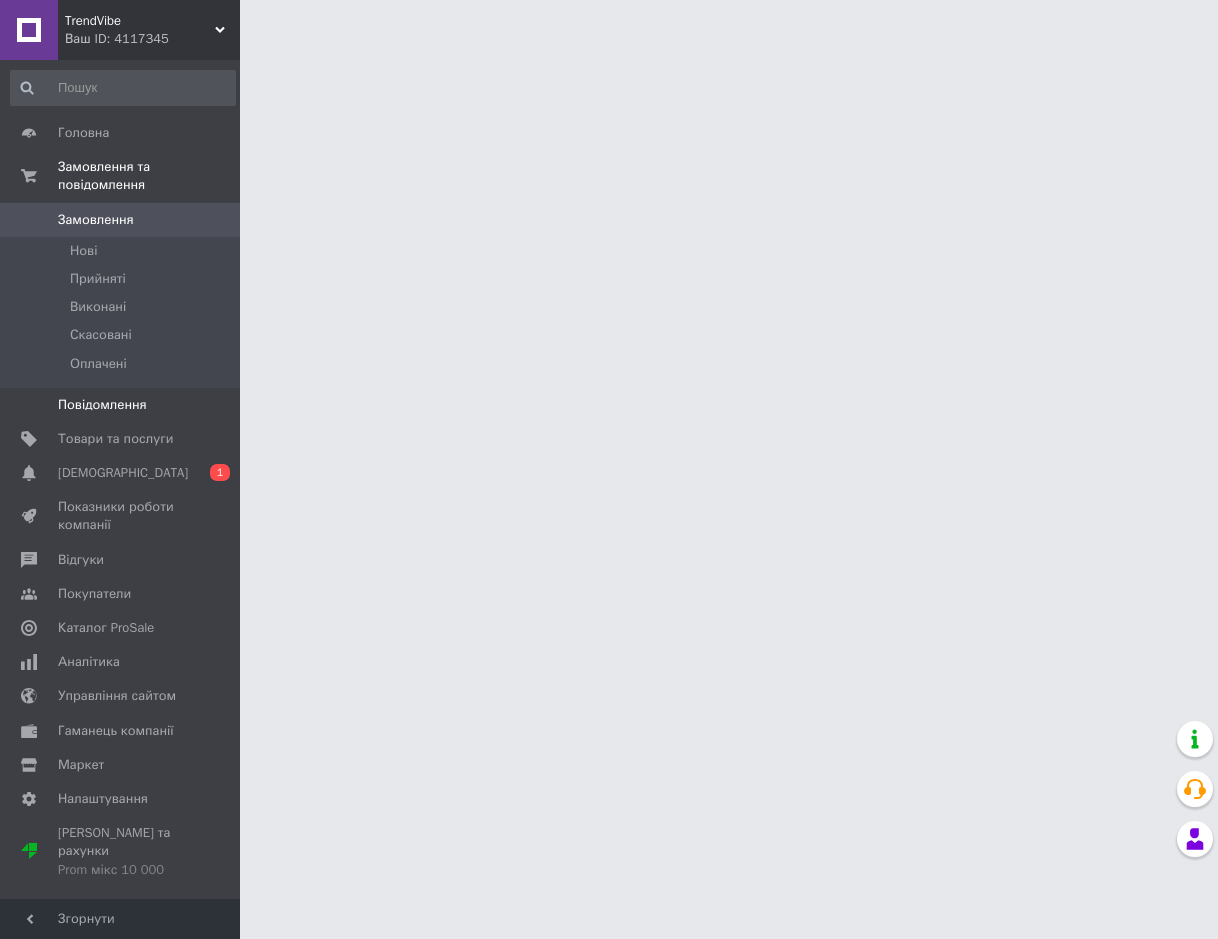 scroll, scrollTop: 0, scrollLeft: 0, axis: both 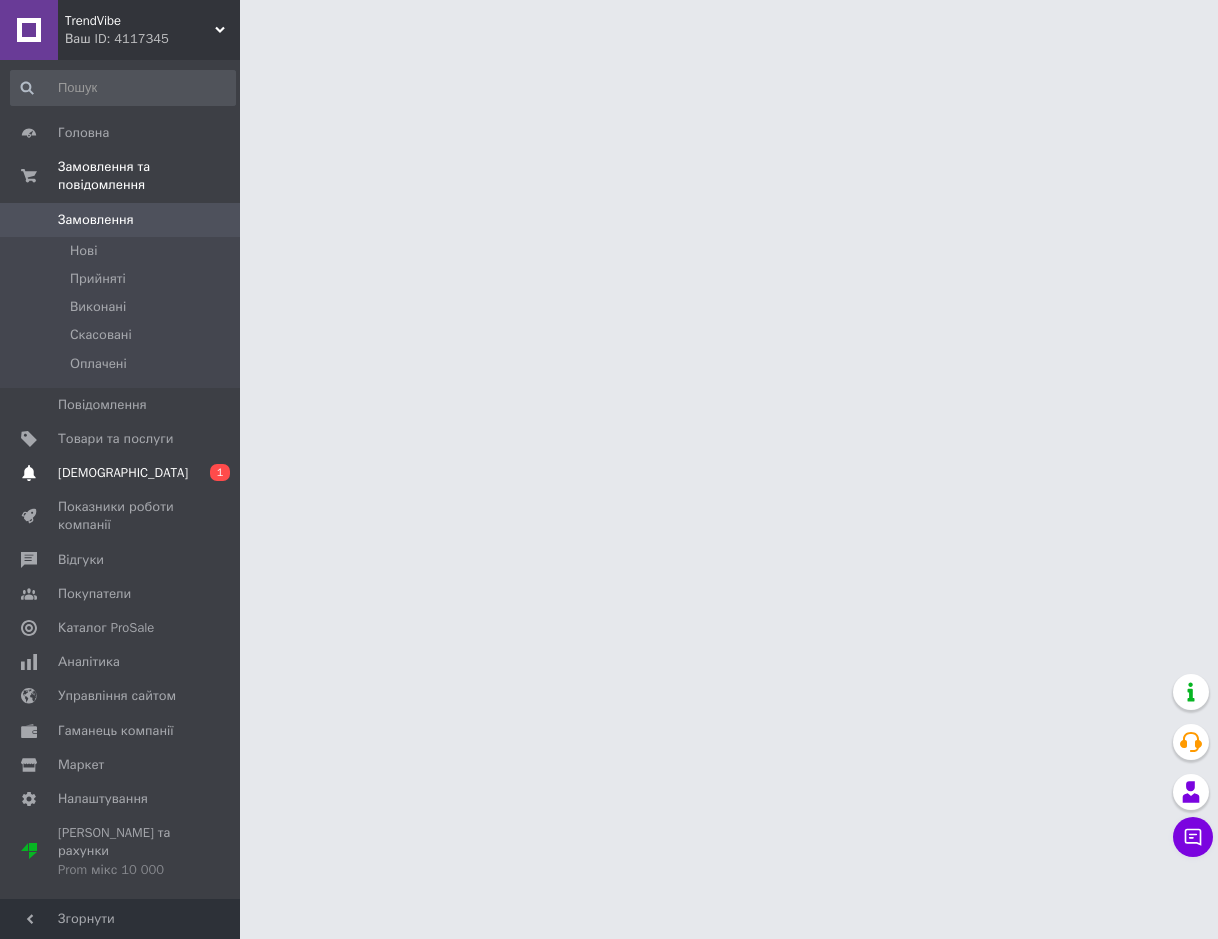 click on "[DEMOGRAPHIC_DATA]" at bounding box center (121, 473) 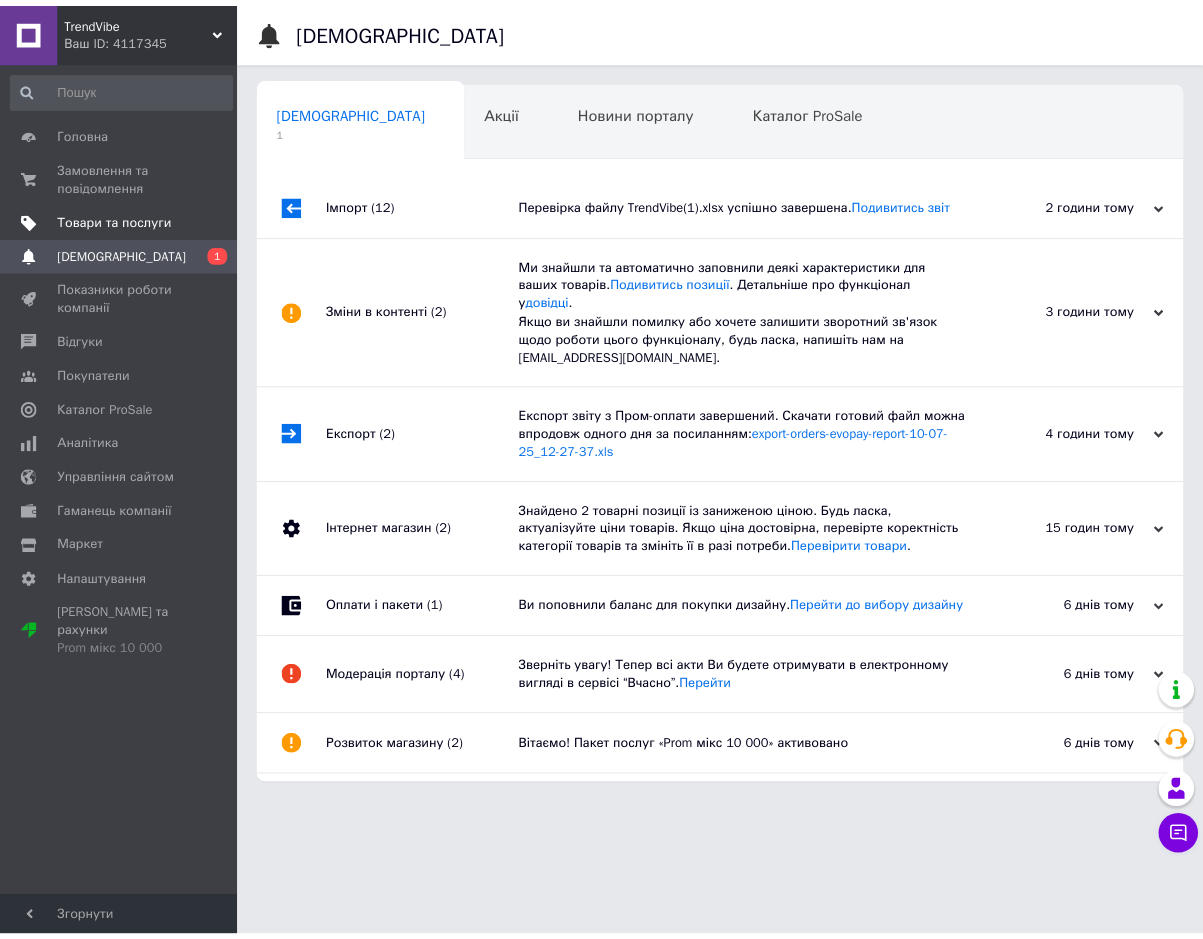 scroll, scrollTop: 0, scrollLeft: 10, axis: horizontal 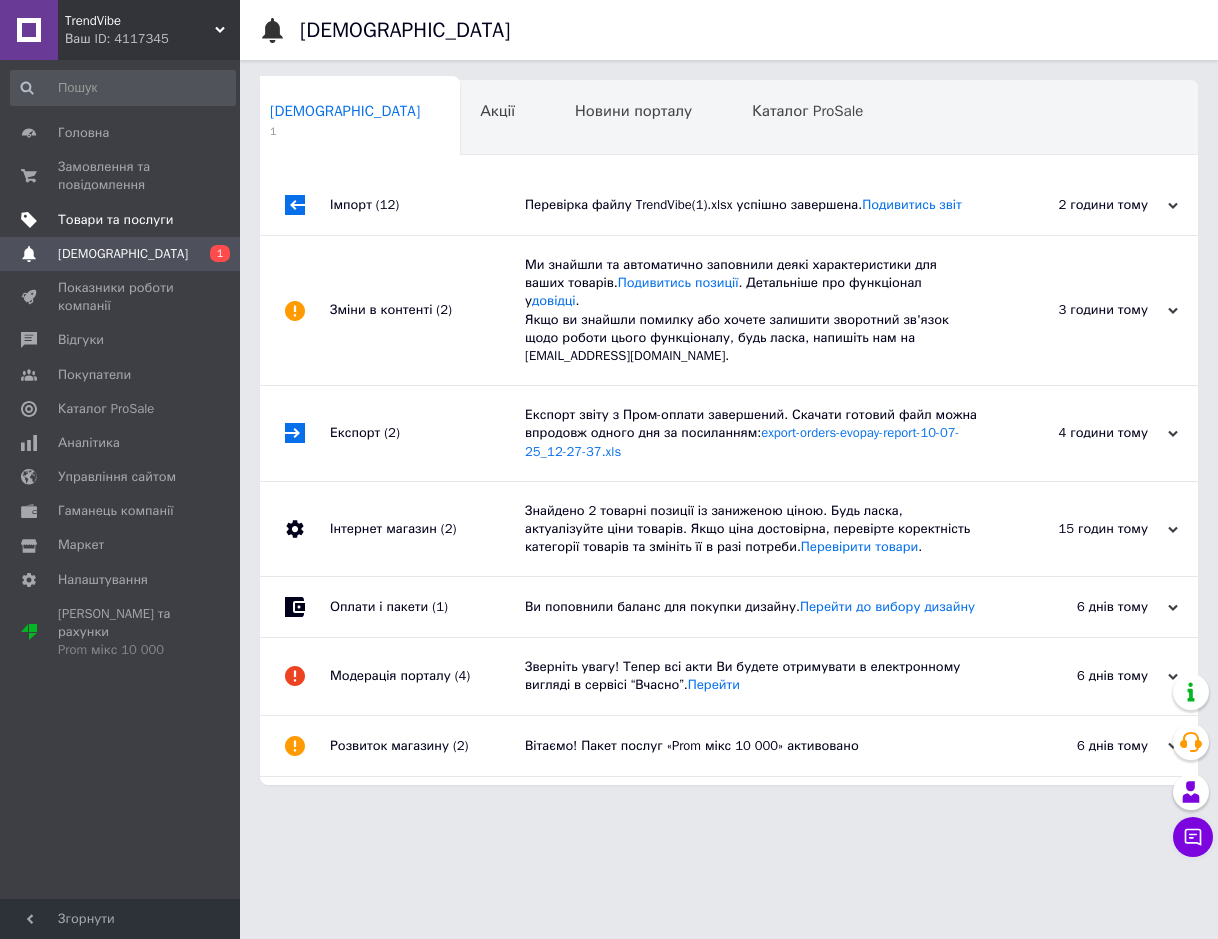 click on "Товари та послуги" at bounding box center [123, 220] 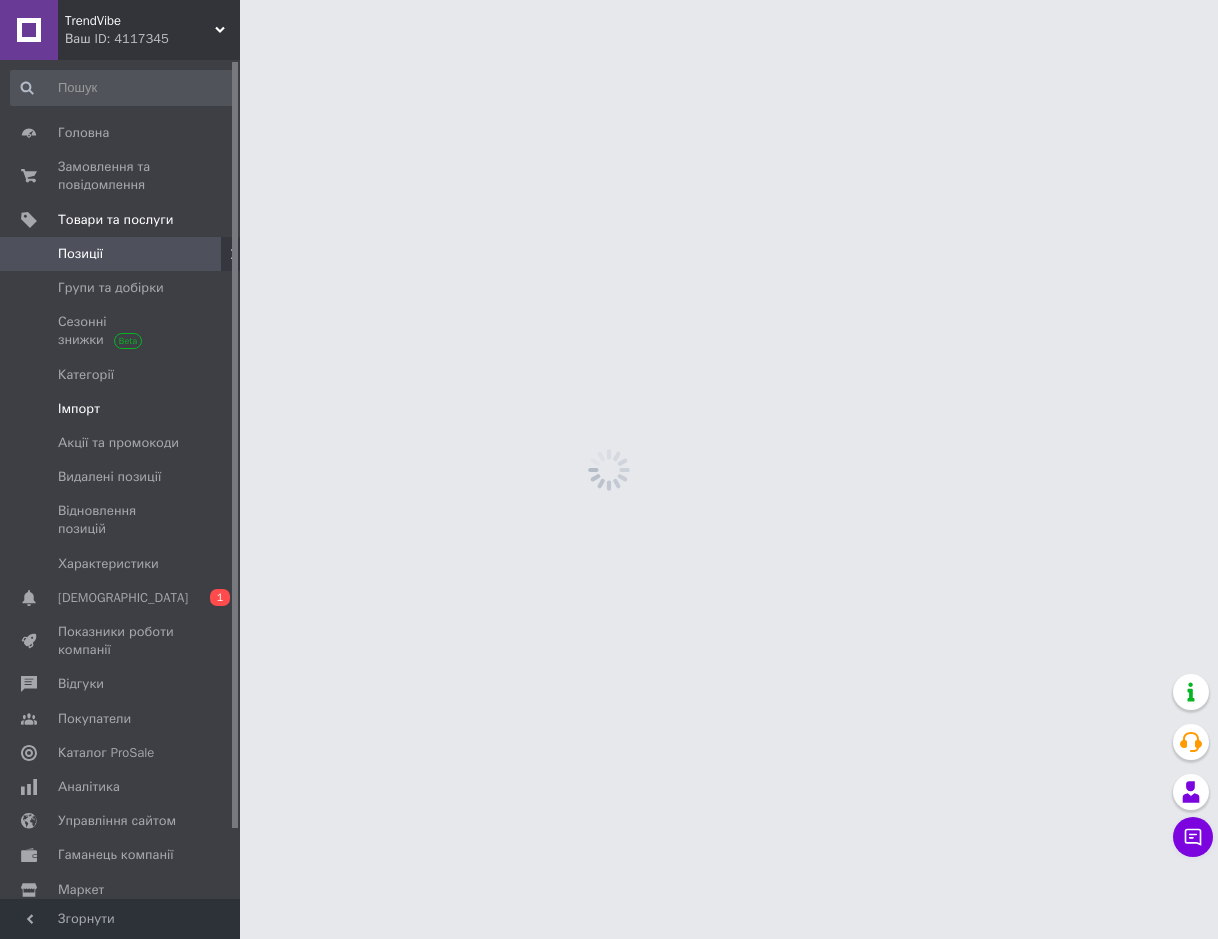click on "Імпорт" at bounding box center [79, 409] 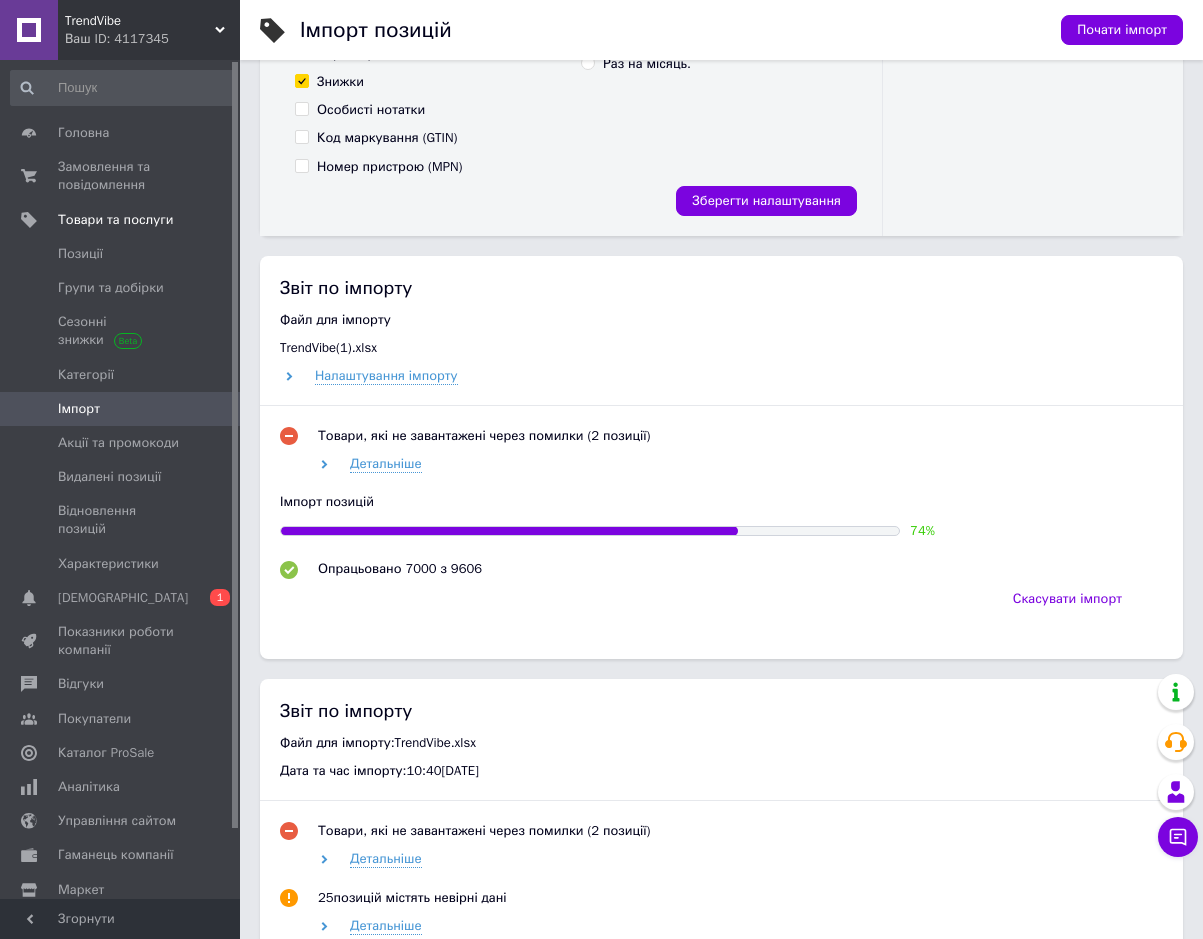 scroll, scrollTop: 700, scrollLeft: 0, axis: vertical 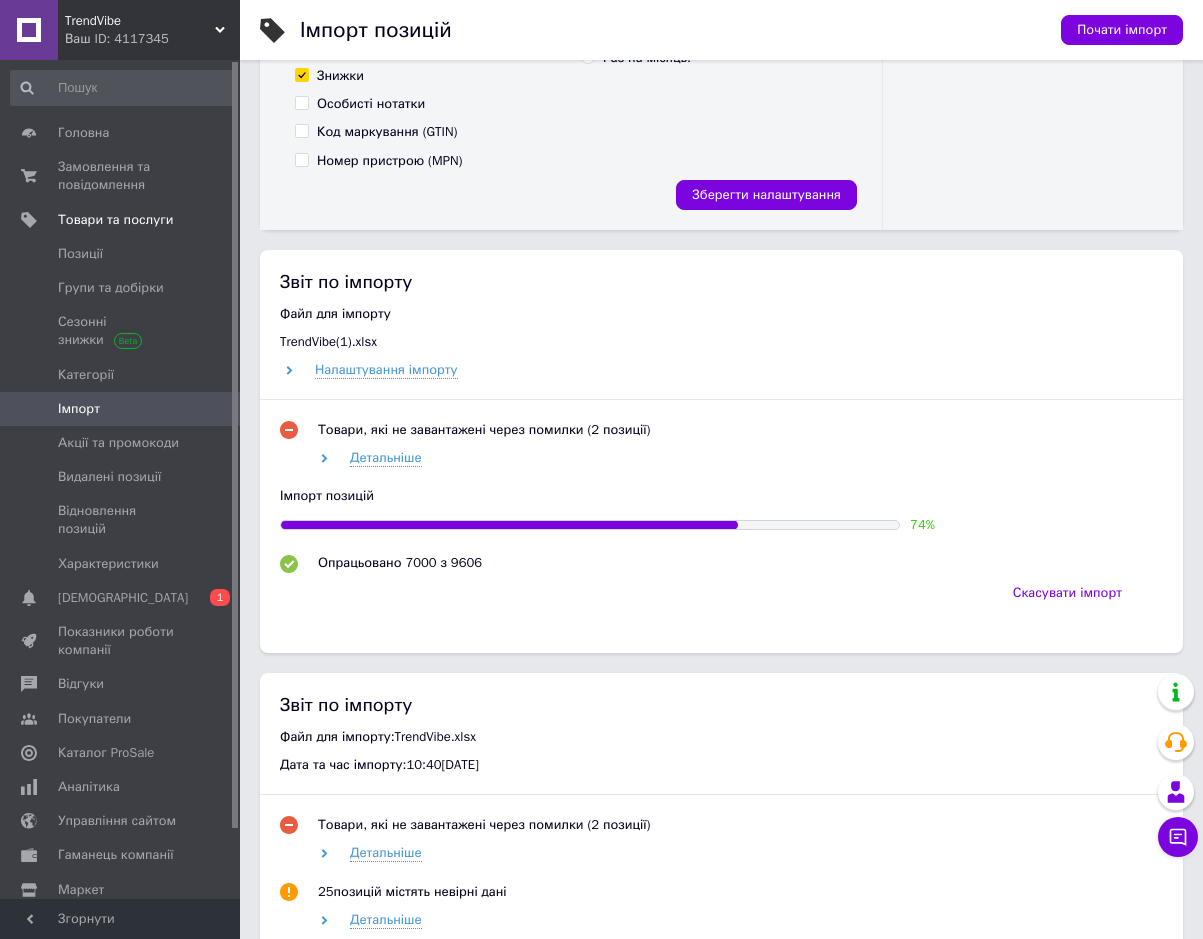 click on "Ваш ID: 4117345" at bounding box center (152, 39) 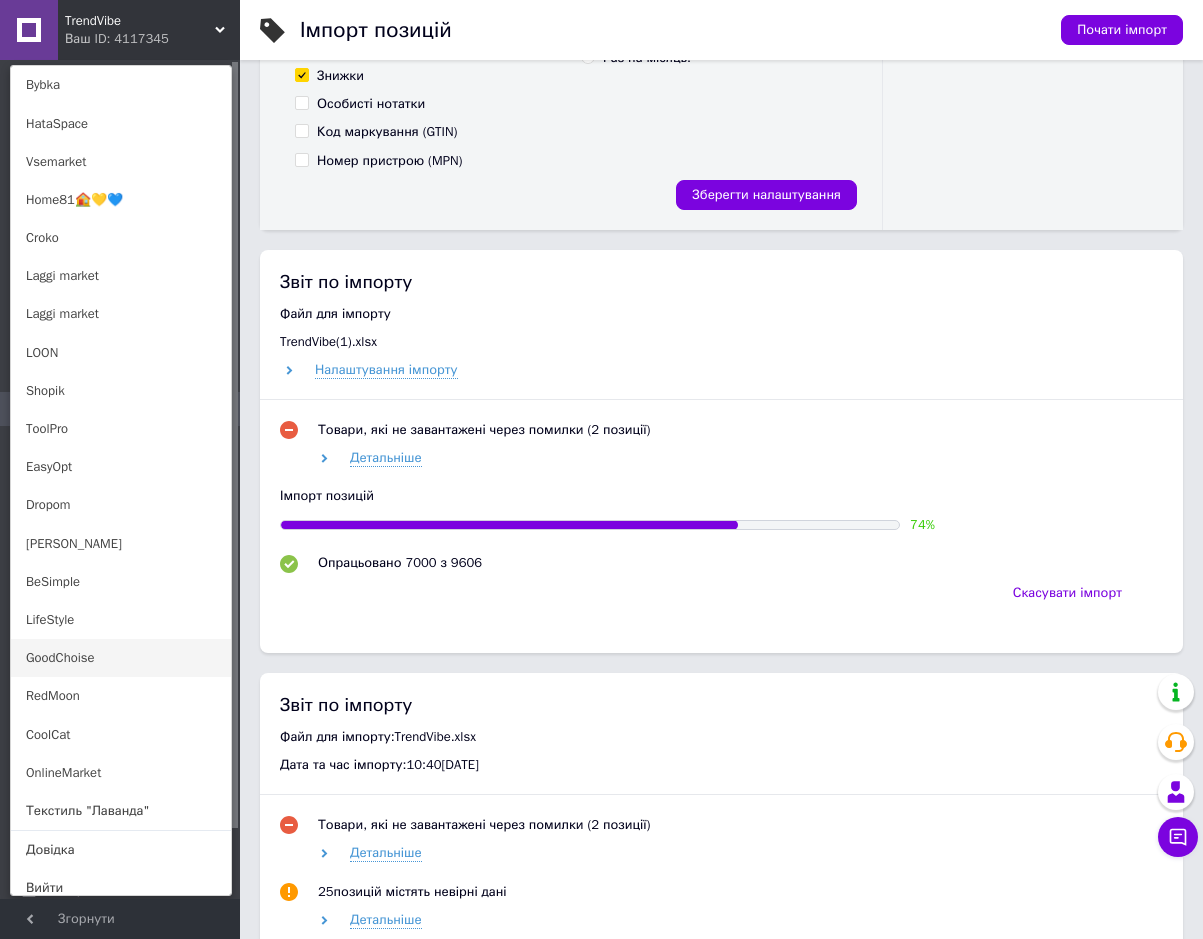 scroll, scrollTop: 871, scrollLeft: 0, axis: vertical 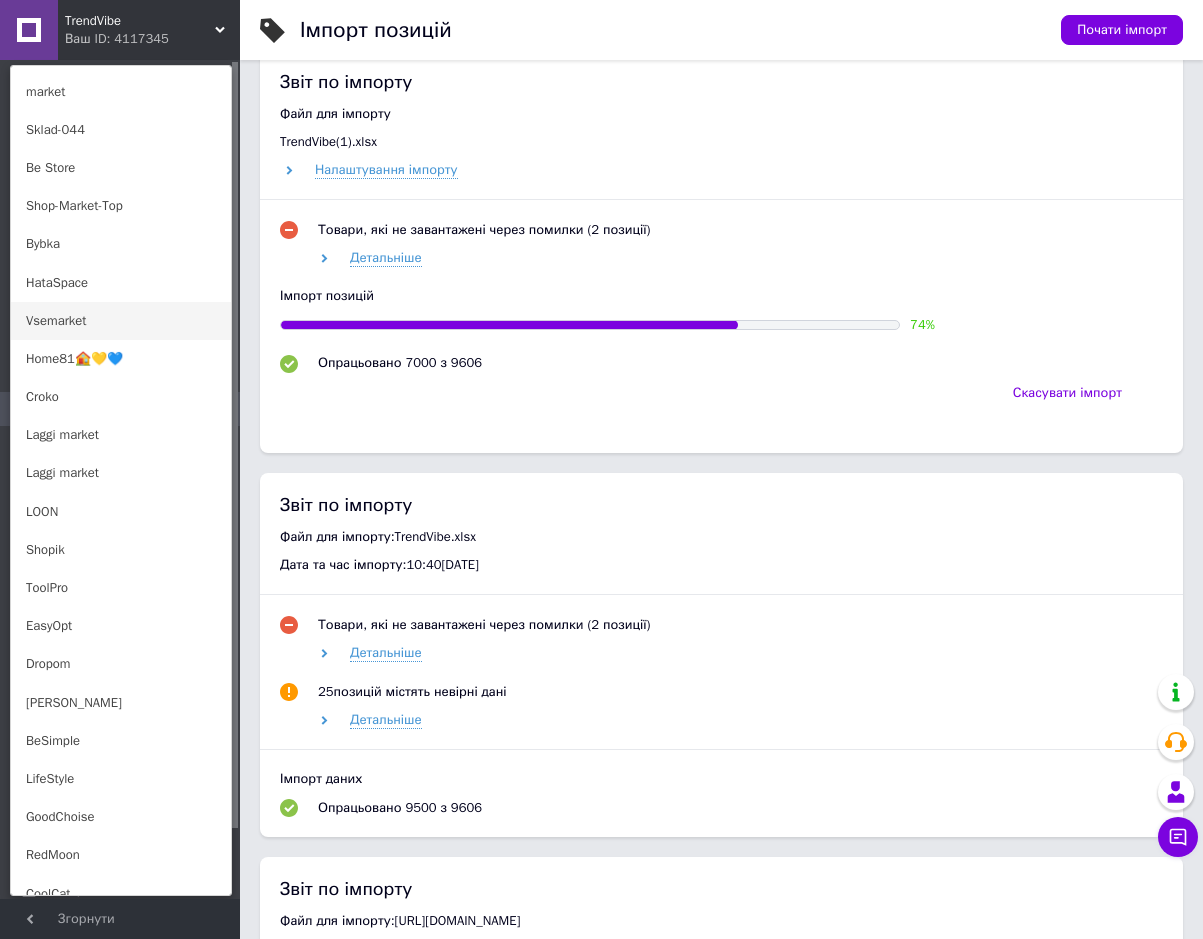 click on "Vsemarket" at bounding box center [121, 321] 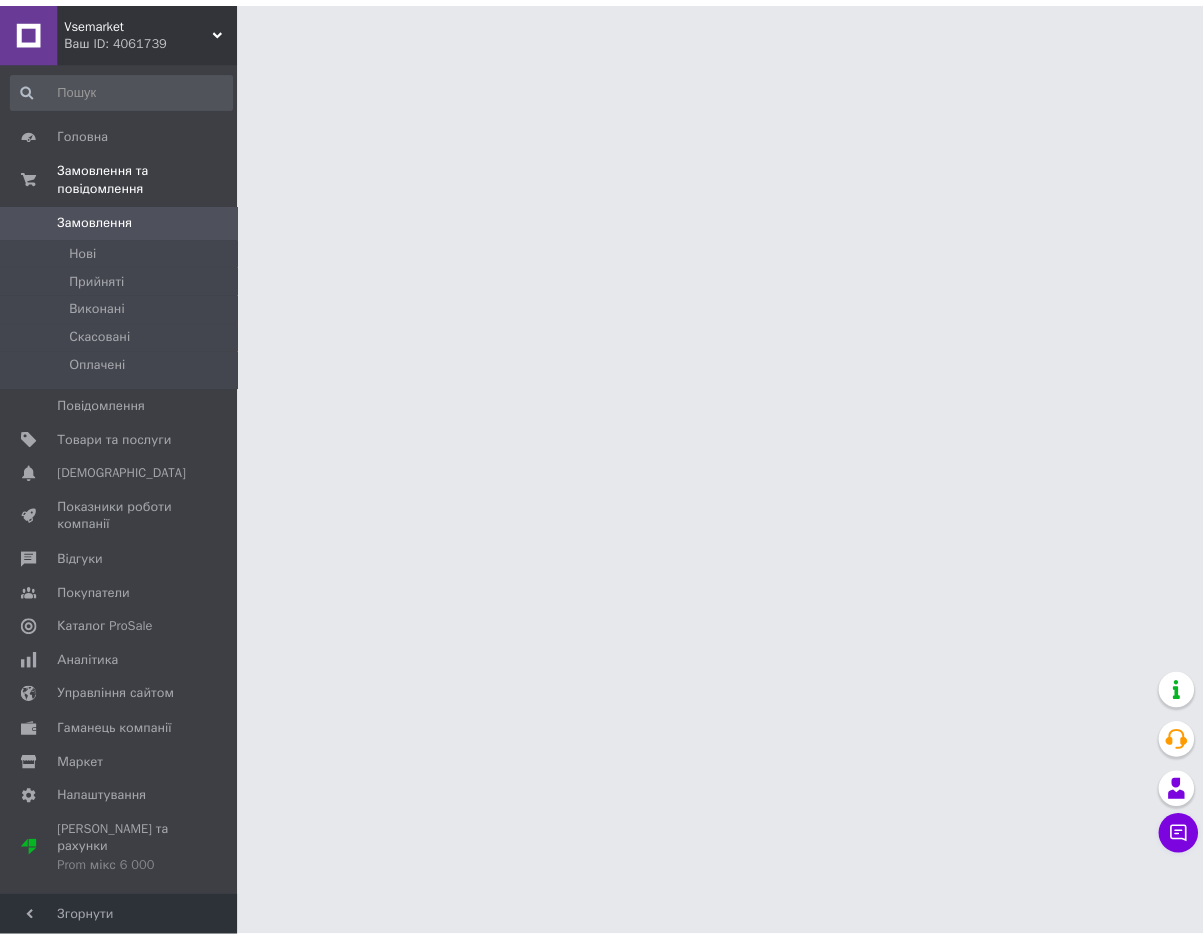 scroll, scrollTop: 0, scrollLeft: 0, axis: both 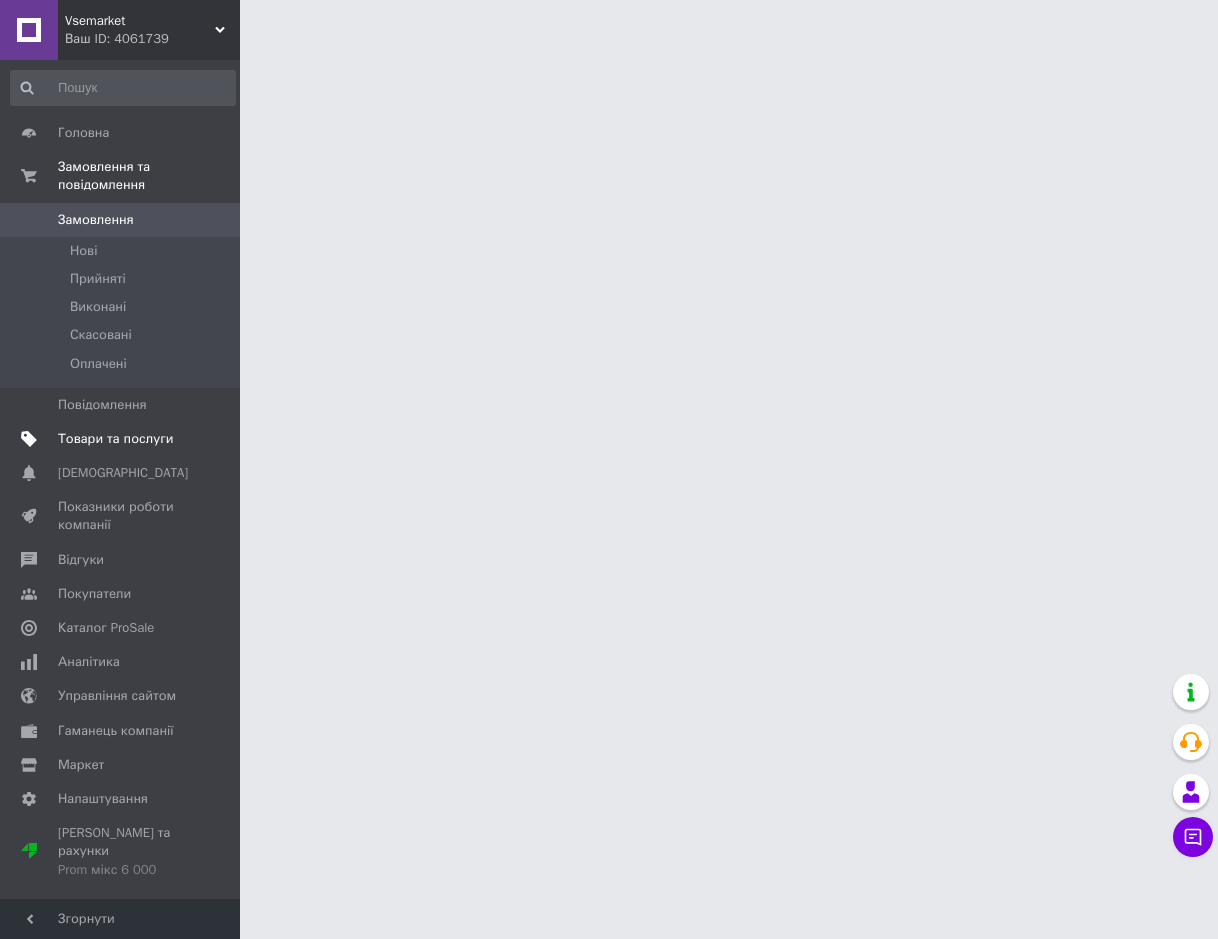 click on "Товари та послуги" at bounding box center [115, 439] 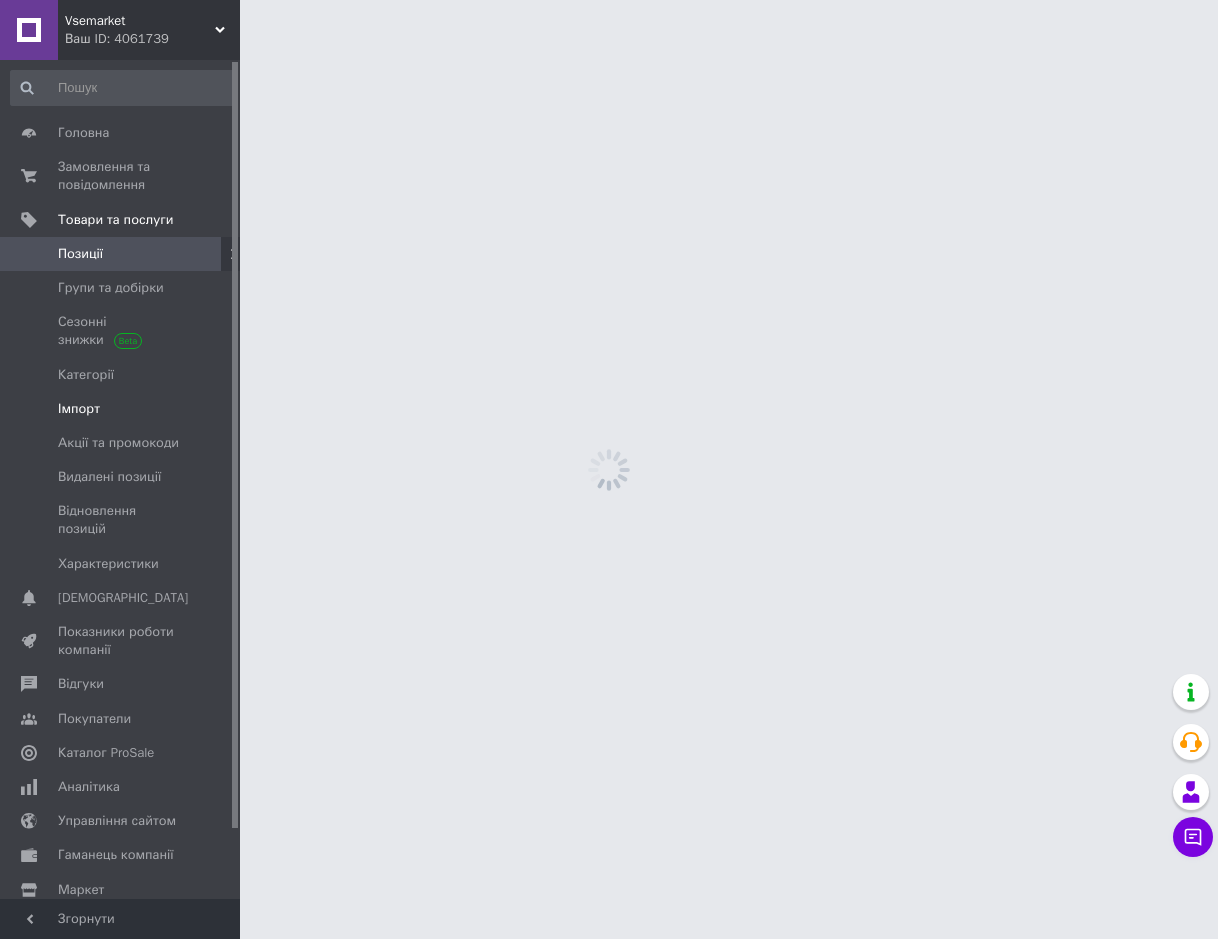 click on "Імпорт" at bounding box center (121, 409) 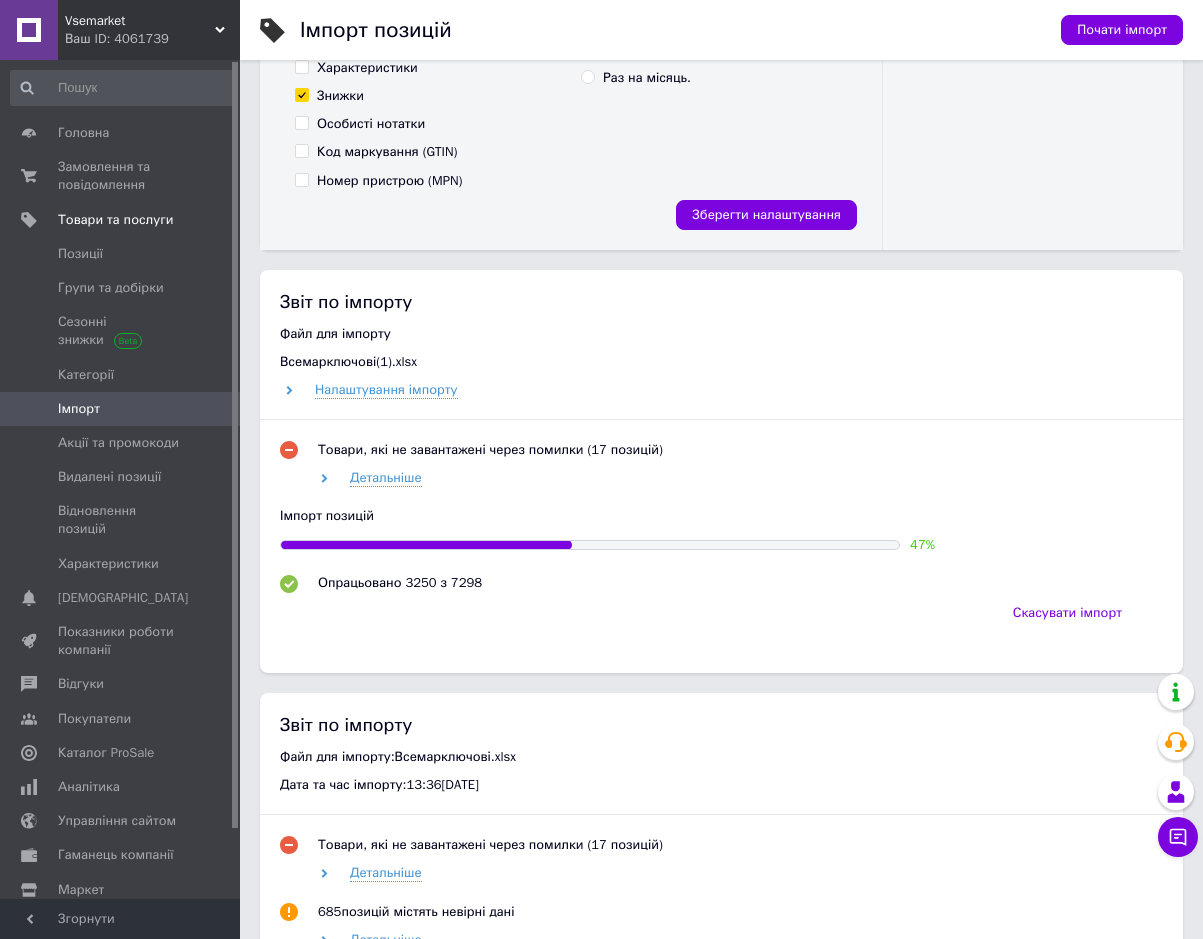 scroll, scrollTop: 700, scrollLeft: 0, axis: vertical 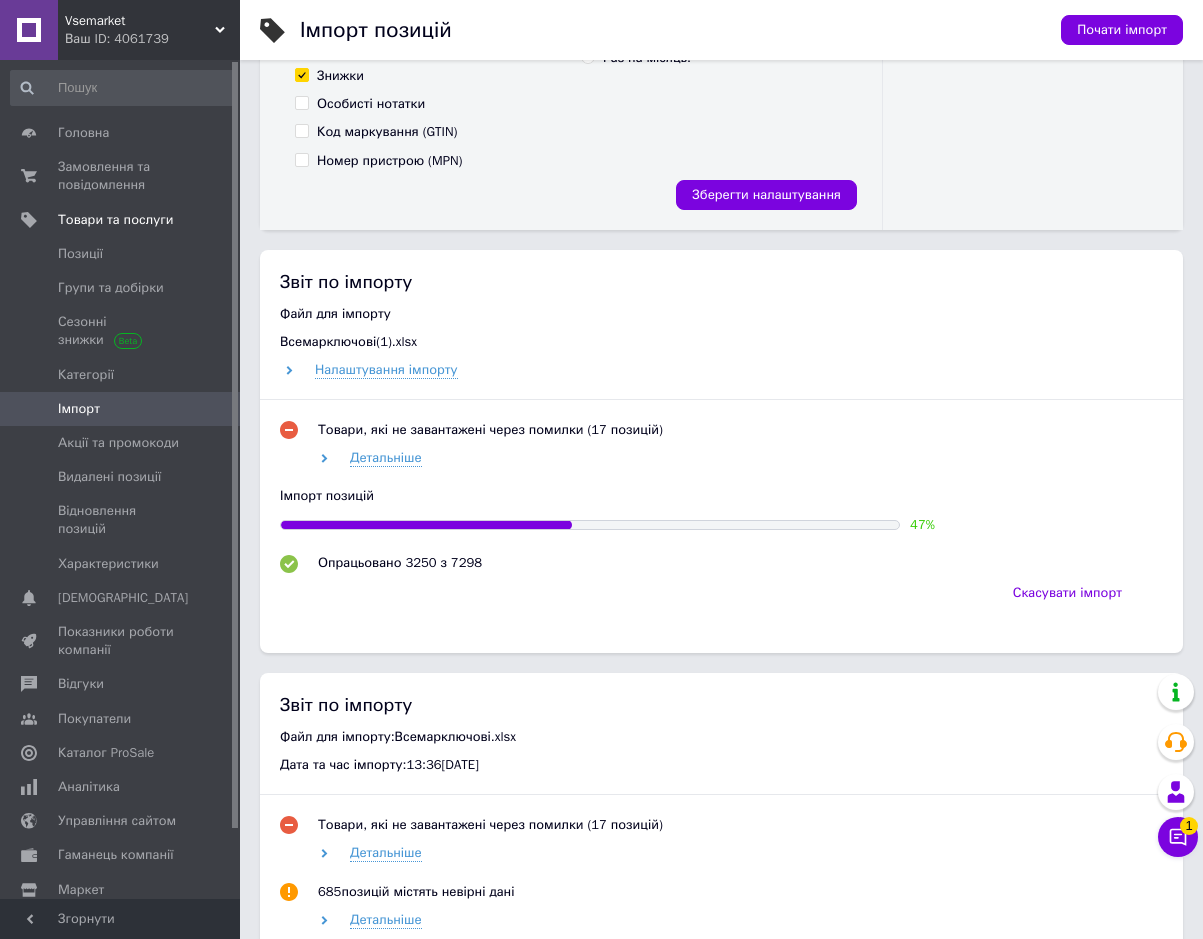 click on "Vsemarket" at bounding box center (140, 21) 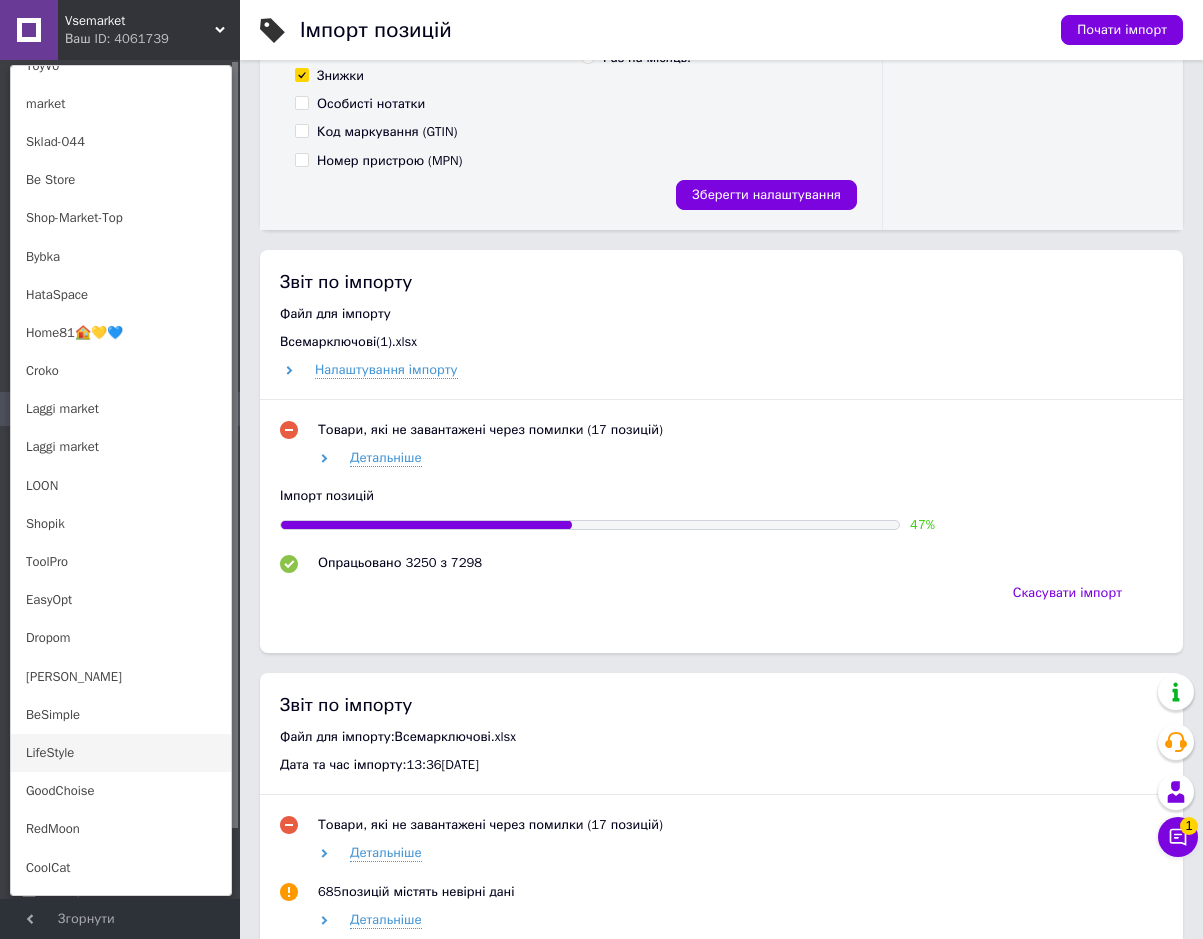 scroll, scrollTop: 800, scrollLeft: 0, axis: vertical 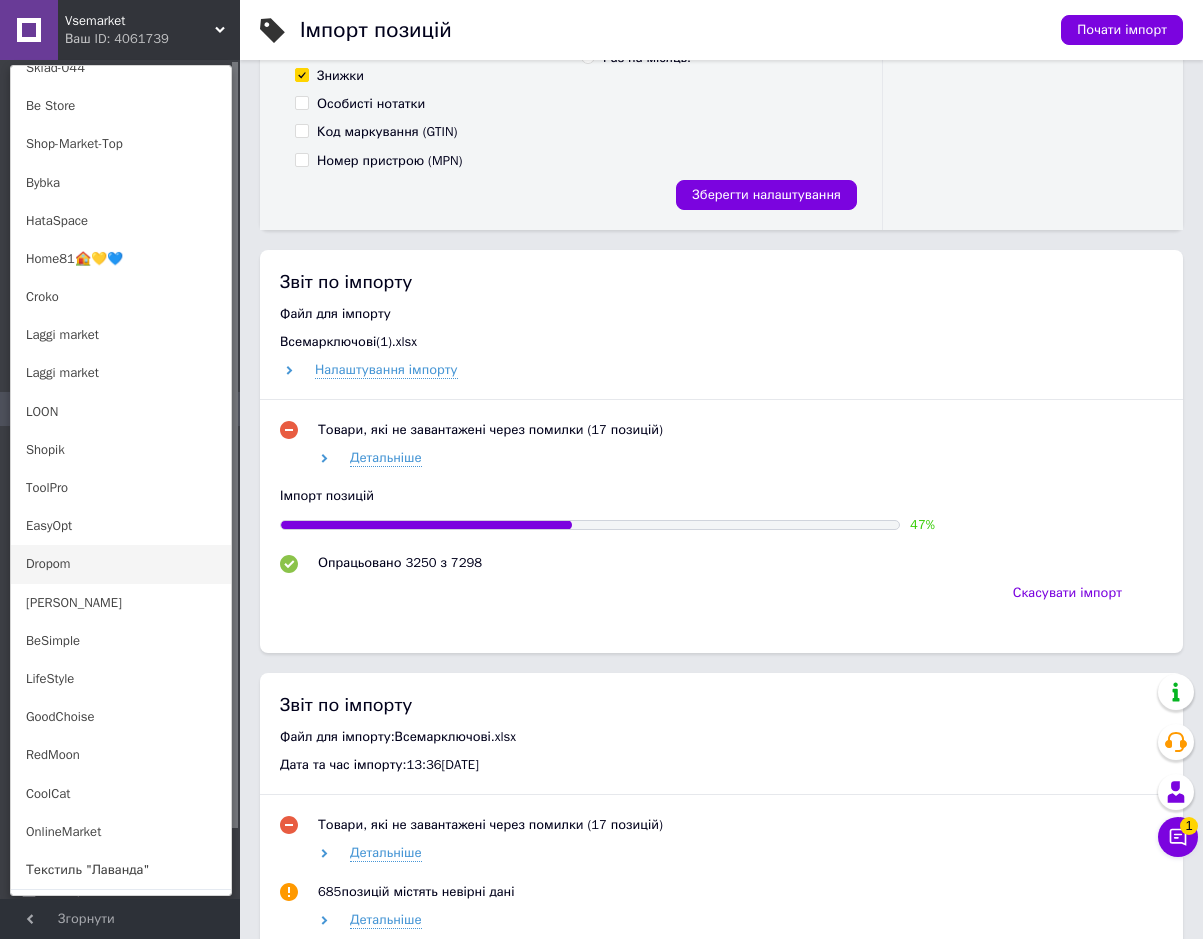 click on "Dropom" at bounding box center (121, 564) 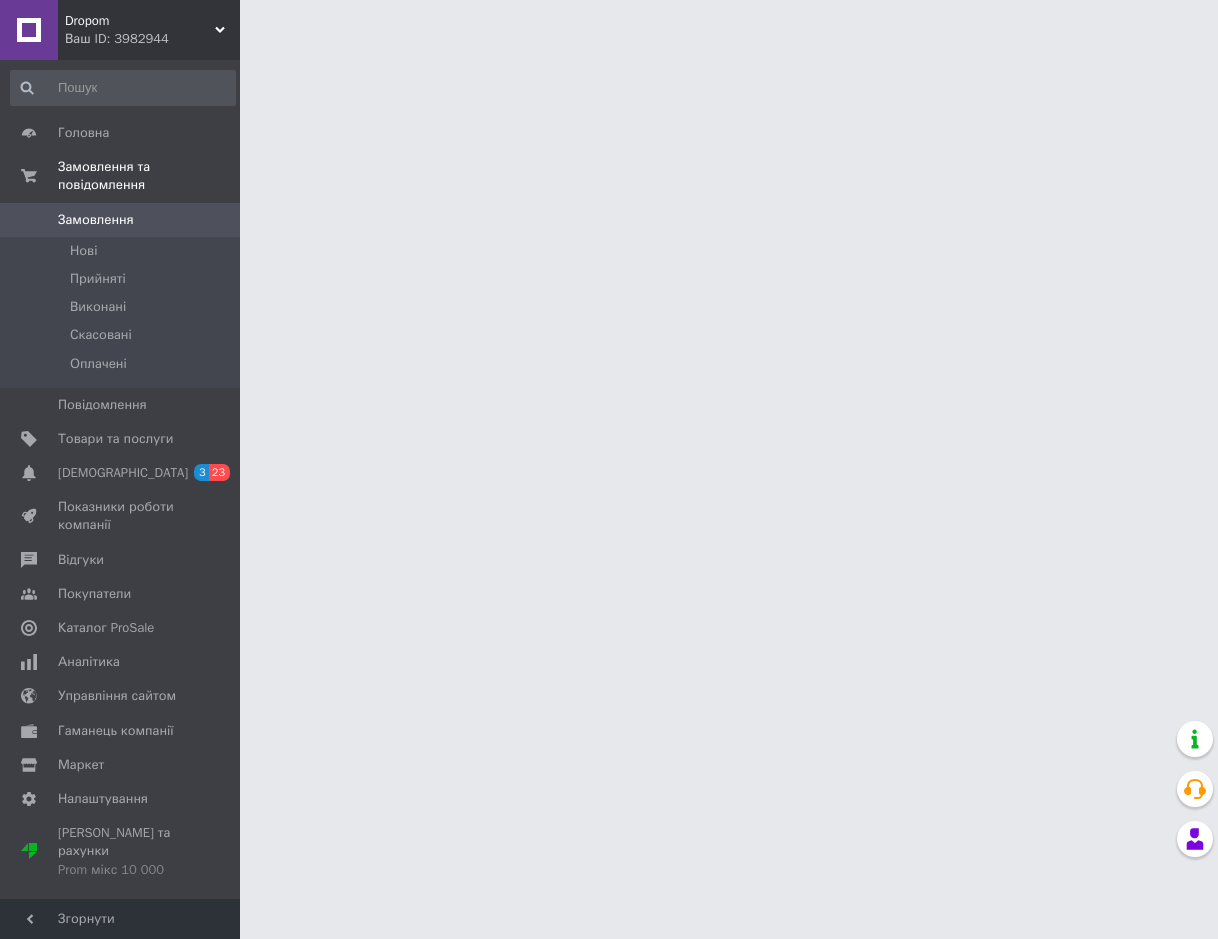 scroll, scrollTop: 0, scrollLeft: 0, axis: both 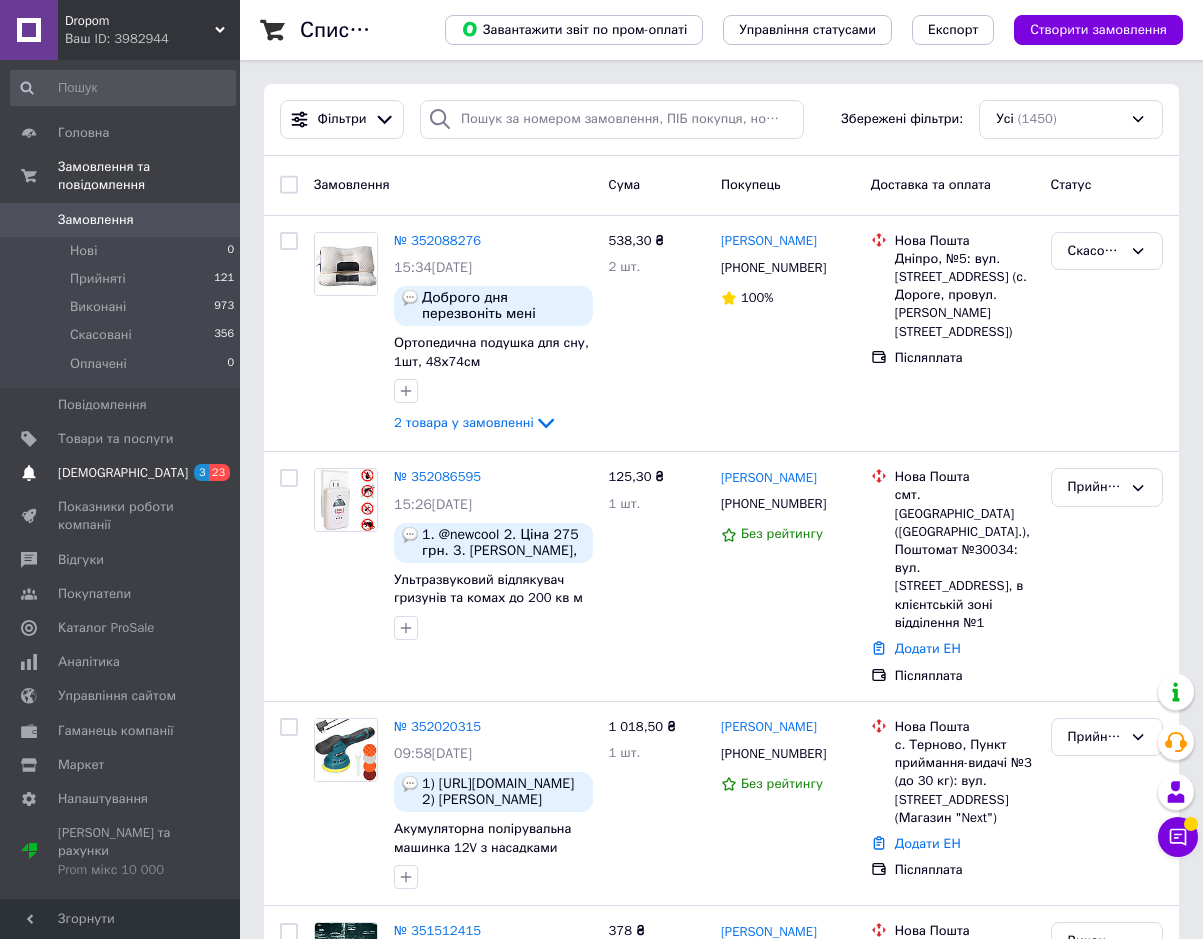 click on "[DEMOGRAPHIC_DATA]" at bounding box center [121, 473] 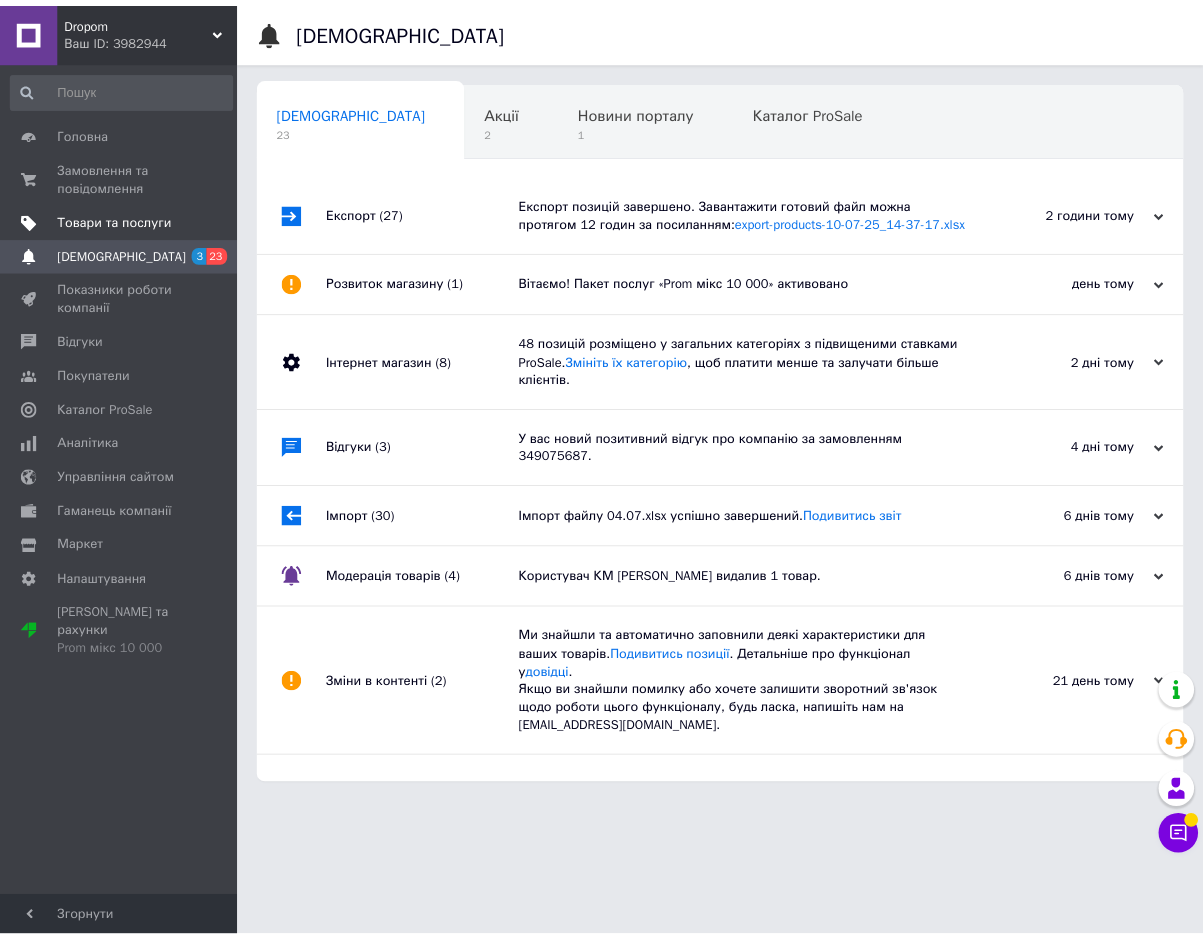 scroll, scrollTop: 0, scrollLeft: 10, axis: horizontal 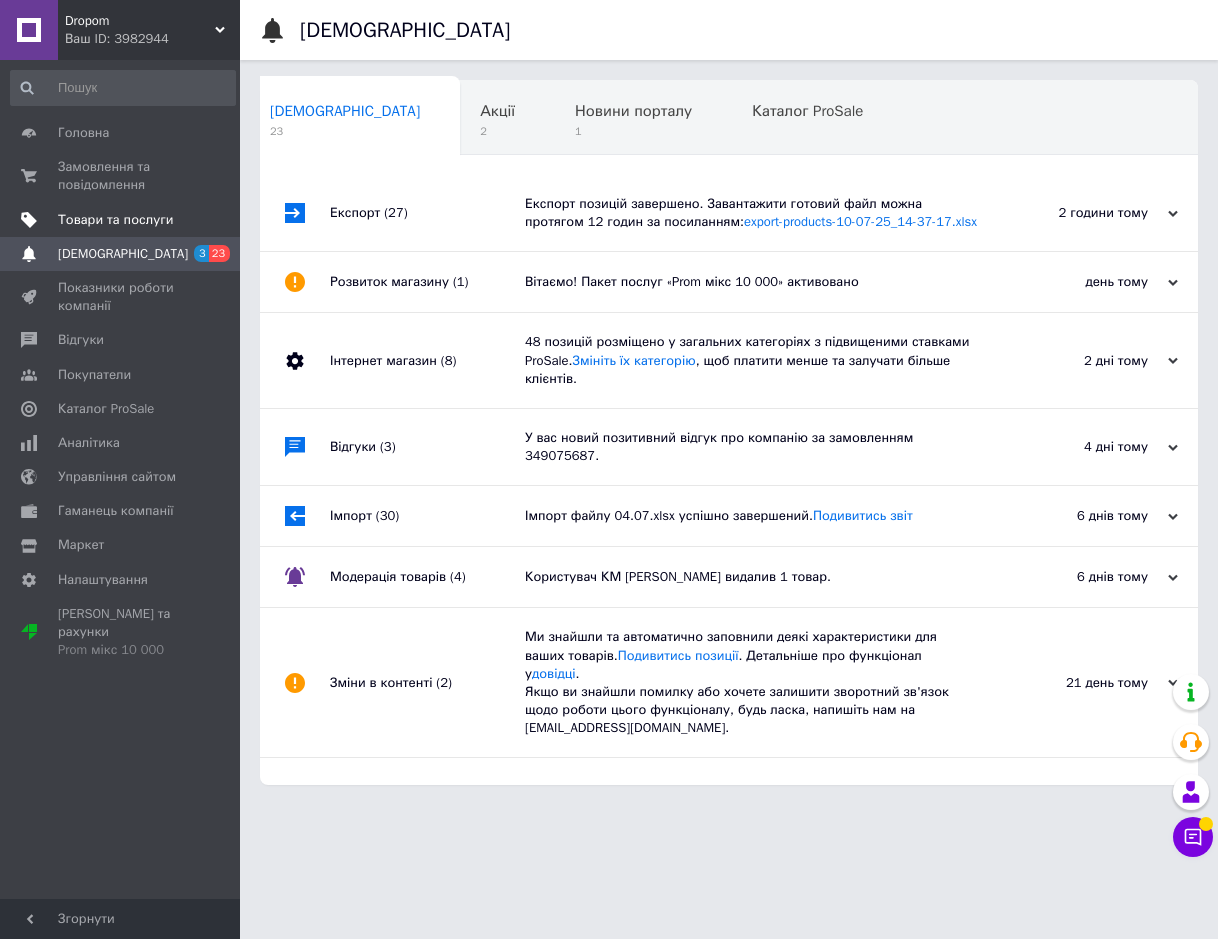 click on "Товари та послуги" at bounding box center (115, 220) 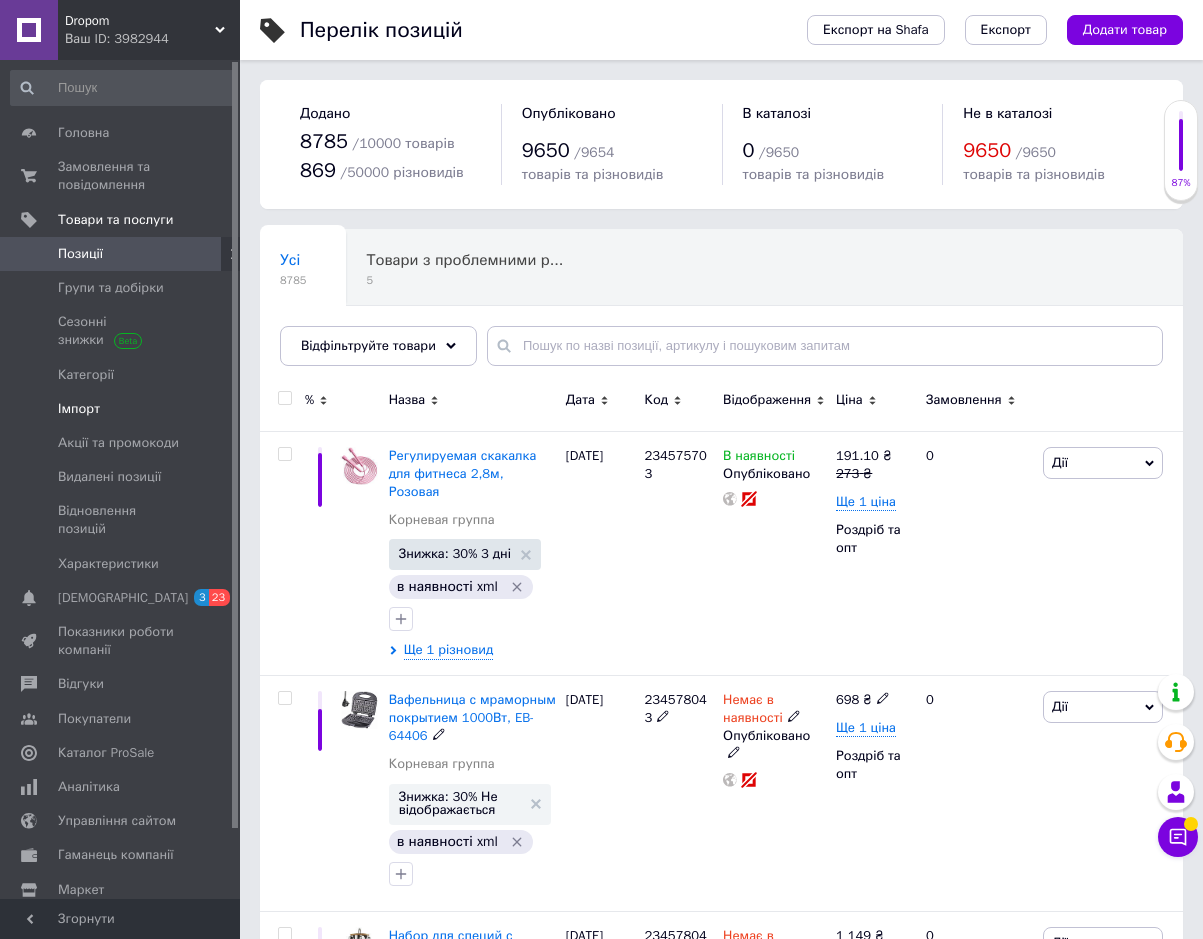 click on "Імпорт" at bounding box center [79, 409] 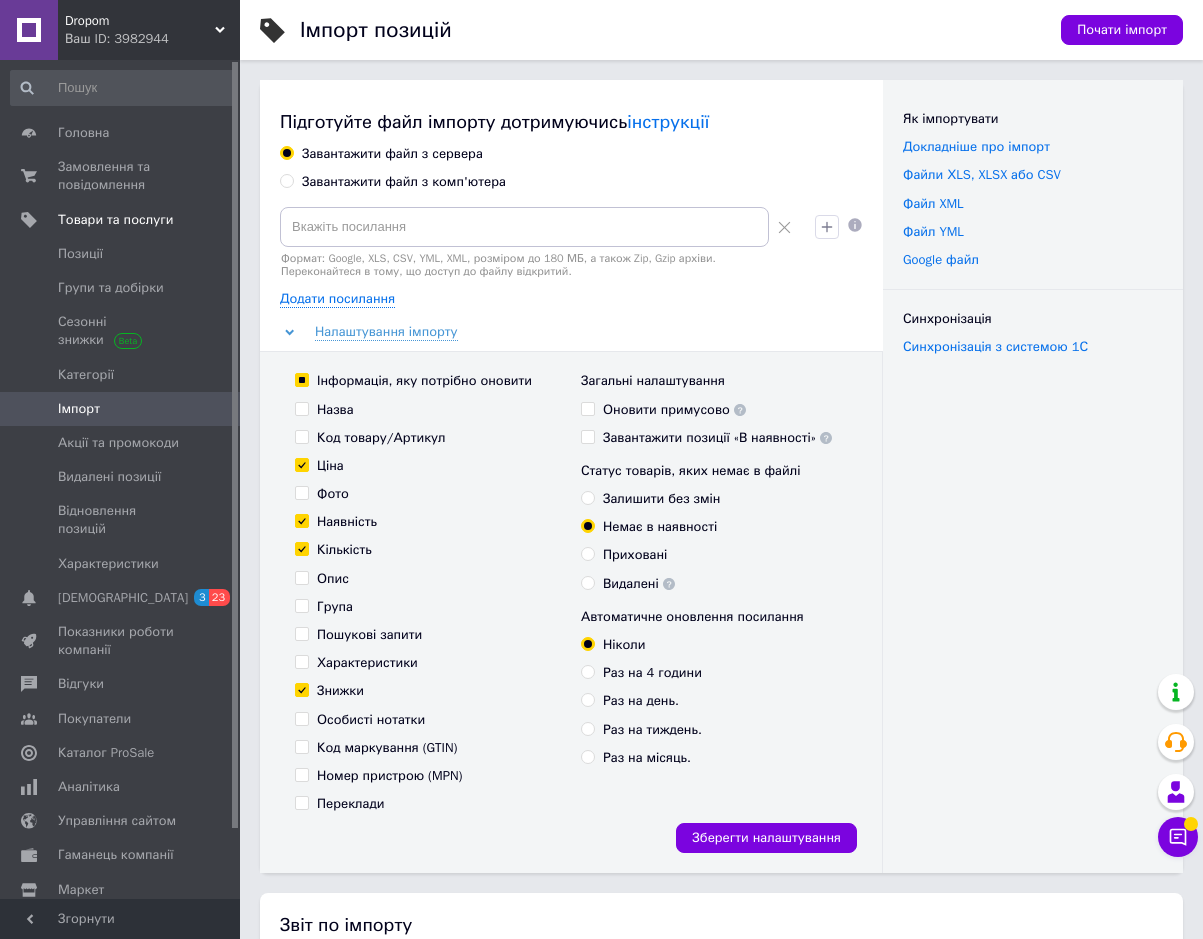 click on "Завантажити файл з комп'ютера" at bounding box center (404, 182) 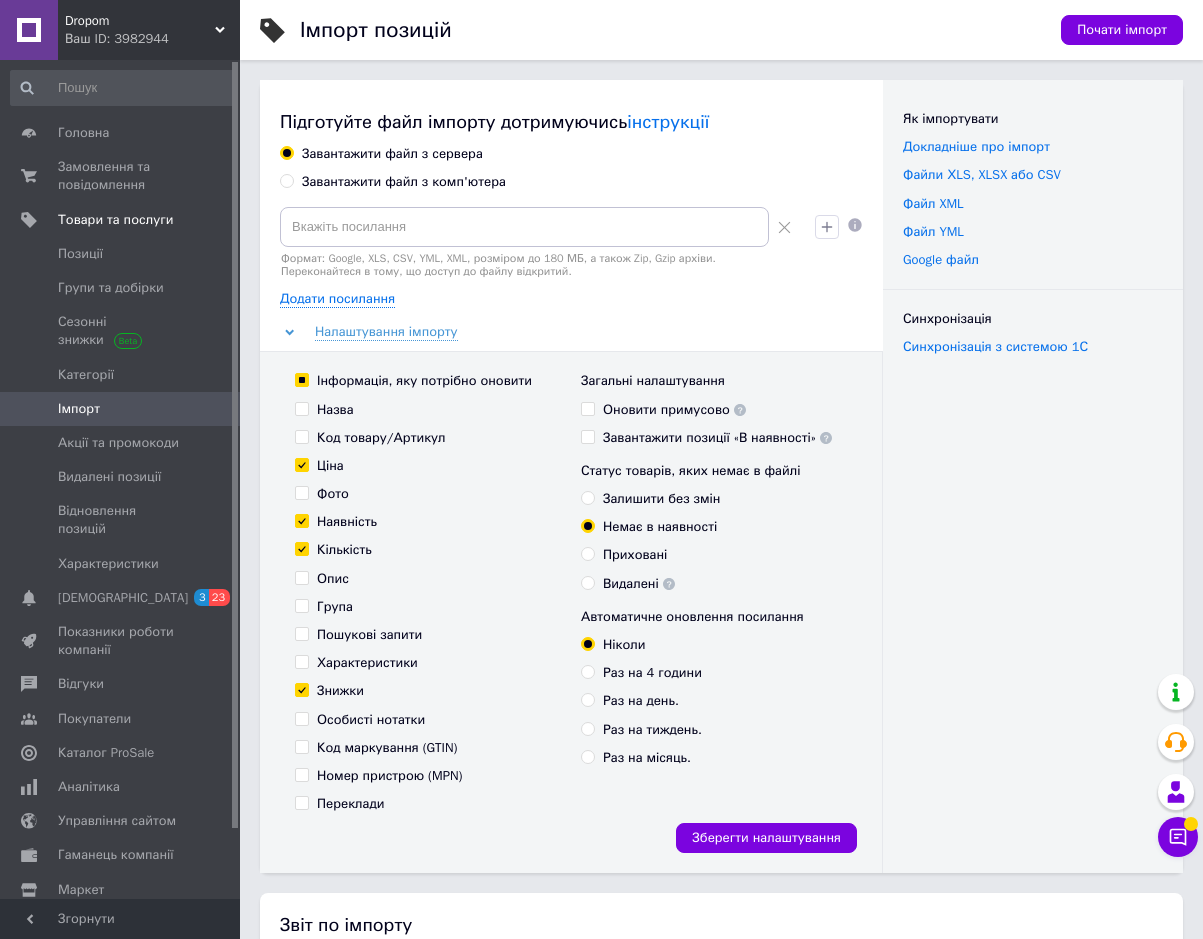 radio on "true" 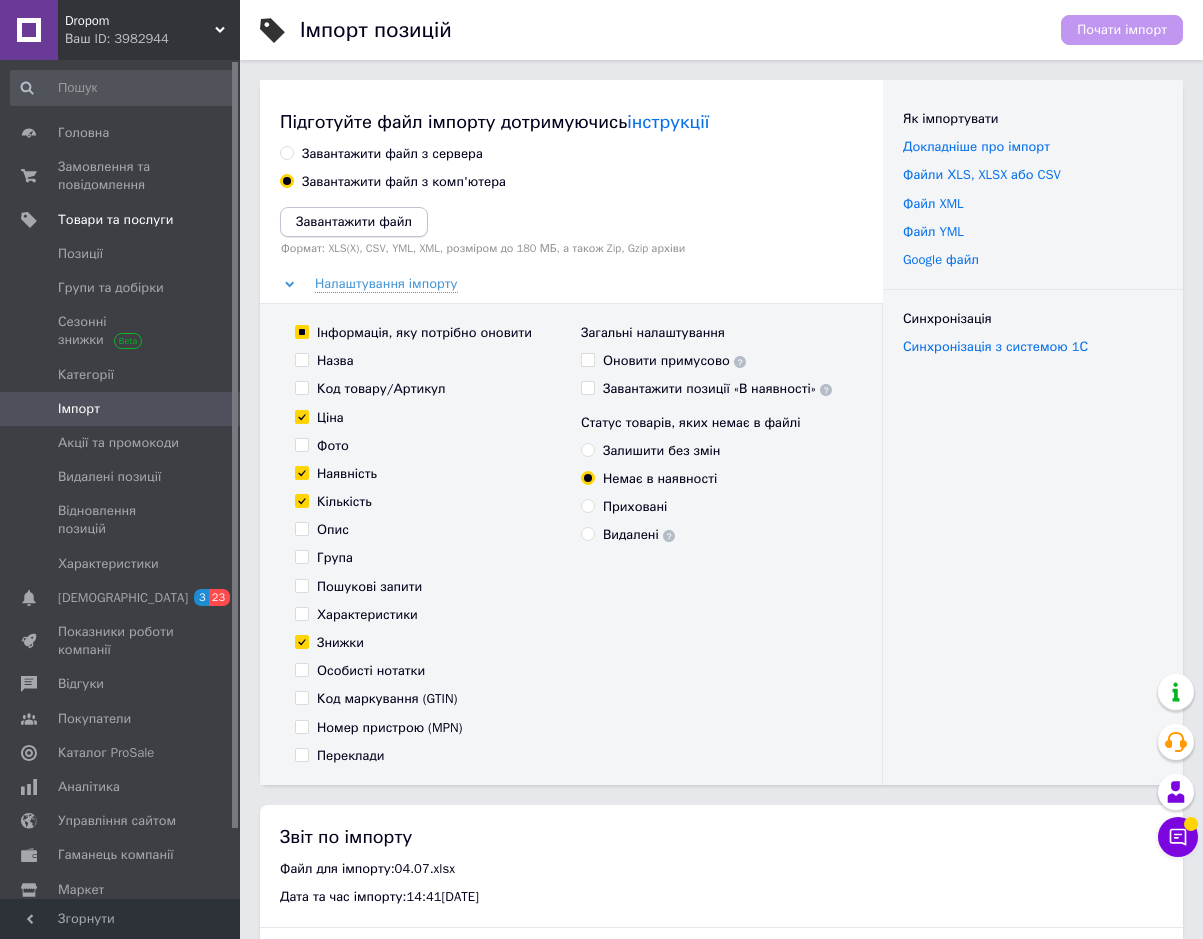 click on "Завантажити файл" at bounding box center (354, 221) 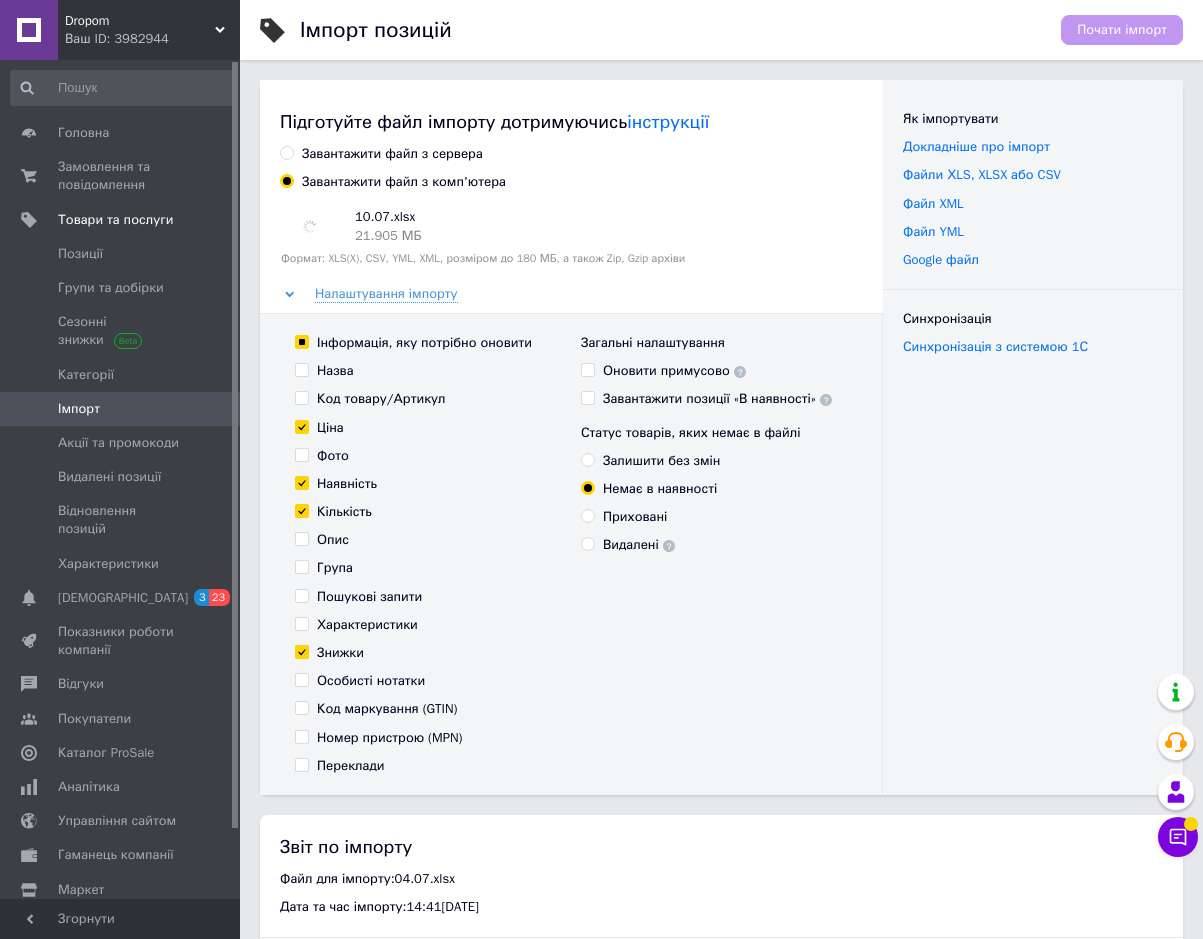 click on "Почати імпорт" at bounding box center (1122, 30) 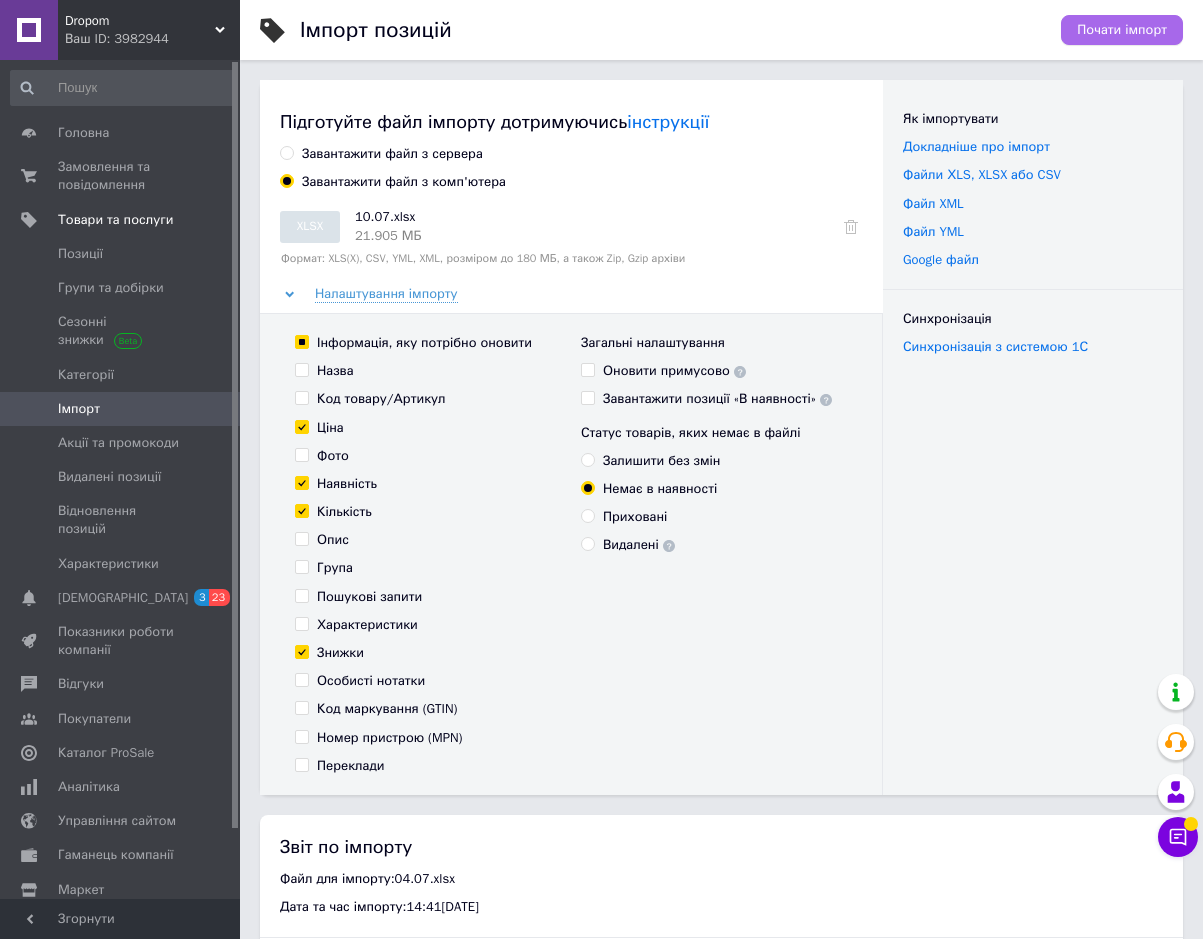 click on "Почати імпорт" at bounding box center (1122, 30) 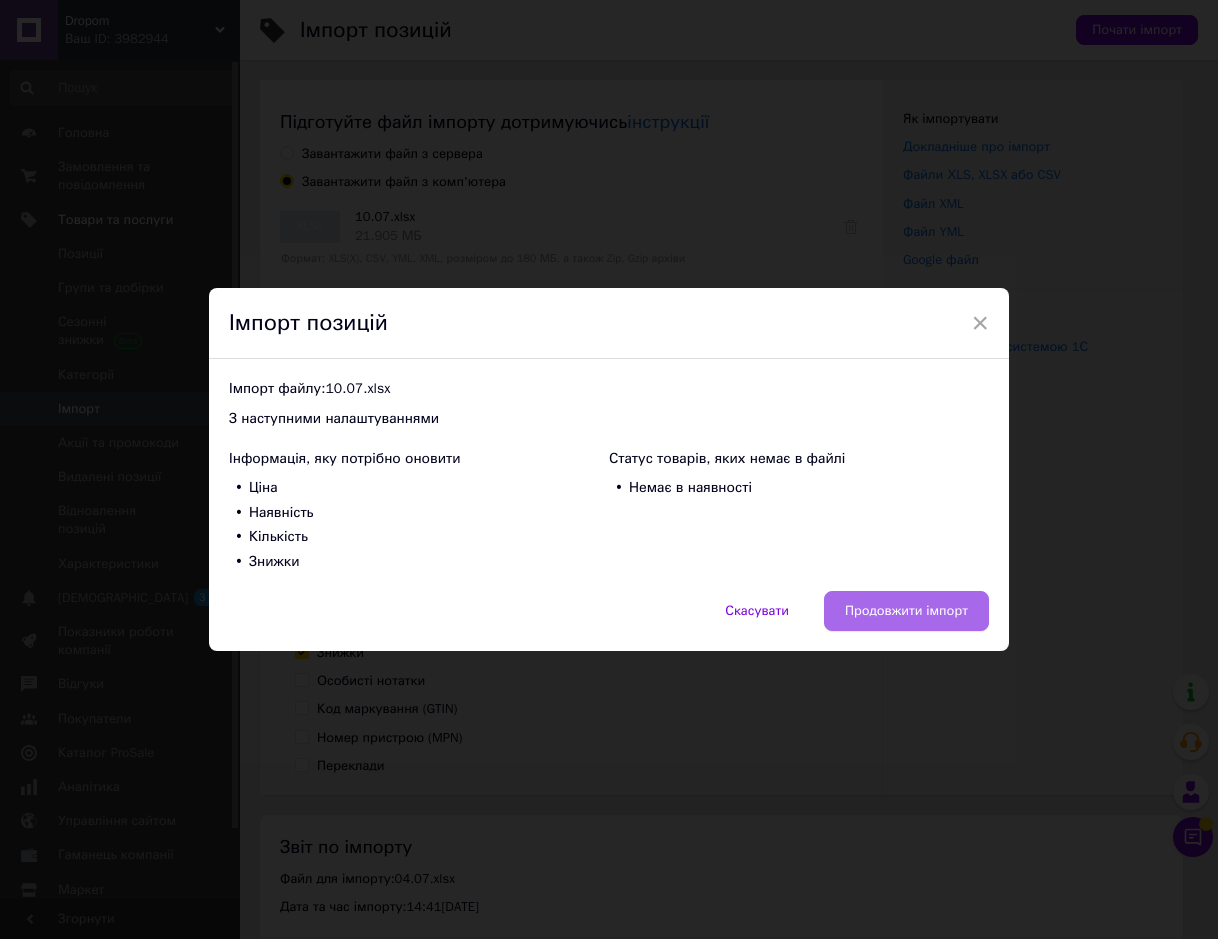 click on "Продовжити імпорт" at bounding box center [906, 611] 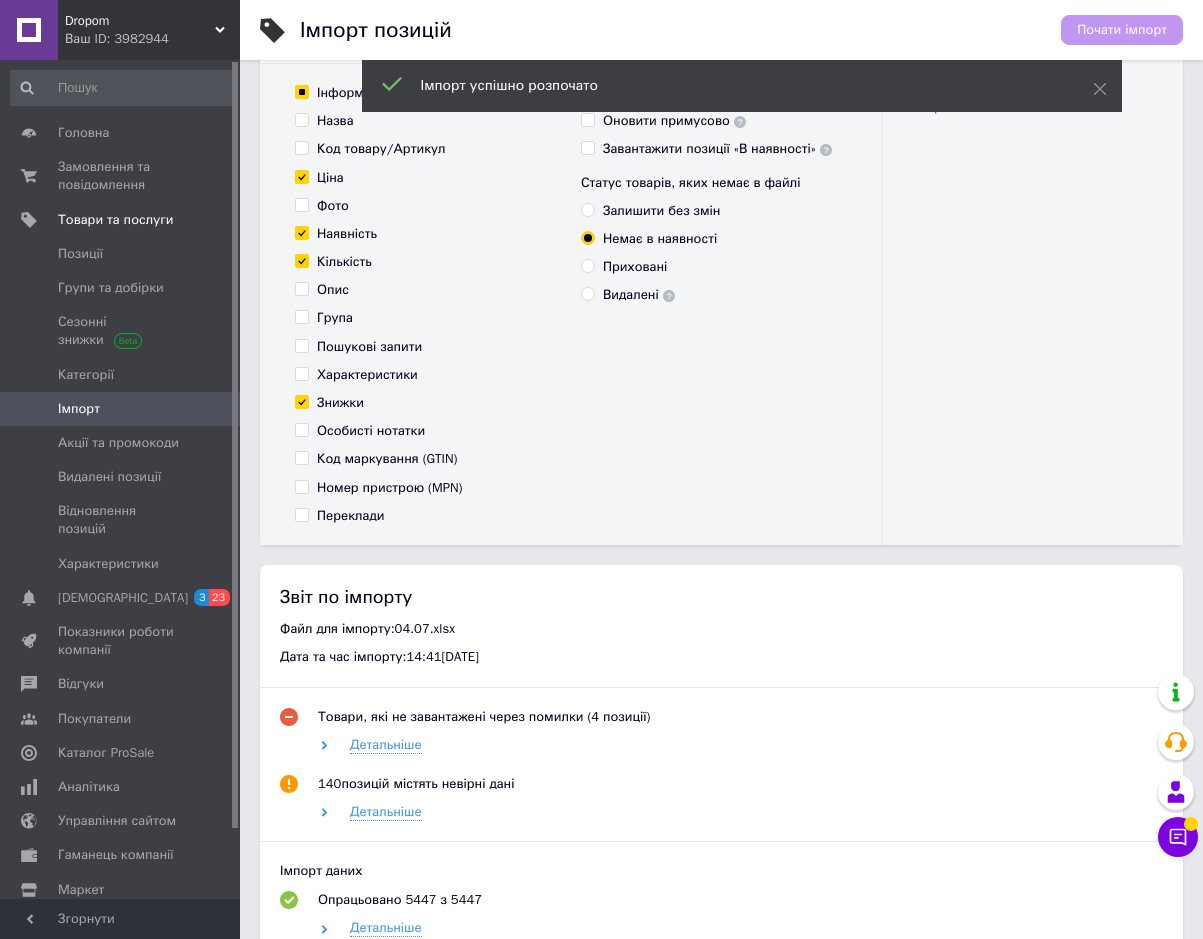 scroll, scrollTop: 300, scrollLeft: 0, axis: vertical 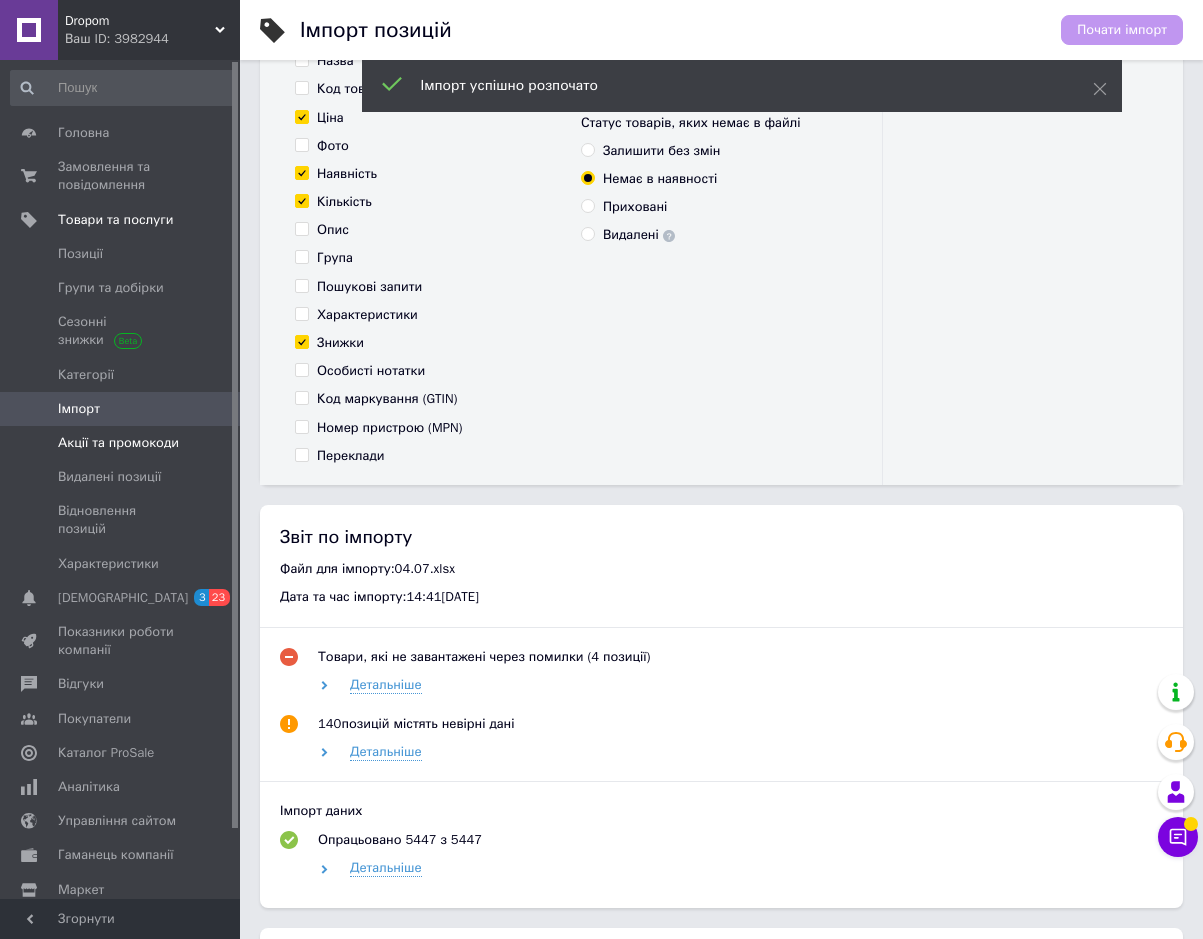 click on "Акції та промокоди" at bounding box center [118, 443] 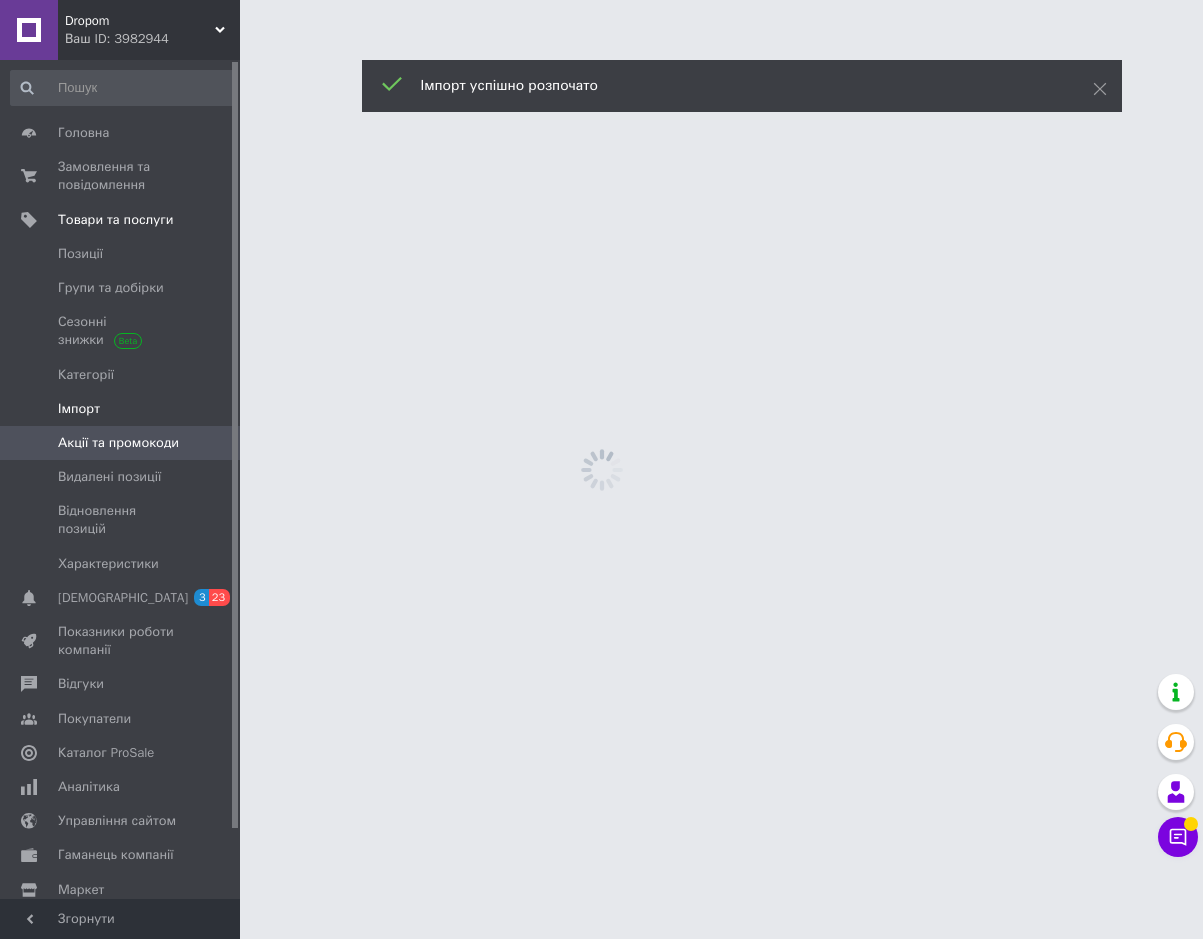 scroll, scrollTop: 0, scrollLeft: 0, axis: both 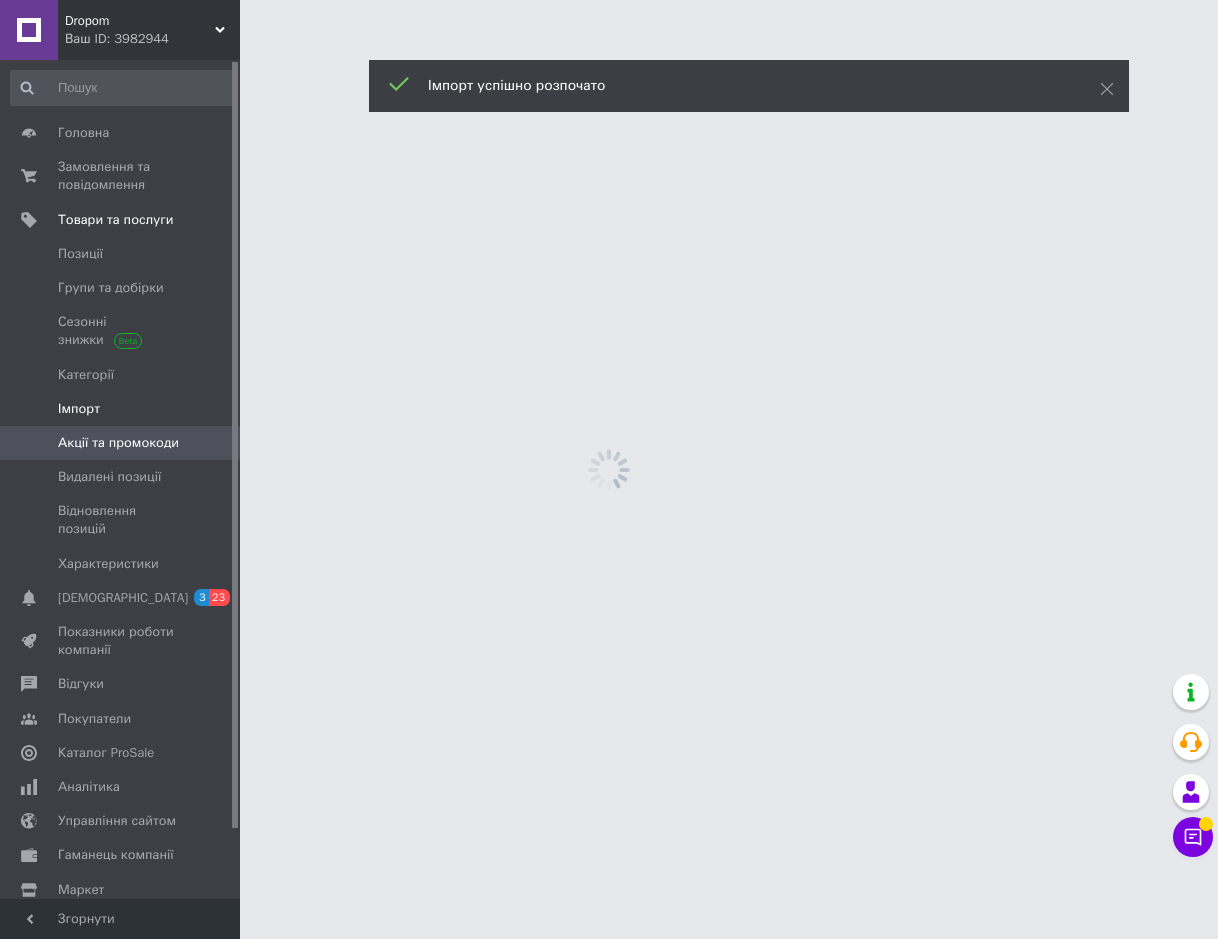 click on "Імпорт" at bounding box center (79, 409) 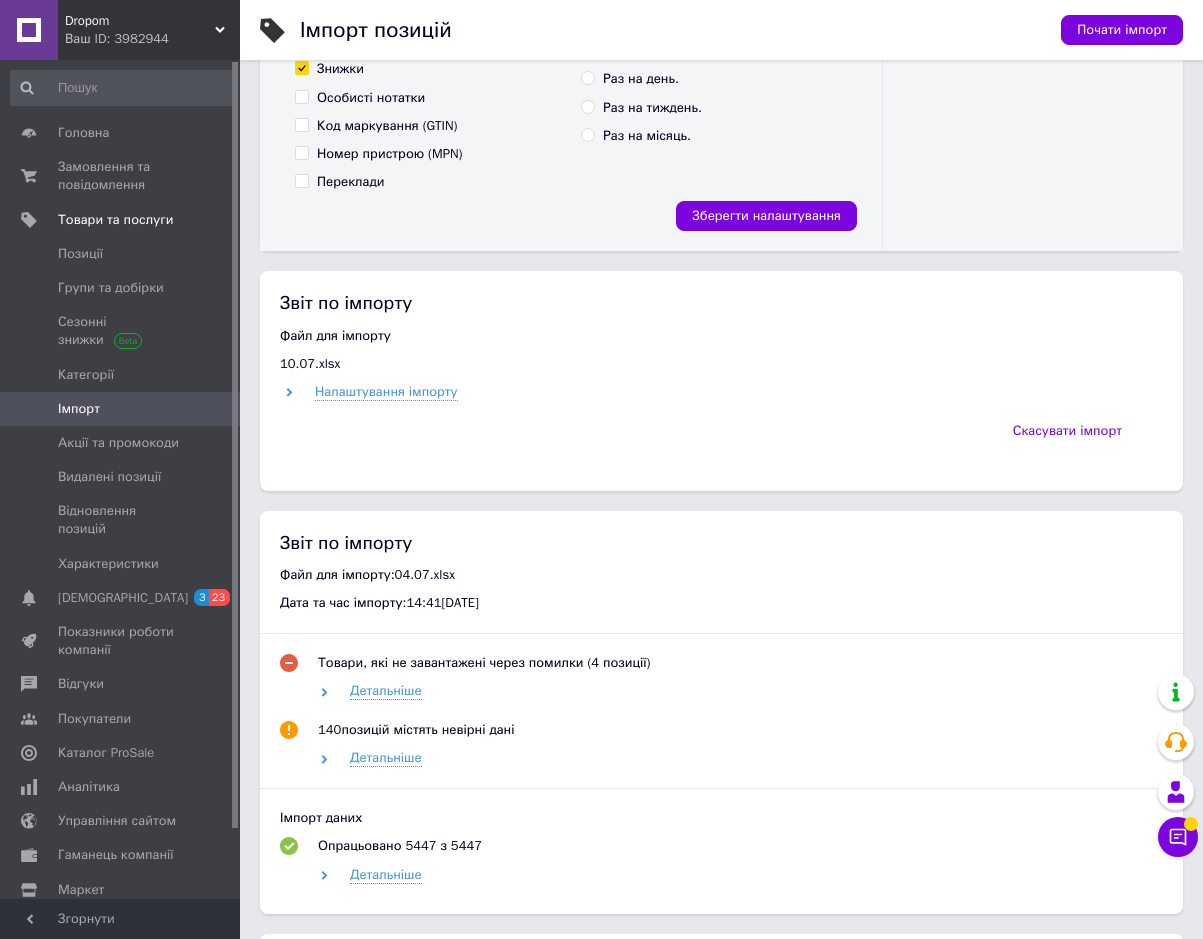 scroll, scrollTop: 700, scrollLeft: 0, axis: vertical 